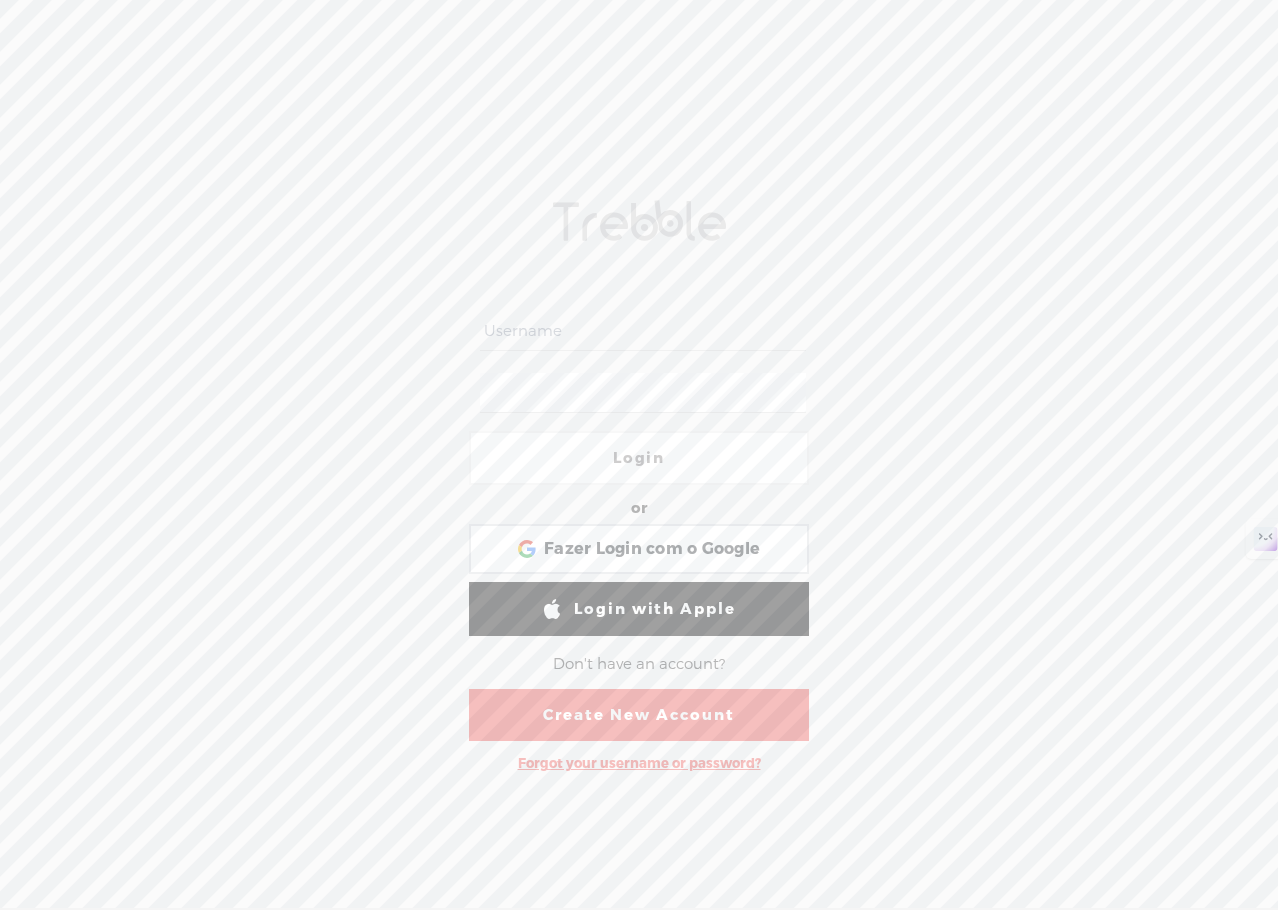 scroll, scrollTop: 0, scrollLeft: 0, axis: both 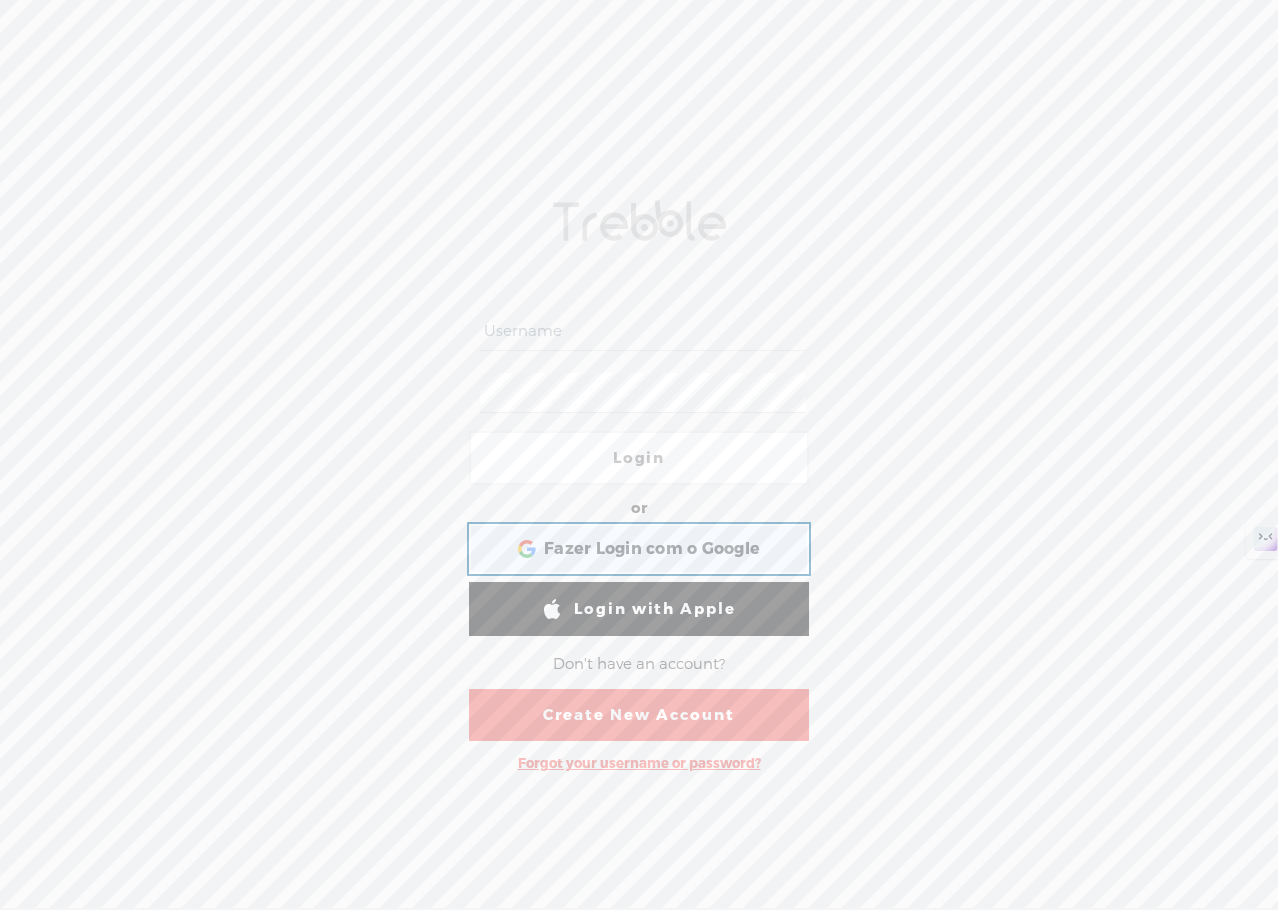 click on "Fazer Login com o Google" at bounding box center (652, 549) 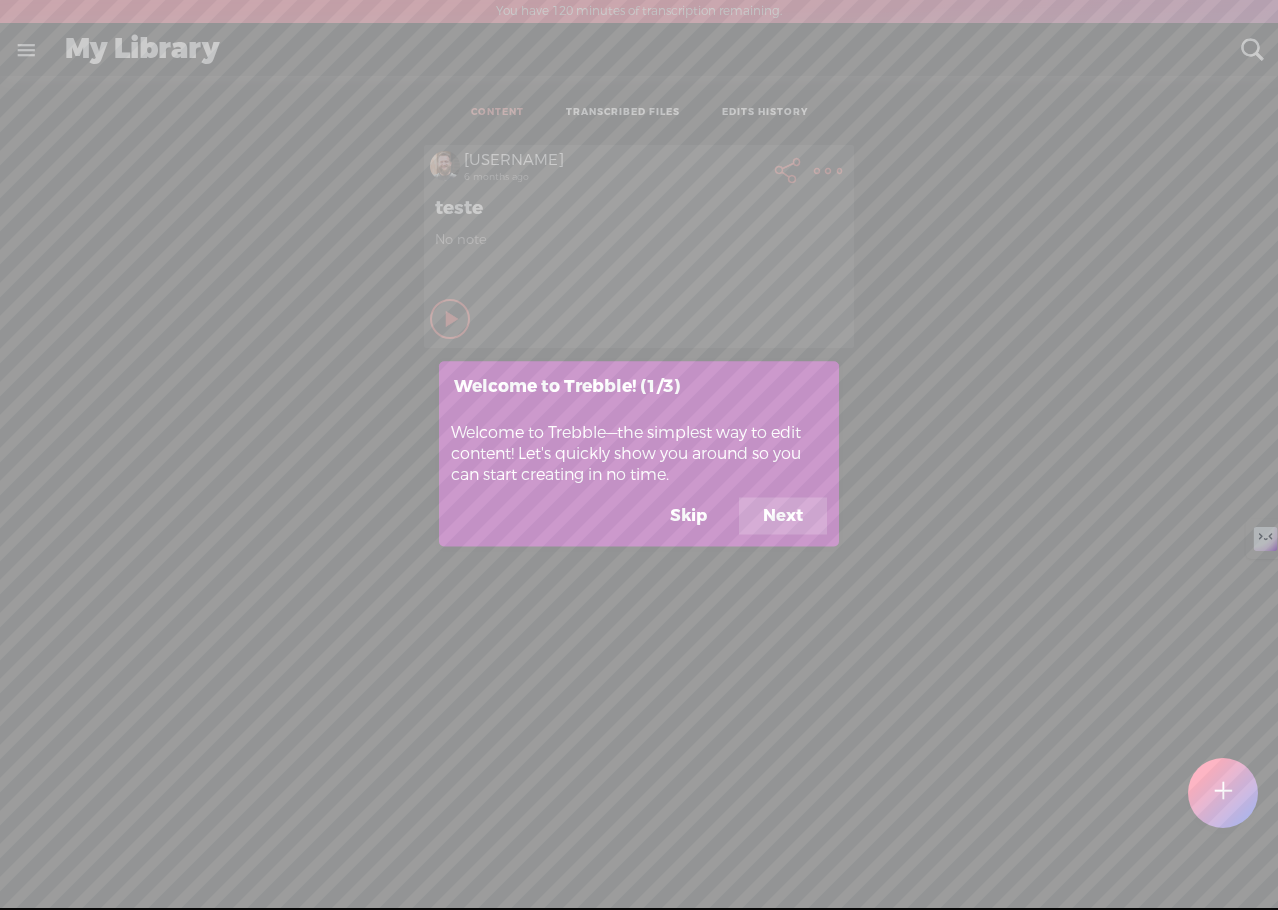 click on "Next" at bounding box center [783, 516] 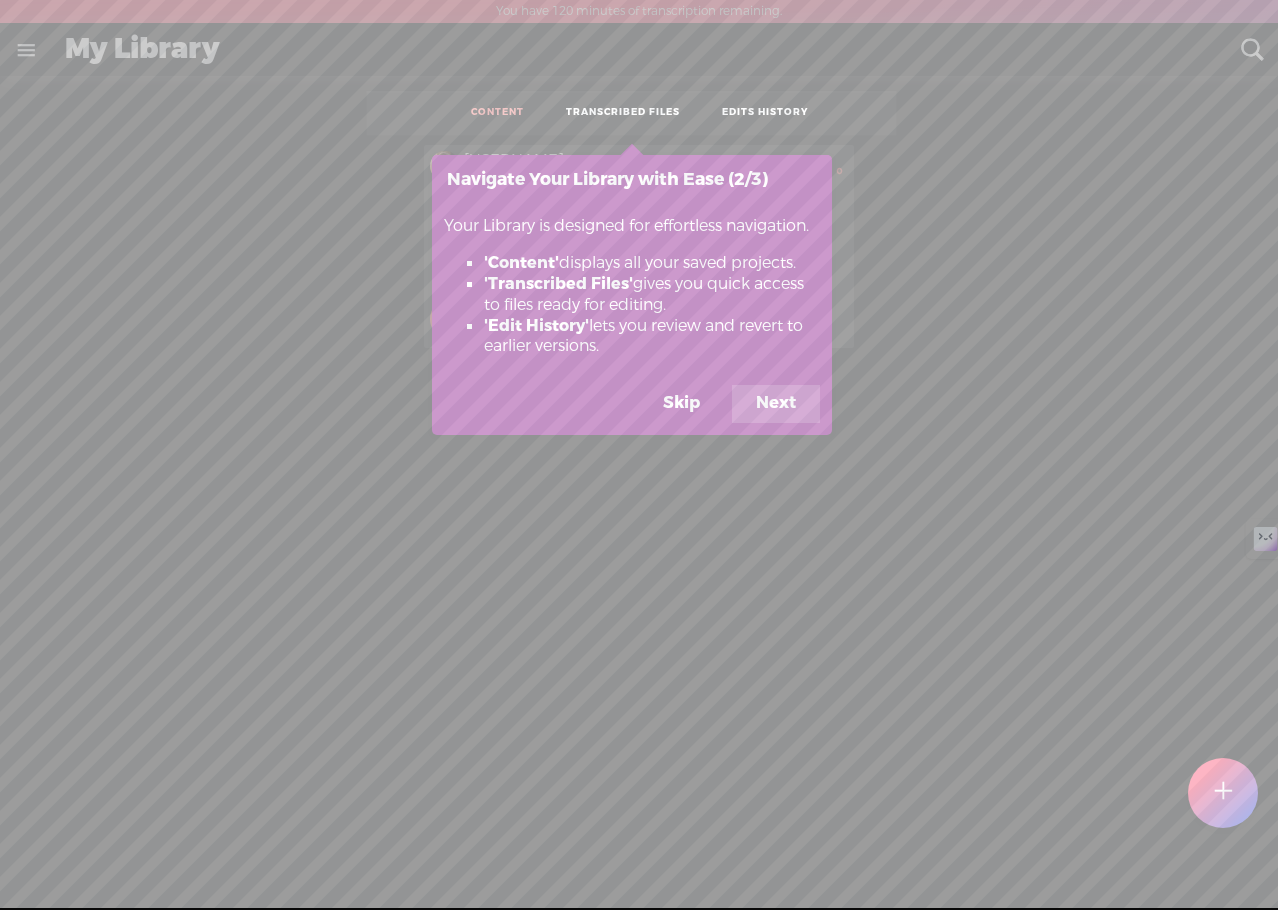 click on "Next" at bounding box center [776, 404] 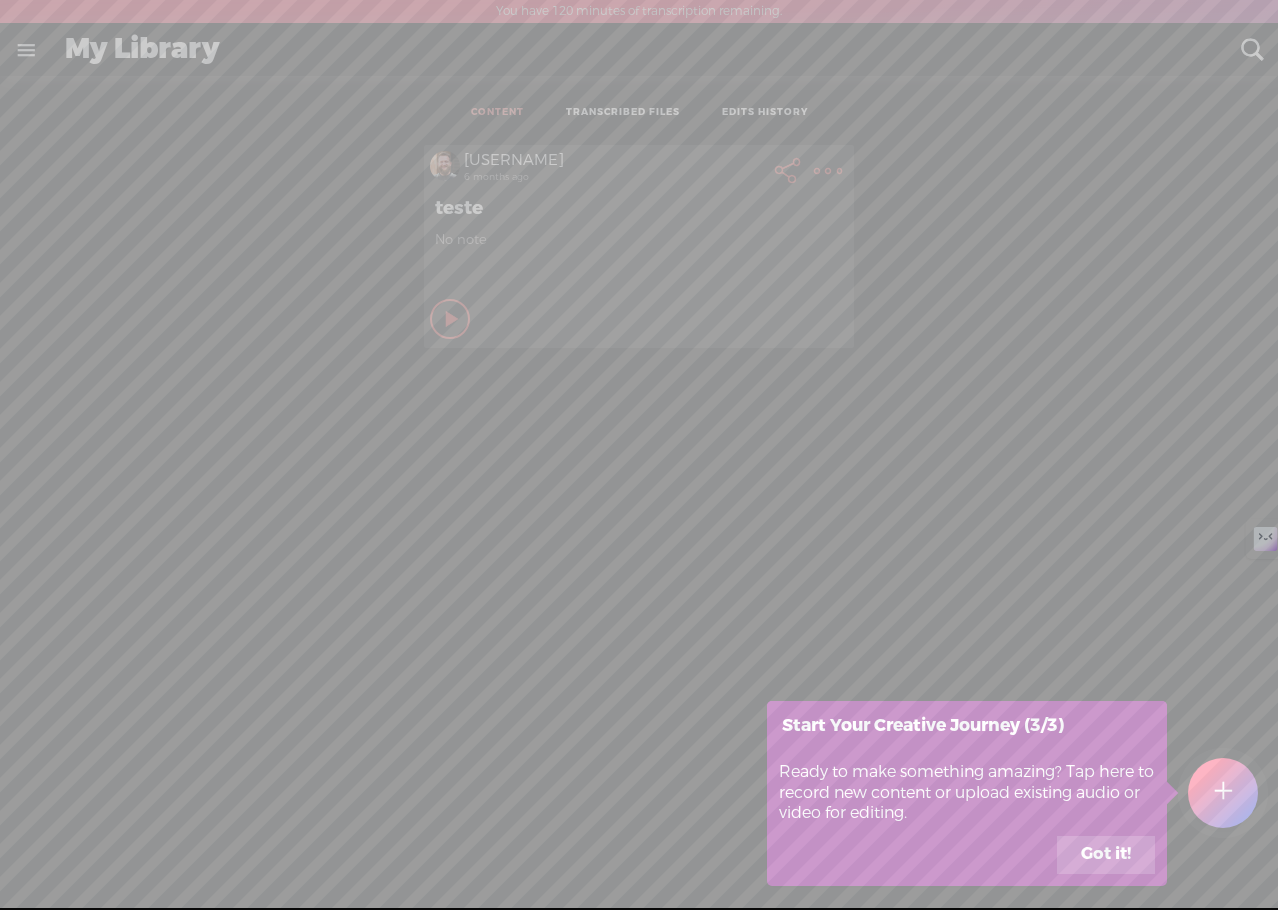 click on "Got it!" at bounding box center [1106, 855] 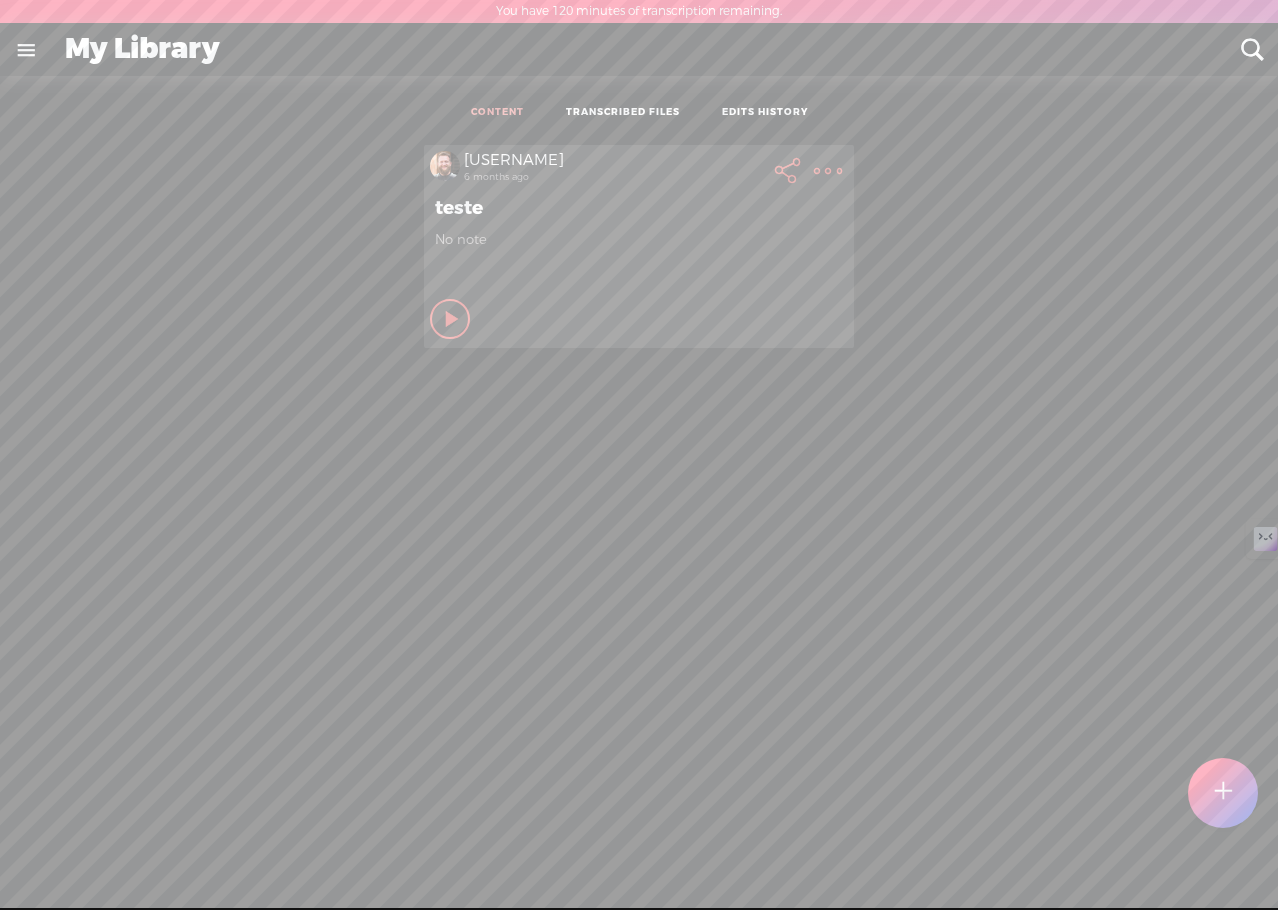 click at bounding box center (26, 50) 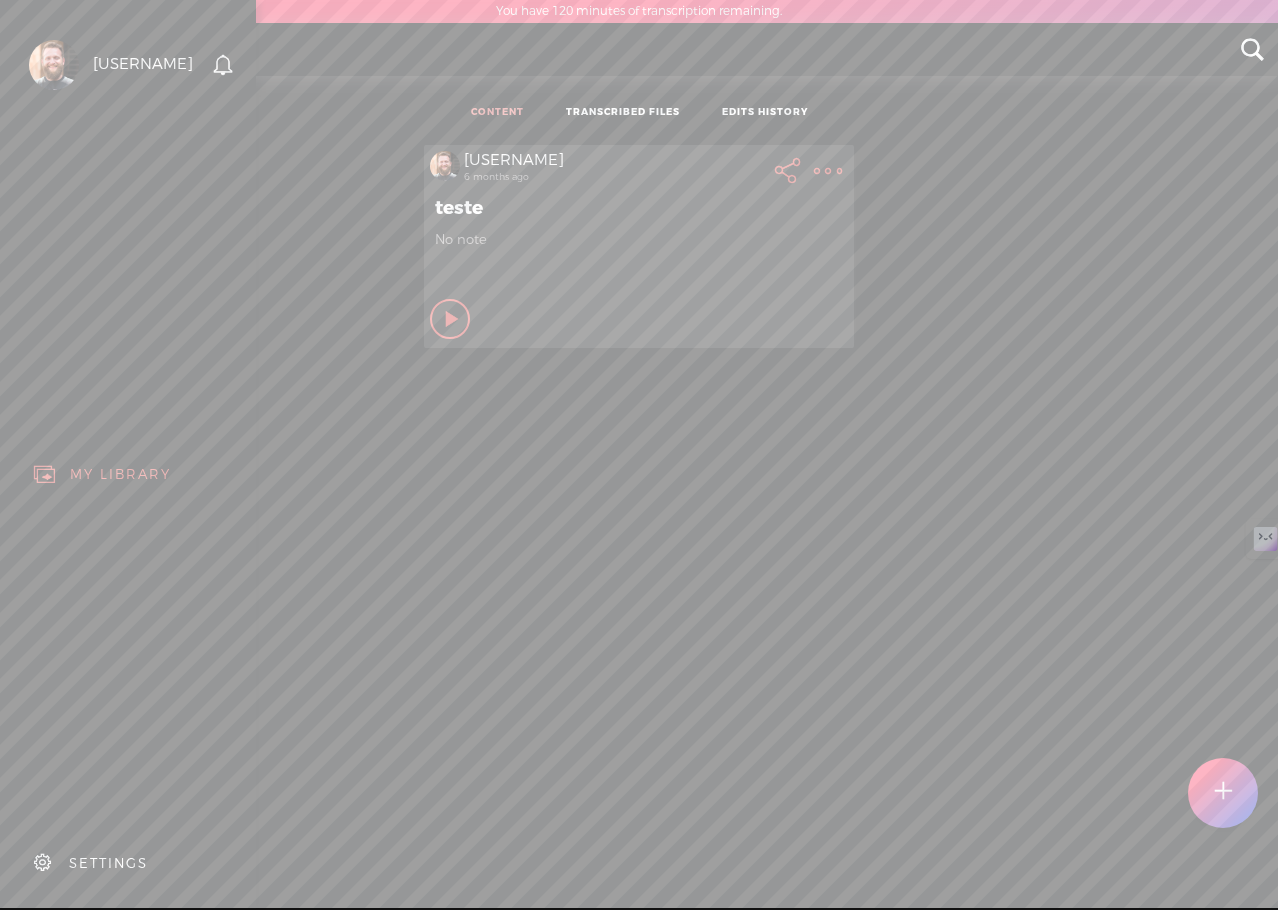 click on "You have 120 minutes of transcription remaining.
Upgrade to increase your limit
Hold on tight  . . .
[USERNAME]
HOME
MY CONTENT
MY CHANNEL
MY LIBRARY
MY JOURNEYS
MYSUBSCRIPTIONS
BROWSE
SEARCH
REFER A FRIEND & EARN
HELP & FEEDBACK
ON AIR
Install Chrome Extension
Install App
Setup My Own Channel
Create My First Journey
UPGRADE TO TREBBLE PLUS
SETTINGS
My Library
Create Content
CONTENT
TRANSCRIBED FILES
EDITS HISTORY
All All Drafts On-air Scheduled
All Drafts On-air Scheduled
No Content
Create a content by recording yourself or by uploading an audio file.
allisonbraz
in a few seconds
Meditação de cura, perdão e reprogramação
#mentoria #fisioterapeutainabalavel" at bounding box center [639, 454] 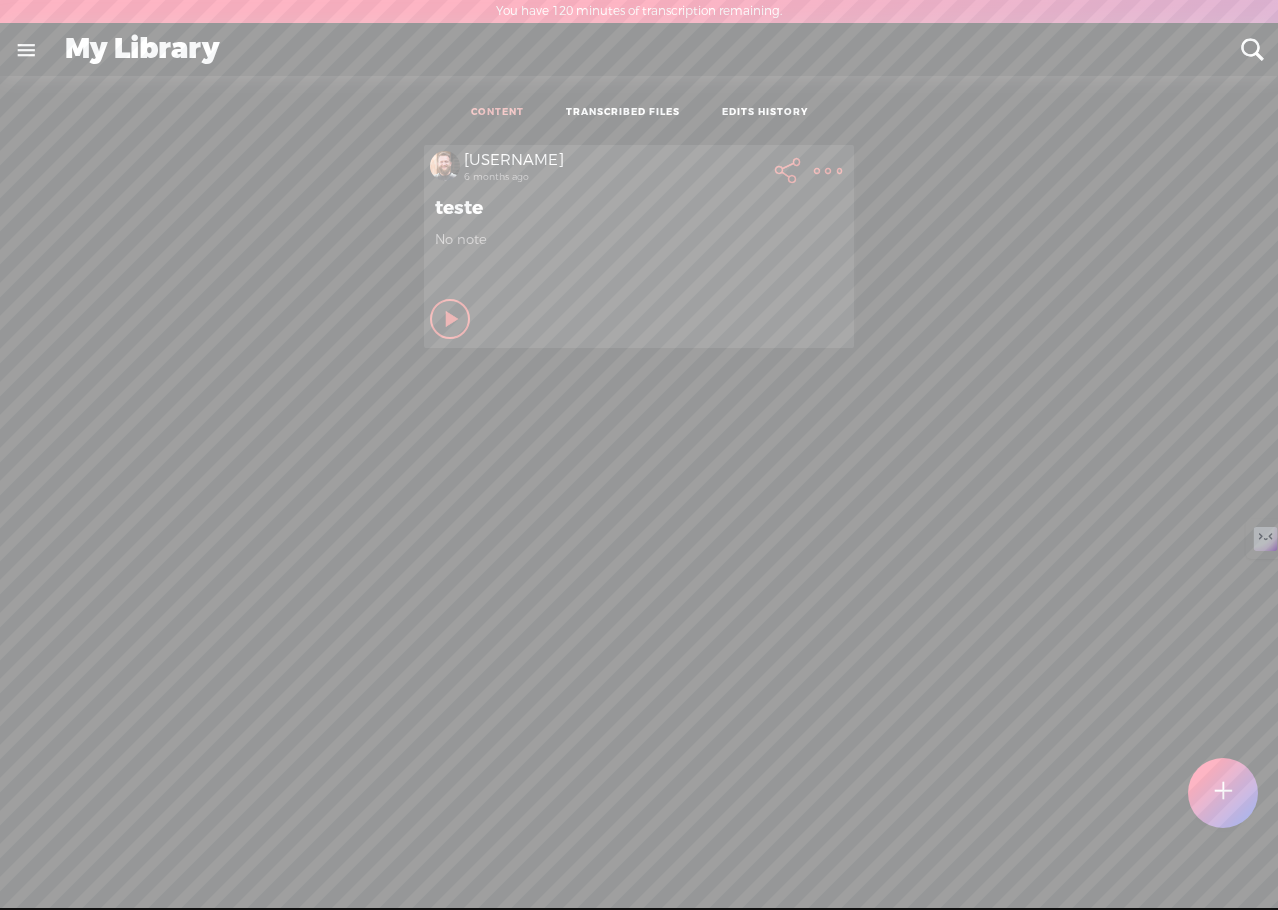 click at bounding box center (1223, 793) 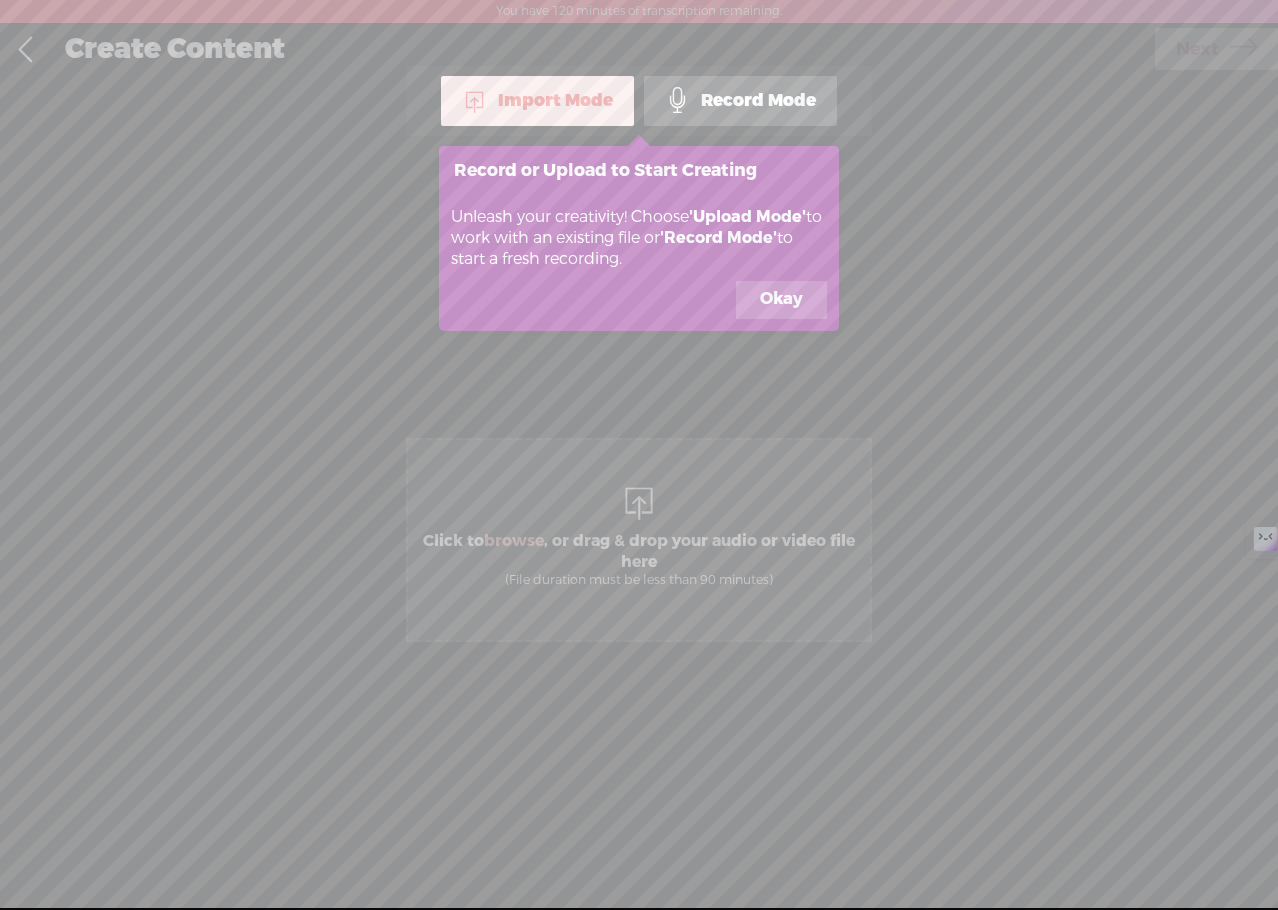 click on "Okay" at bounding box center [781, 300] 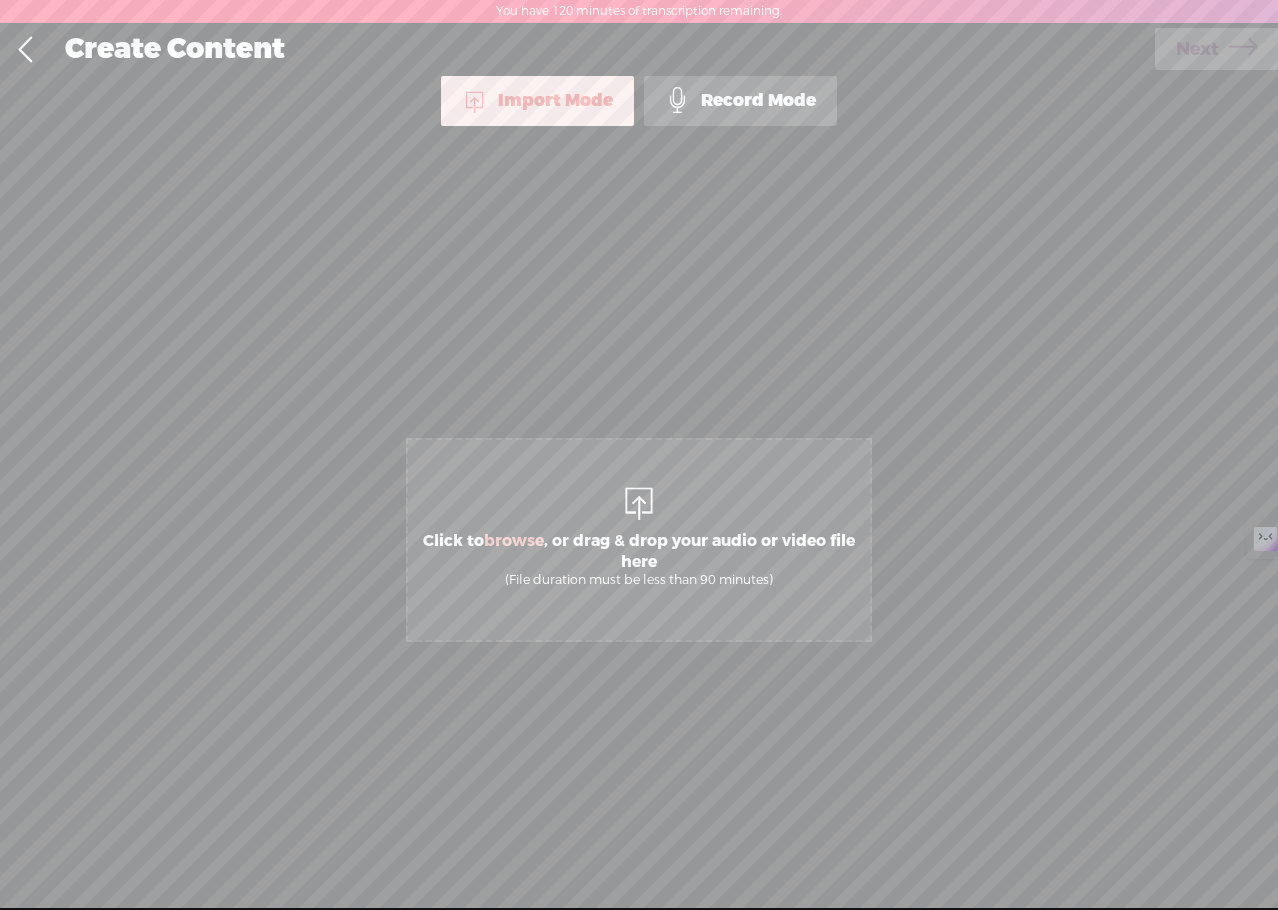 click on "Click to  browse , or drag & drop your audio or video file here (File duration must be less than 90 minutes)" at bounding box center [639, 559] 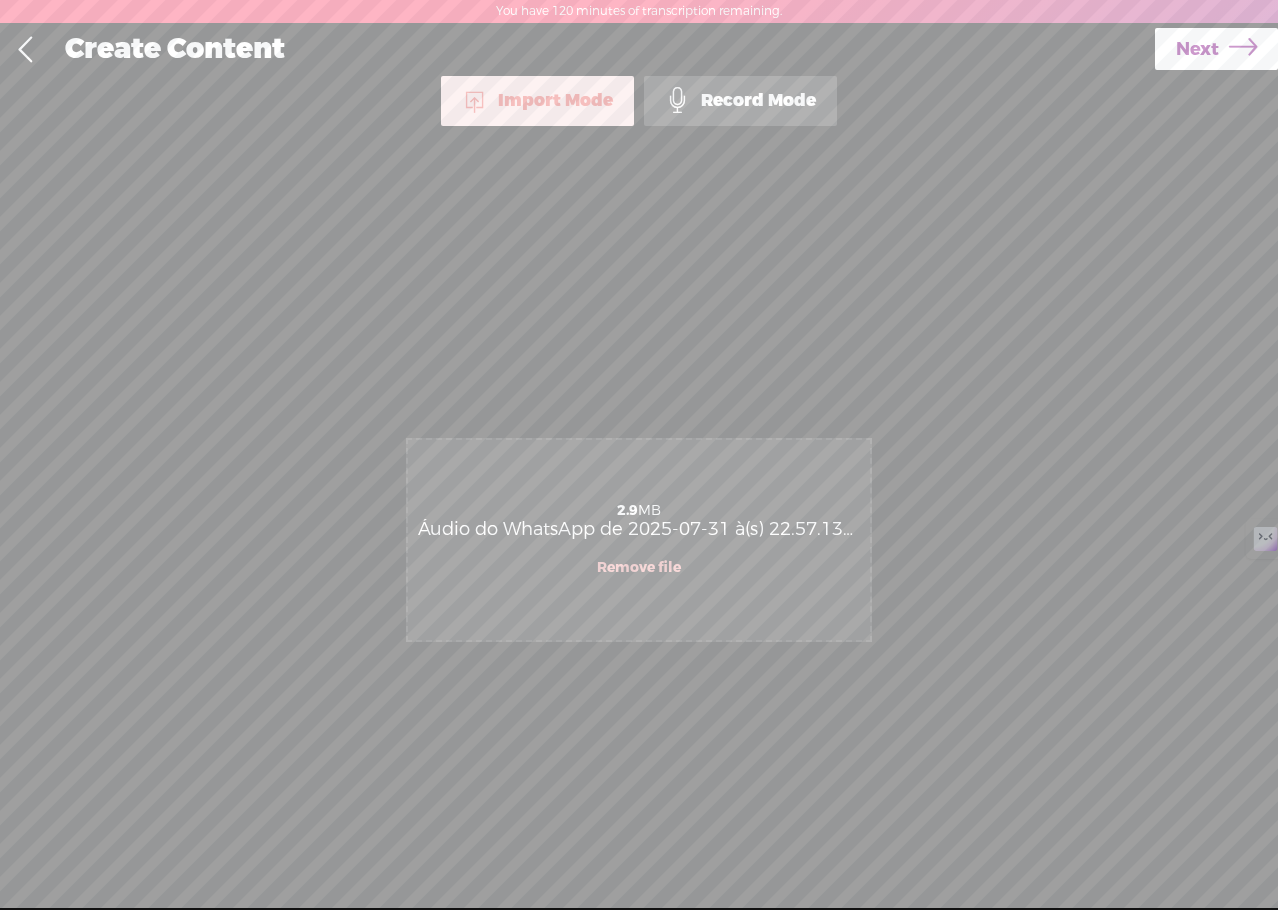 click on "Next" at bounding box center [1197, 49] 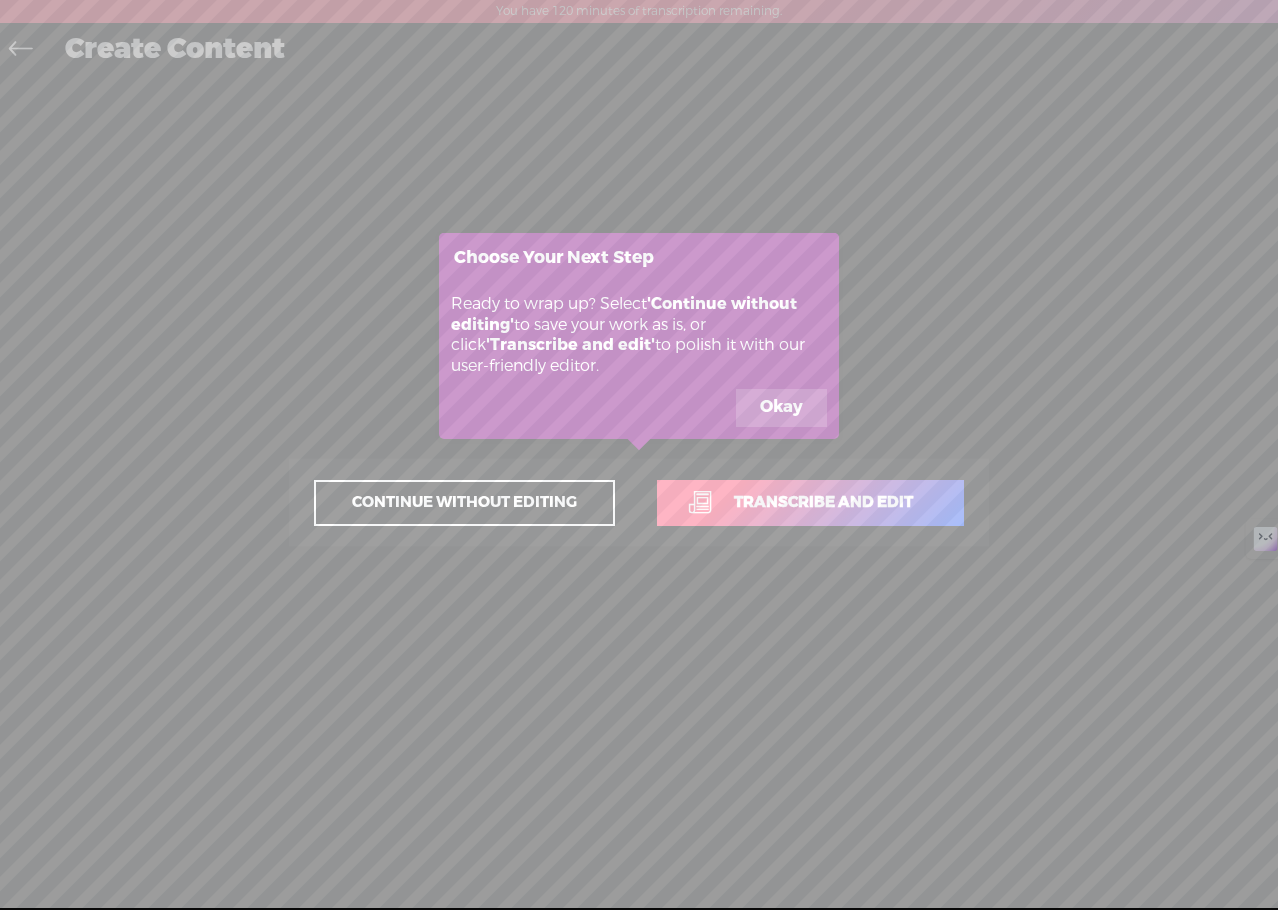 click on "Okay" at bounding box center (781, 408) 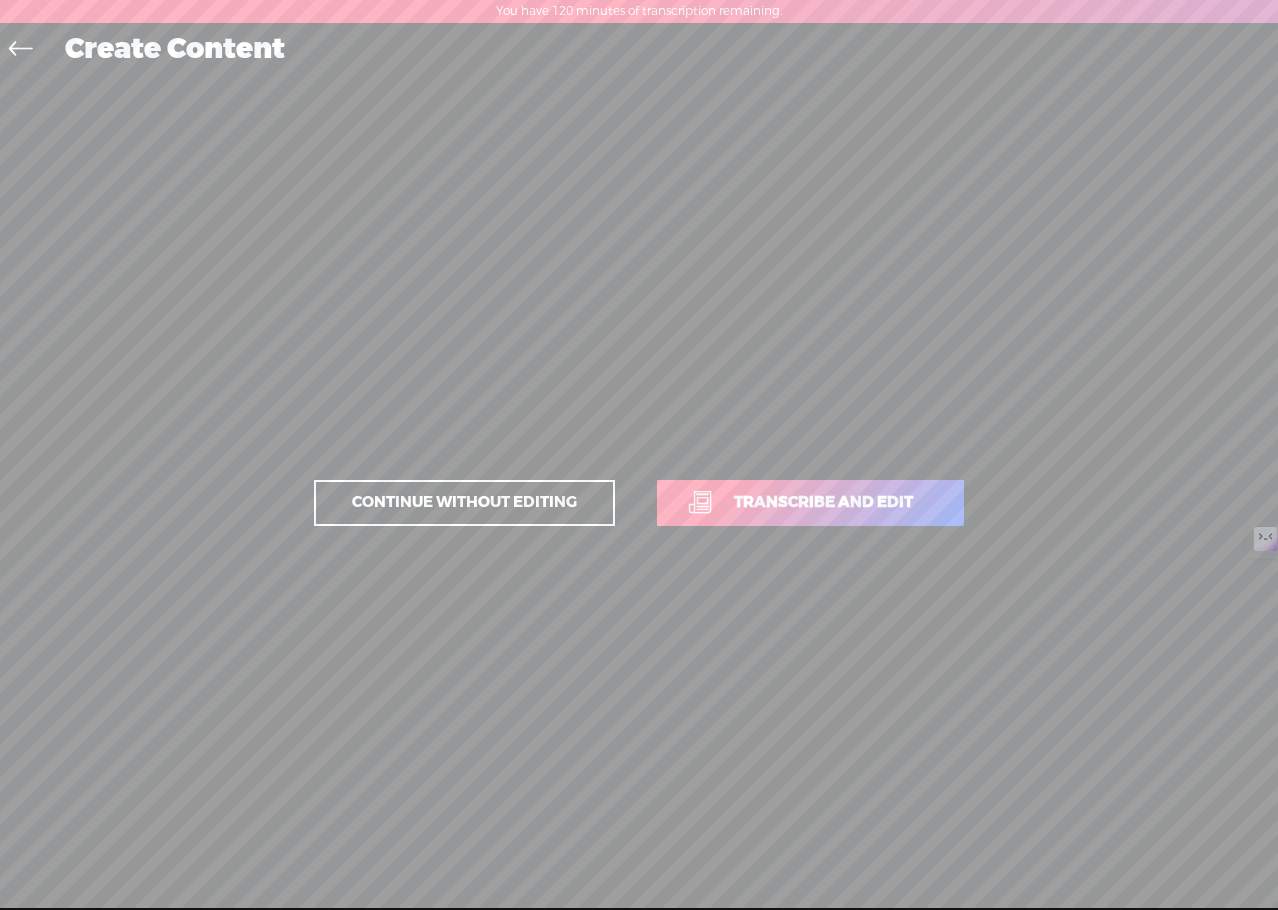 click on "Transcribe and edit" at bounding box center (823, 502) 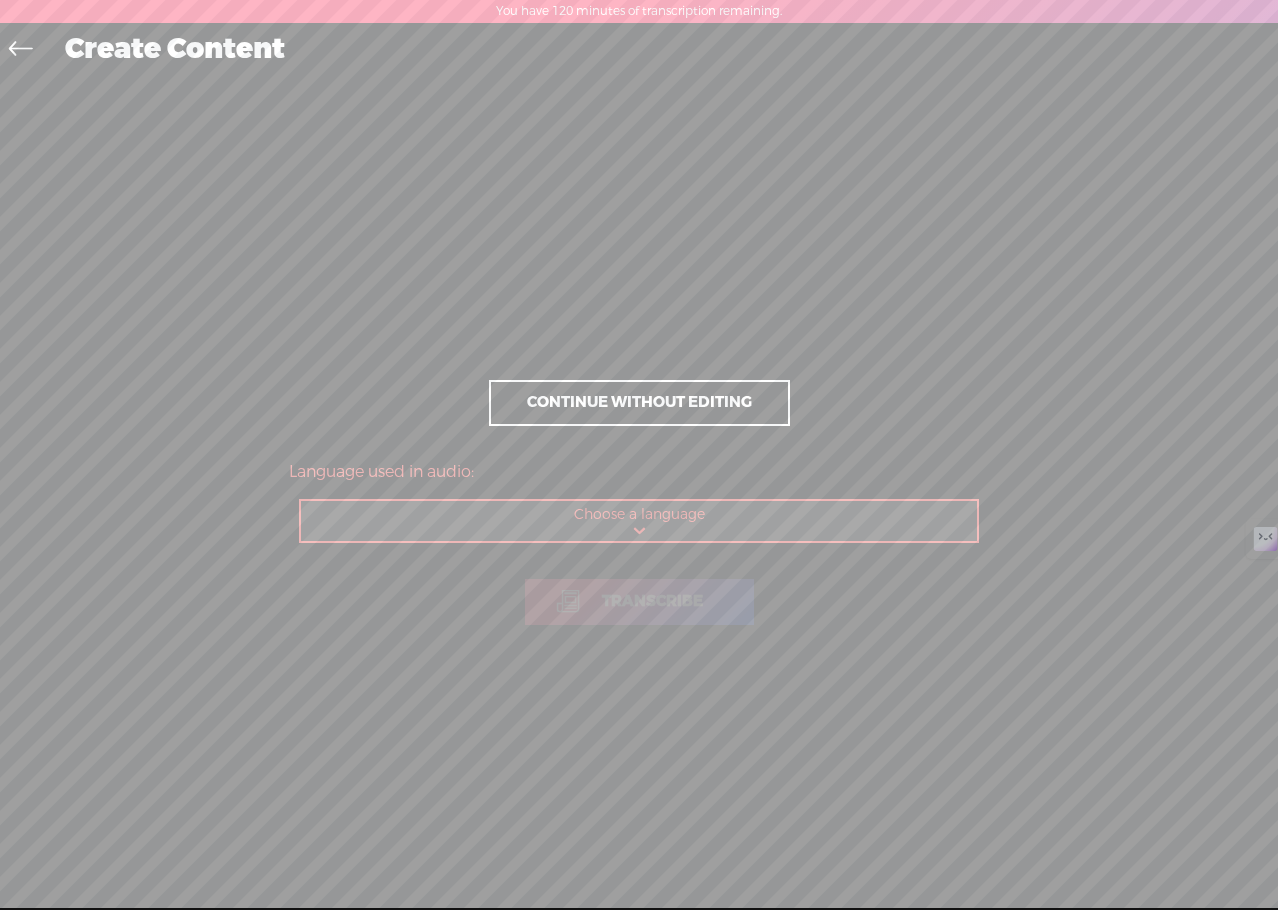 click on "Choose a language
Afrikaans Albanian Amharic Arabic, Gulf Arabic, Modern Standard Armenian Assamese Azerbaijani Bashkir Basque Belarusian Bengali Bosnian Breton Bulgarian Burmese Catalan Chinese, Simplified Chinese, Traditional Croatian Czech Danish Dutch English, Australian English, British English, Indian English, Irish English, New Zealand English, Scottish English, South African English, US English, Welsh Estonian Faroese Farsi Finnish French French, Canadian Galician Georgian German German, Swiss Greek Gujarati Haitian Creole Hausa Hawaiian Hebrew Hindi, Indian Hungarian Icelandic Indonesian Italian Japanese Javanese Kannada Kazakh Khmer Korean Lao Latin Latvian Lingala Lithuanian Luxembourgish Macedonian Malagasy Malay Malayalam Maltese Maori Marathi Mongolian Nepali Norwegian Norwegian Nynorsk Occitan Pashto Persian Polish Portuguese Portuguese, Brazilian Punjabi Romanian Russian Sanskrit Serbian Shona Sindhi Sinhala Slovak Slovenian Somali Spanish Spanish, US Sundanese Swahili" at bounding box center [640, 521] 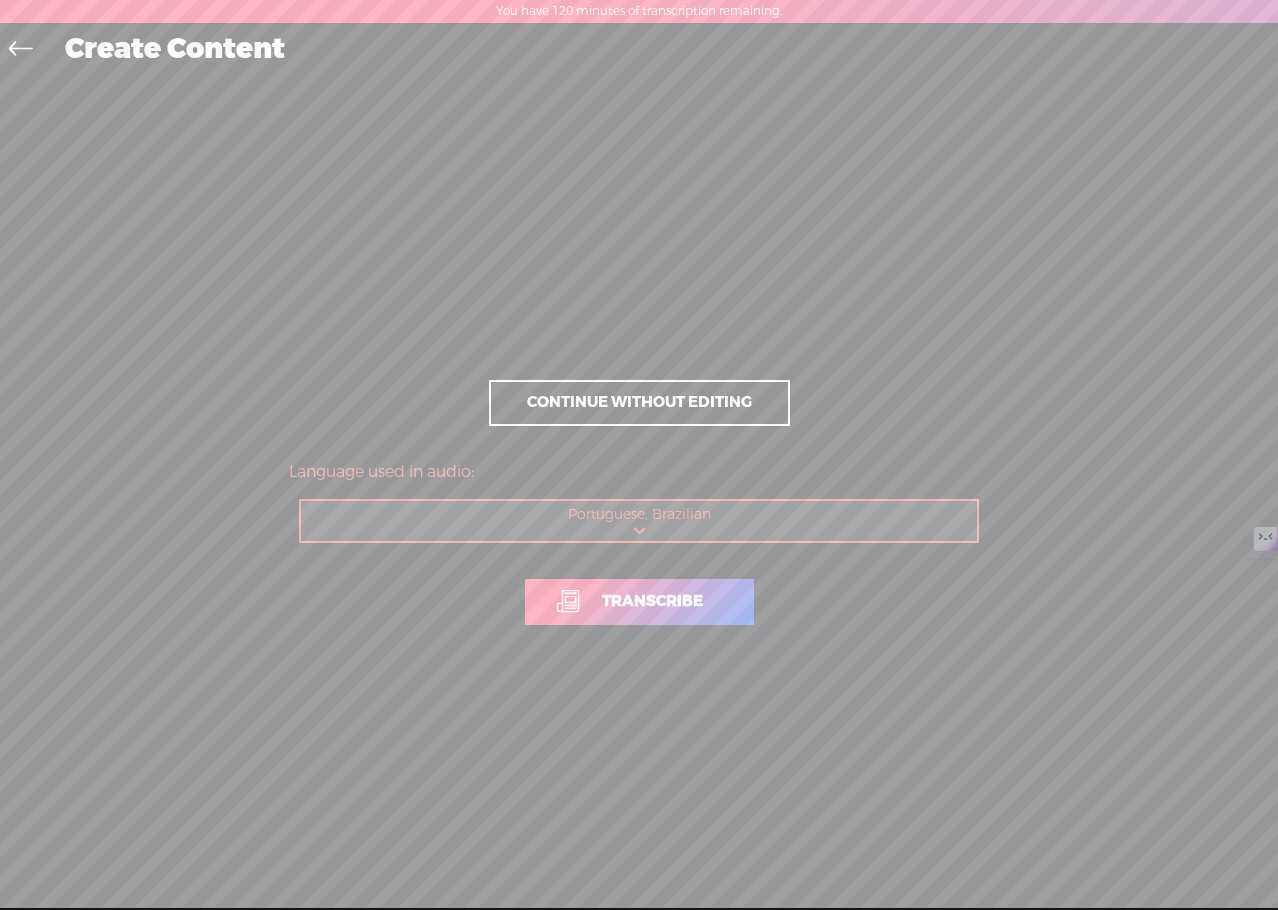 click on "Continue without editing" at bounding box center [639, 403] 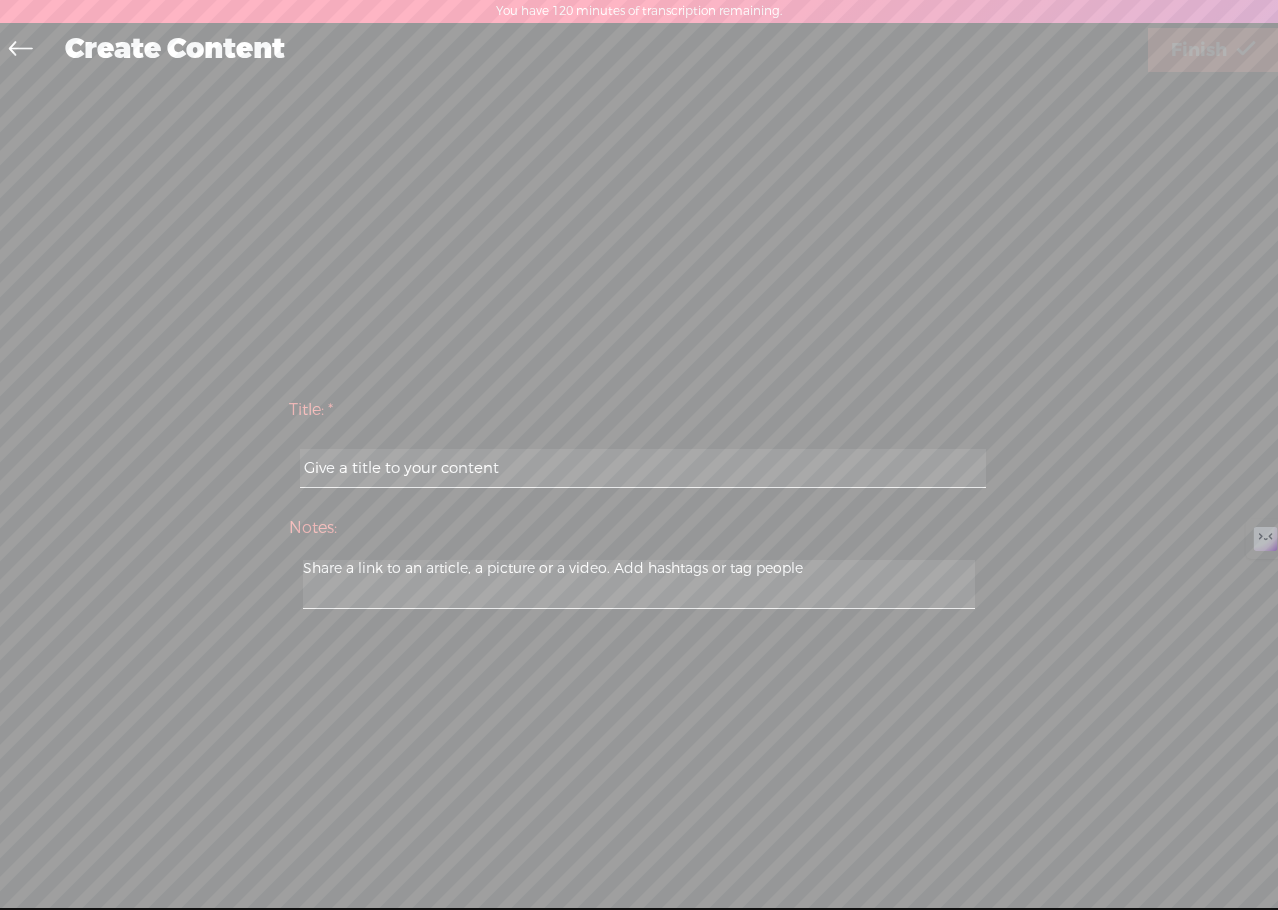 click at bounding box center (642, 468) 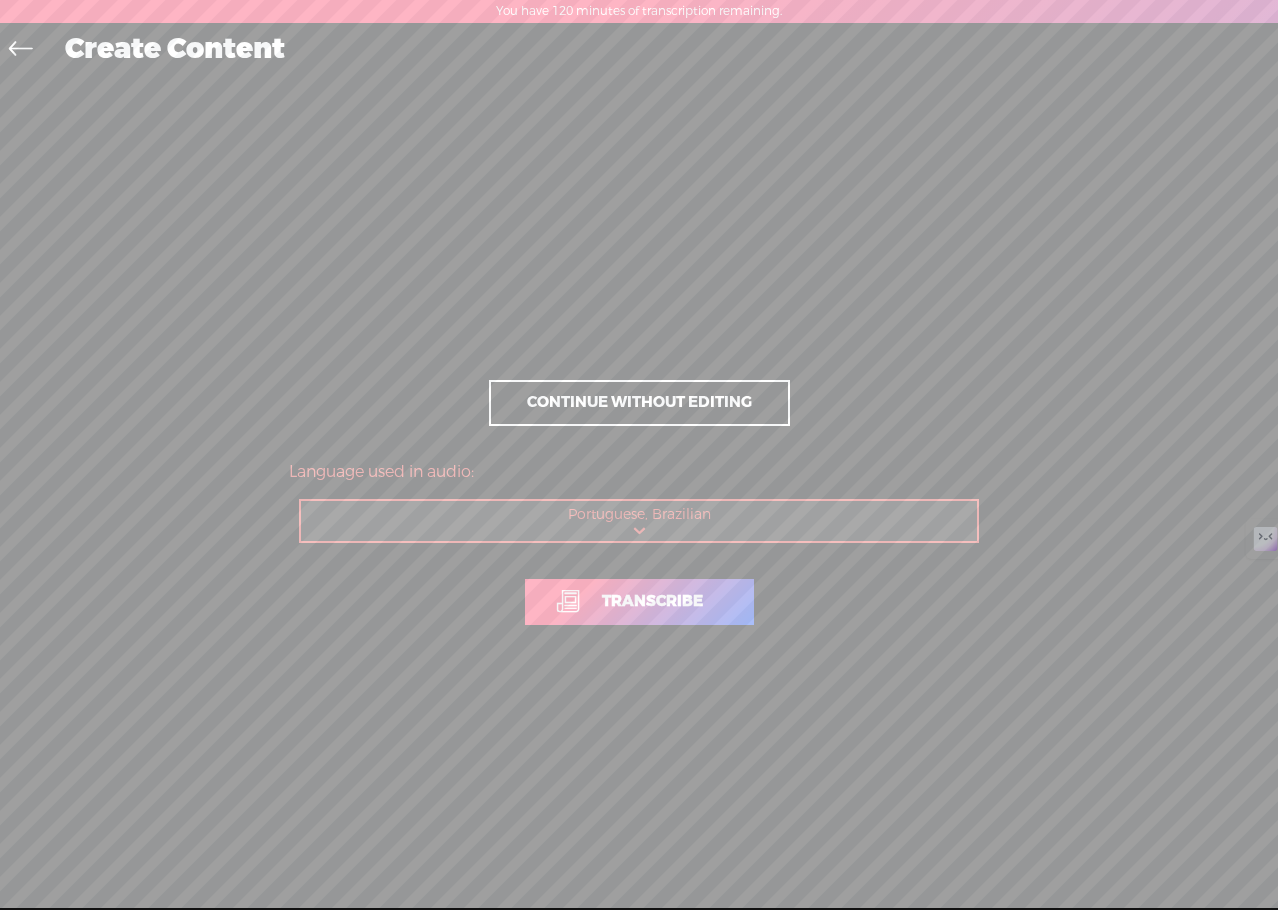 click on "Transcribe" at bounding box center [652, 601] 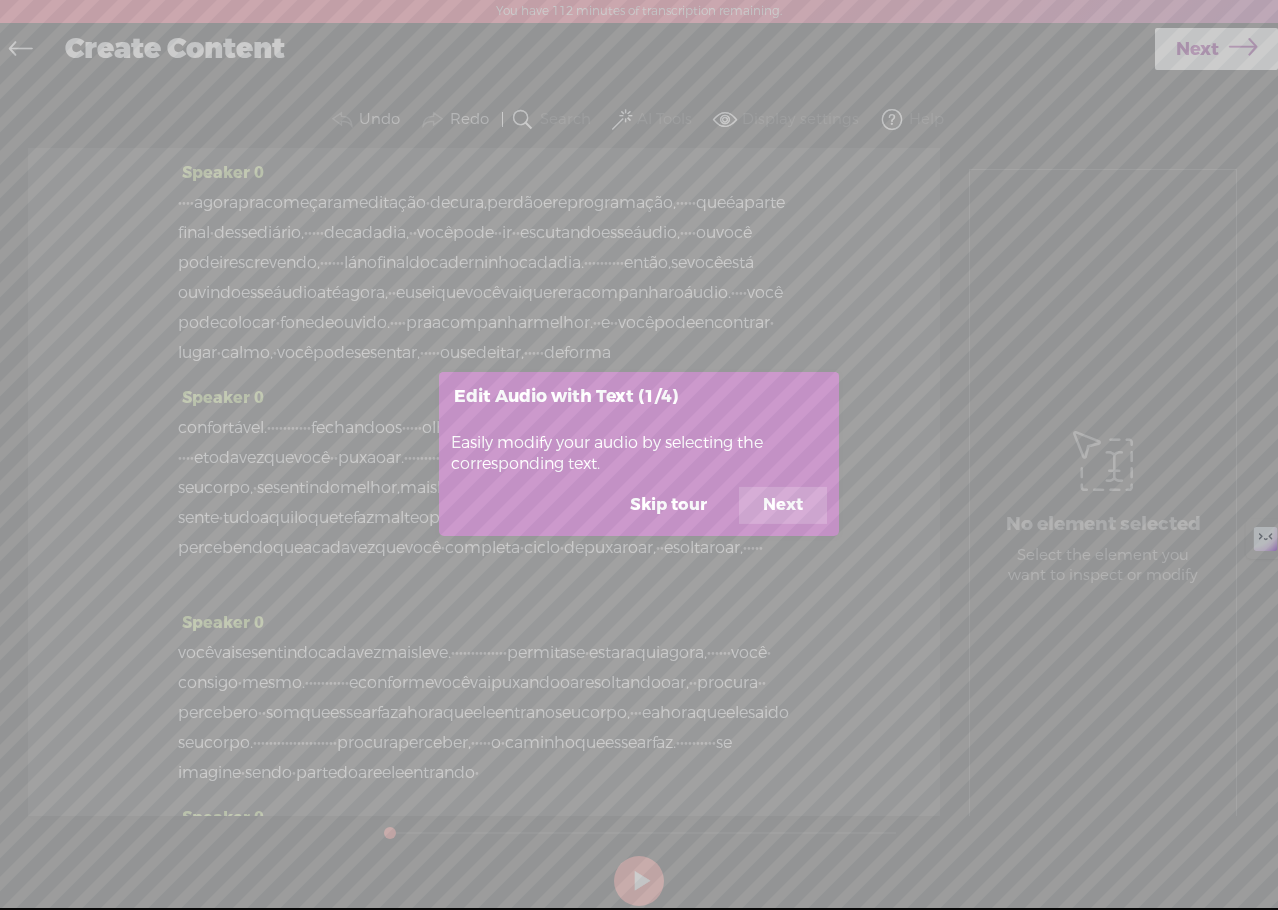 click on "Next" at bounding box center (783, 506) 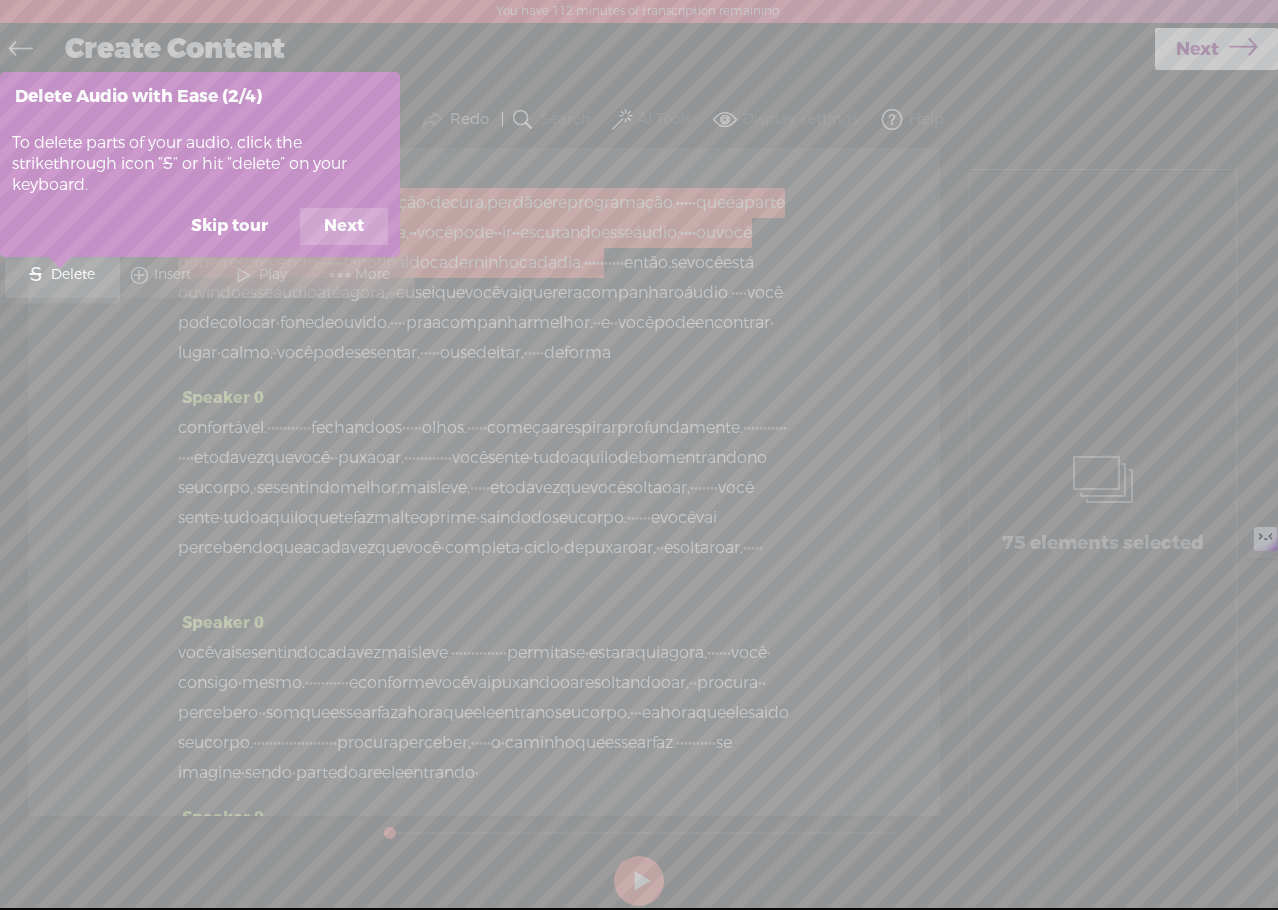 click on "Next" at bounding box center [344, 227] 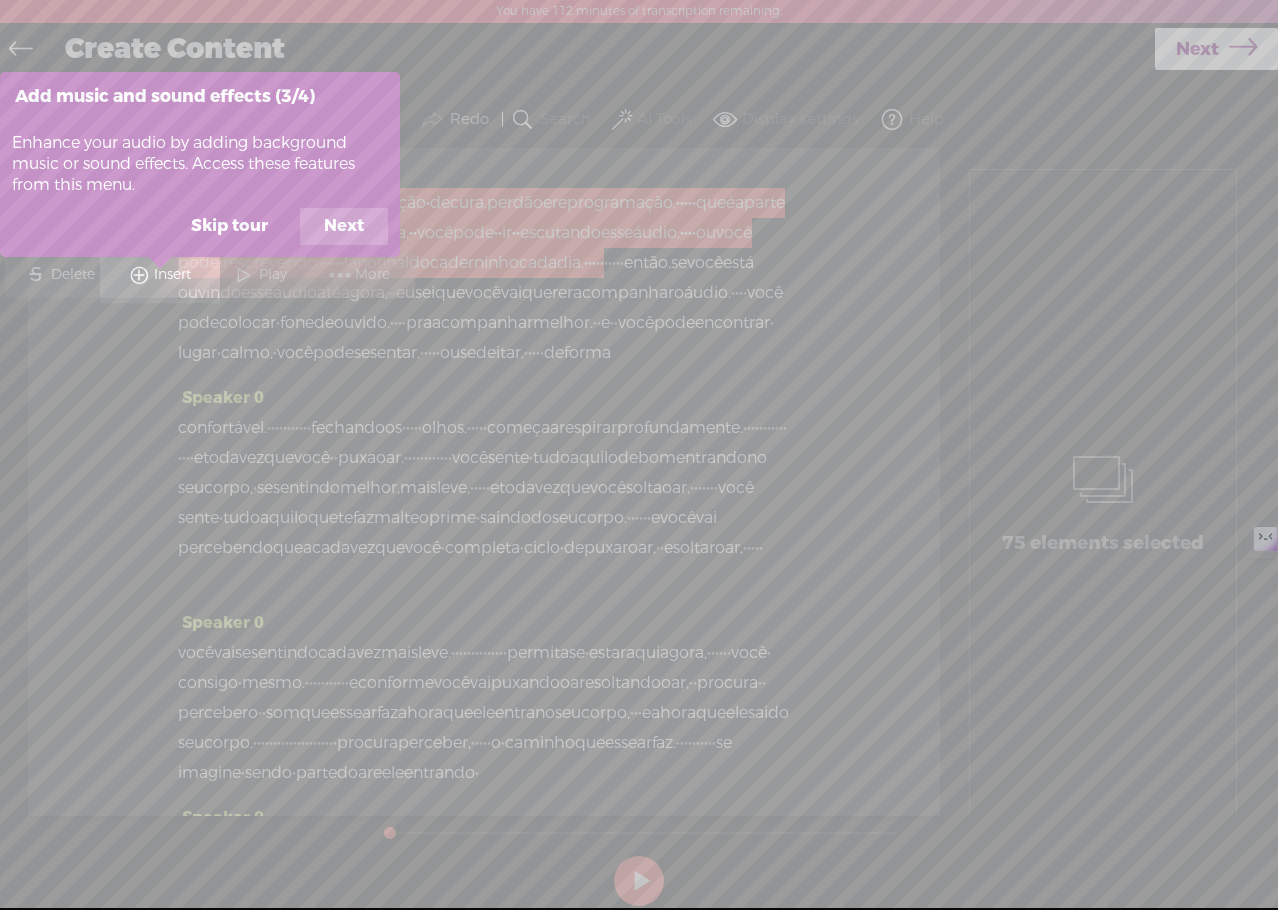 click on "Next" at bounding box center (344, 227) 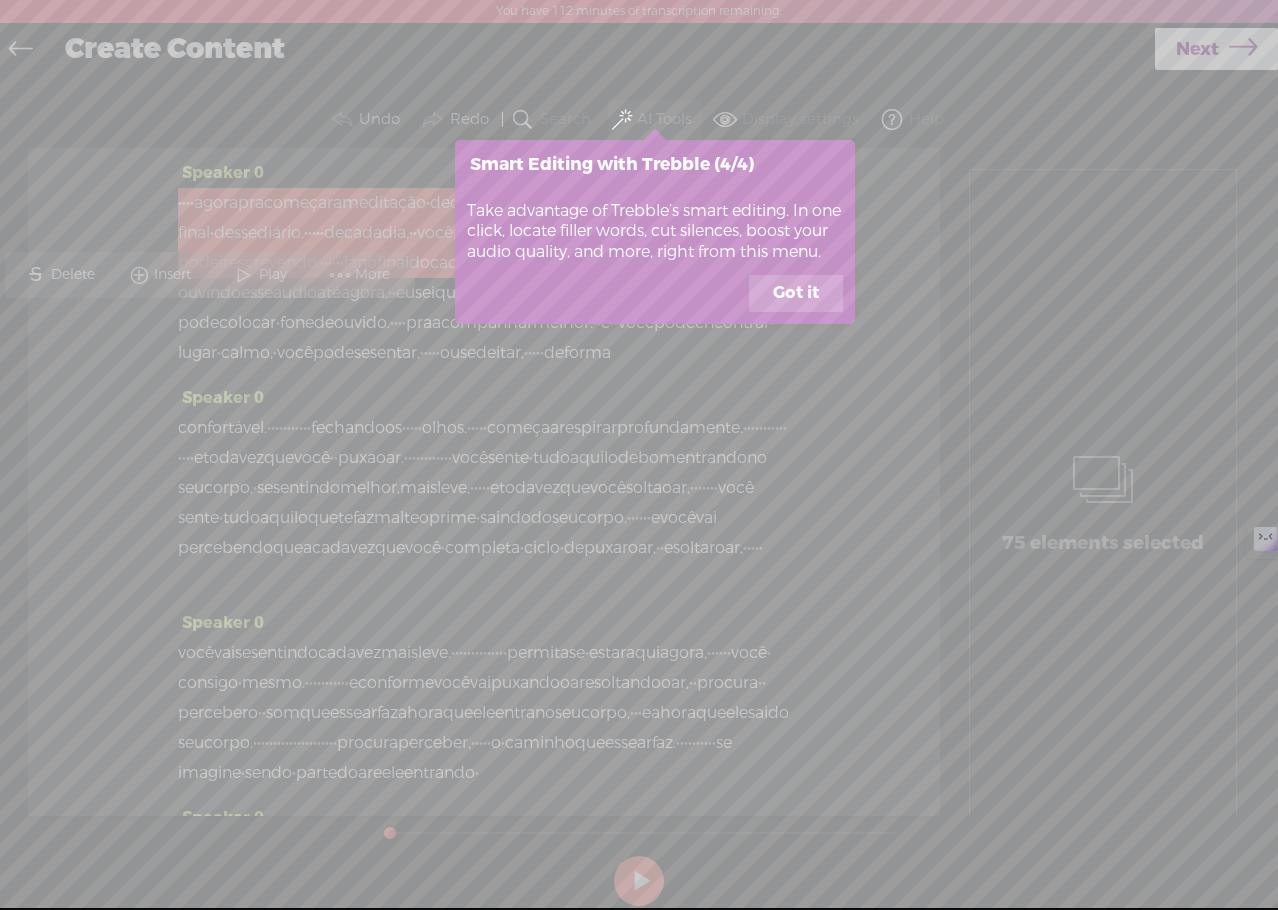 click on "Got it" at bounding box center (796, 294) 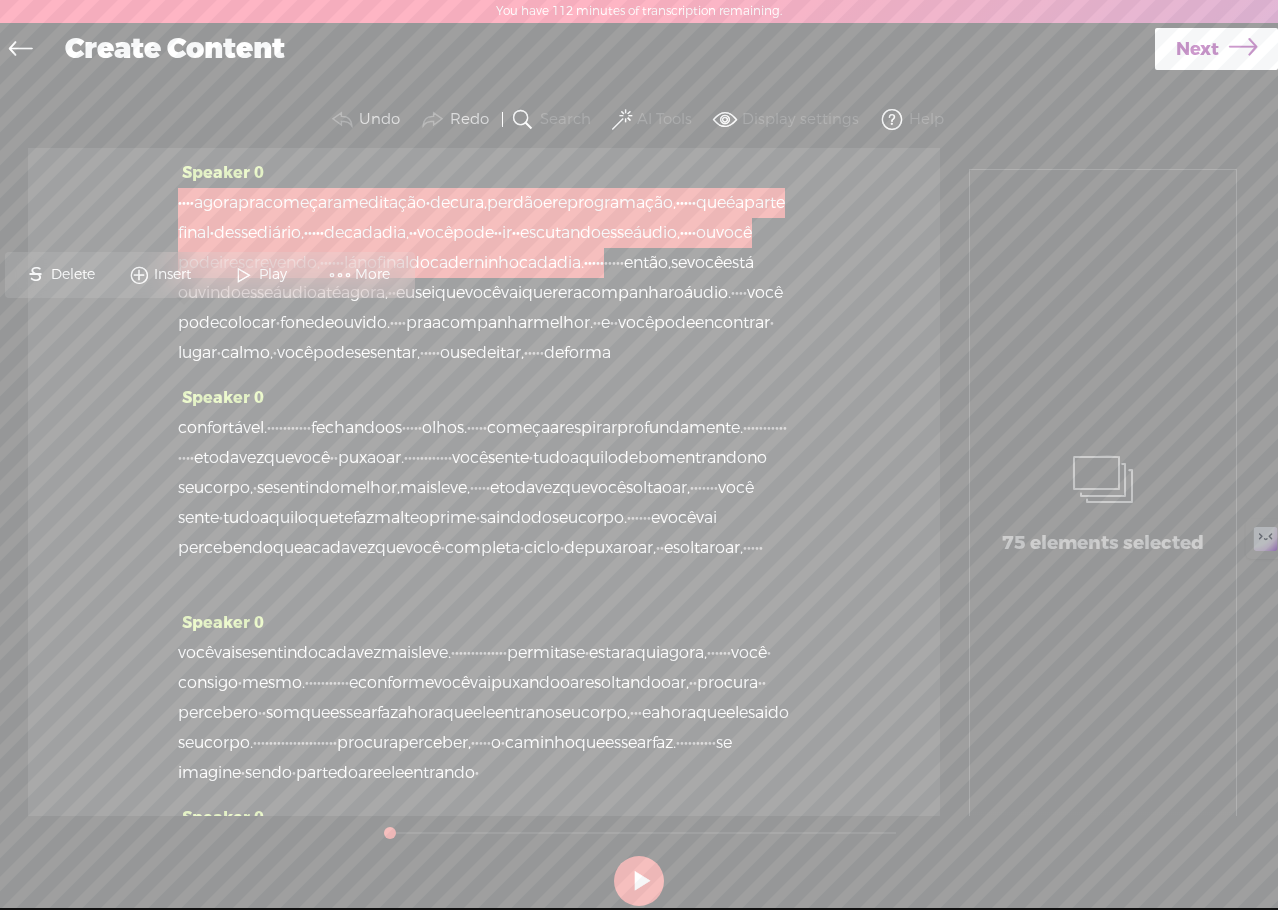 click on "Speaker 0
·
·
·
·
agora
pra
começar
a
meditação
·
de
cura,
perdão
e
reprogramação,
·
·
·
·
·
que
é
a
parte
final
·
desse
diário,
·
·
·
·
·
de
cada
dia,
·
·
você
pode
·
·
ir
·
·
escutando
esse
áudio," at bounding box center [484, 482] 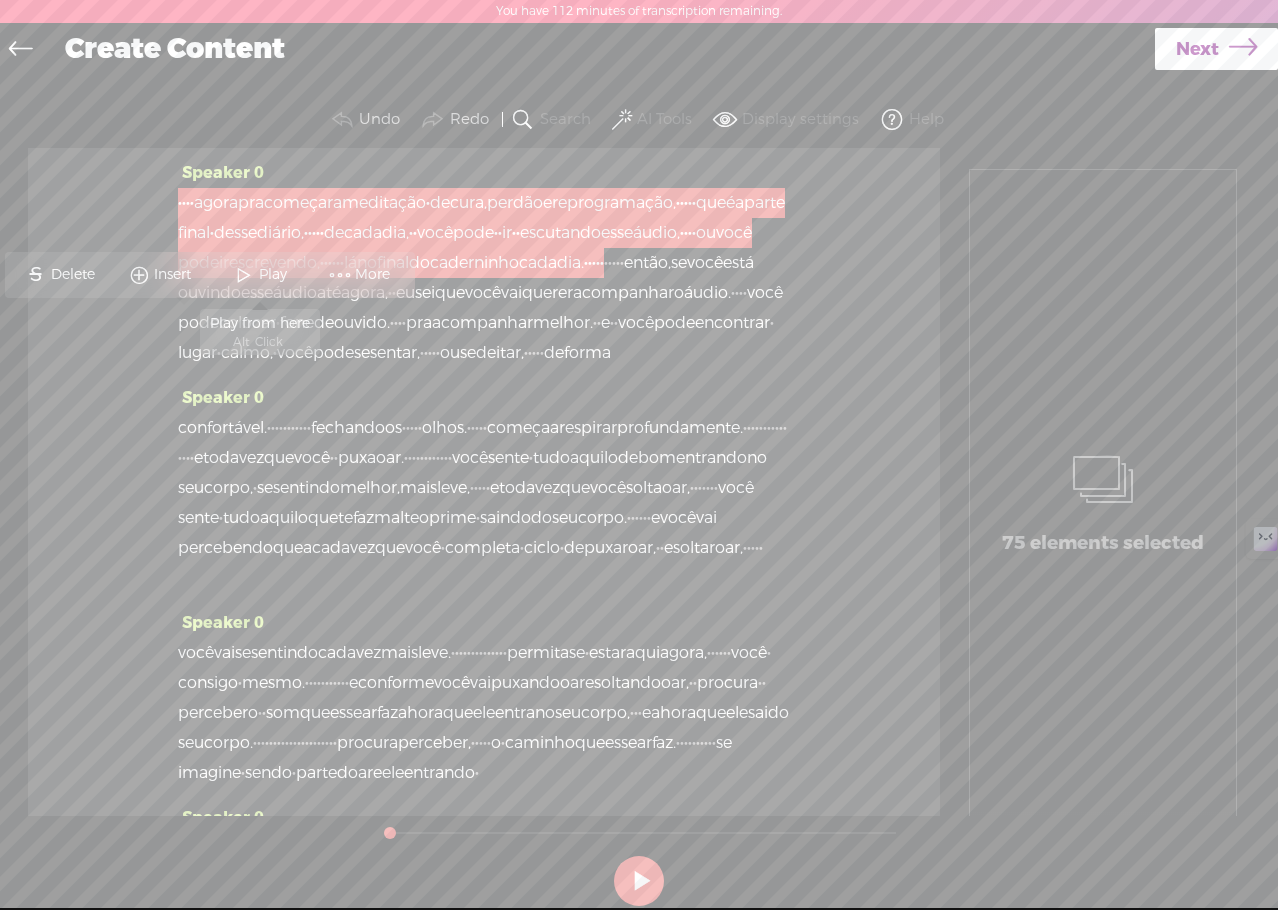 drag, startPoint x: 238, startPoint y: 274, endPoint x: 297, endPoint y: 338, distance: 87.04597 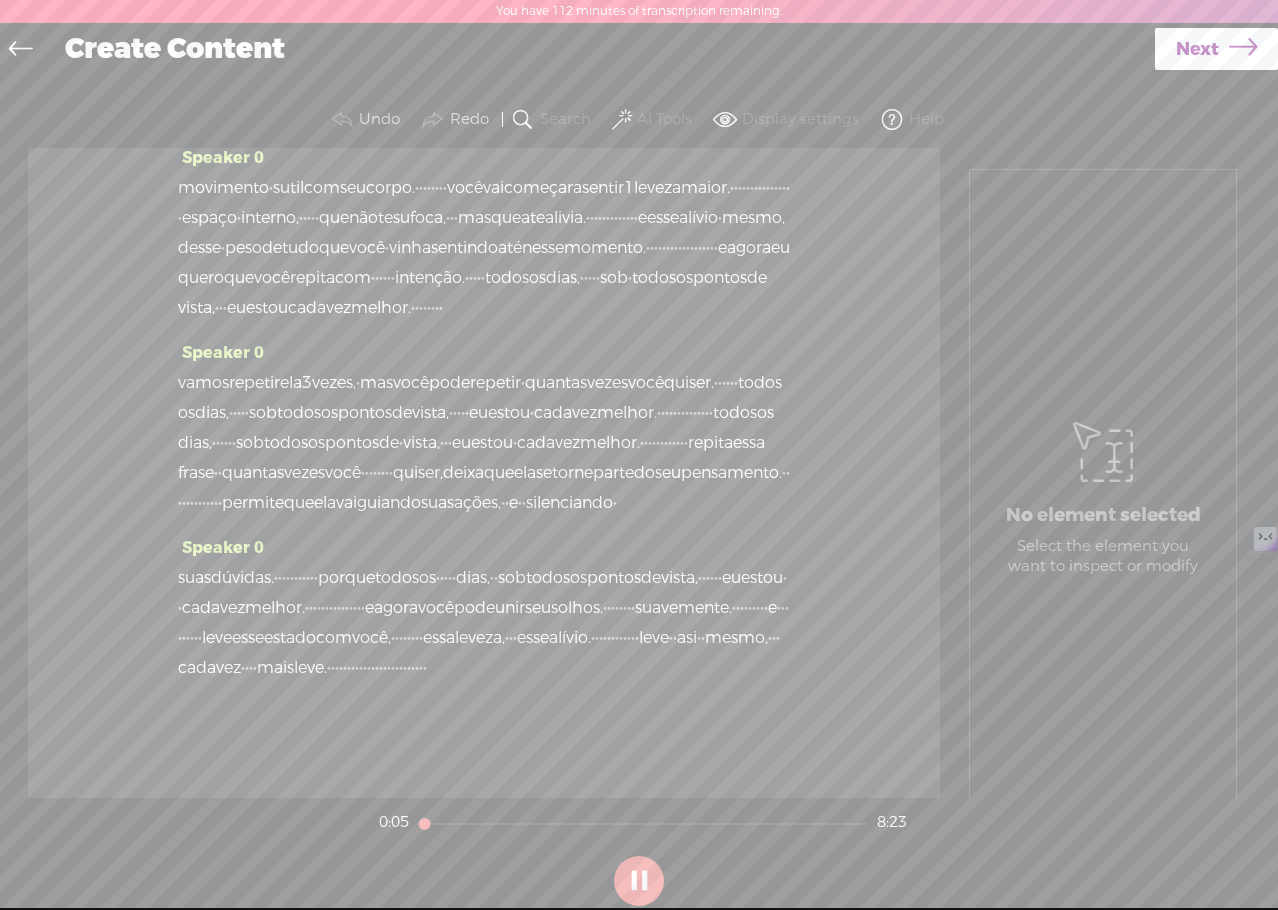 scroll, scrollTop: 2610, scrollLeft: 0, axis: vertical 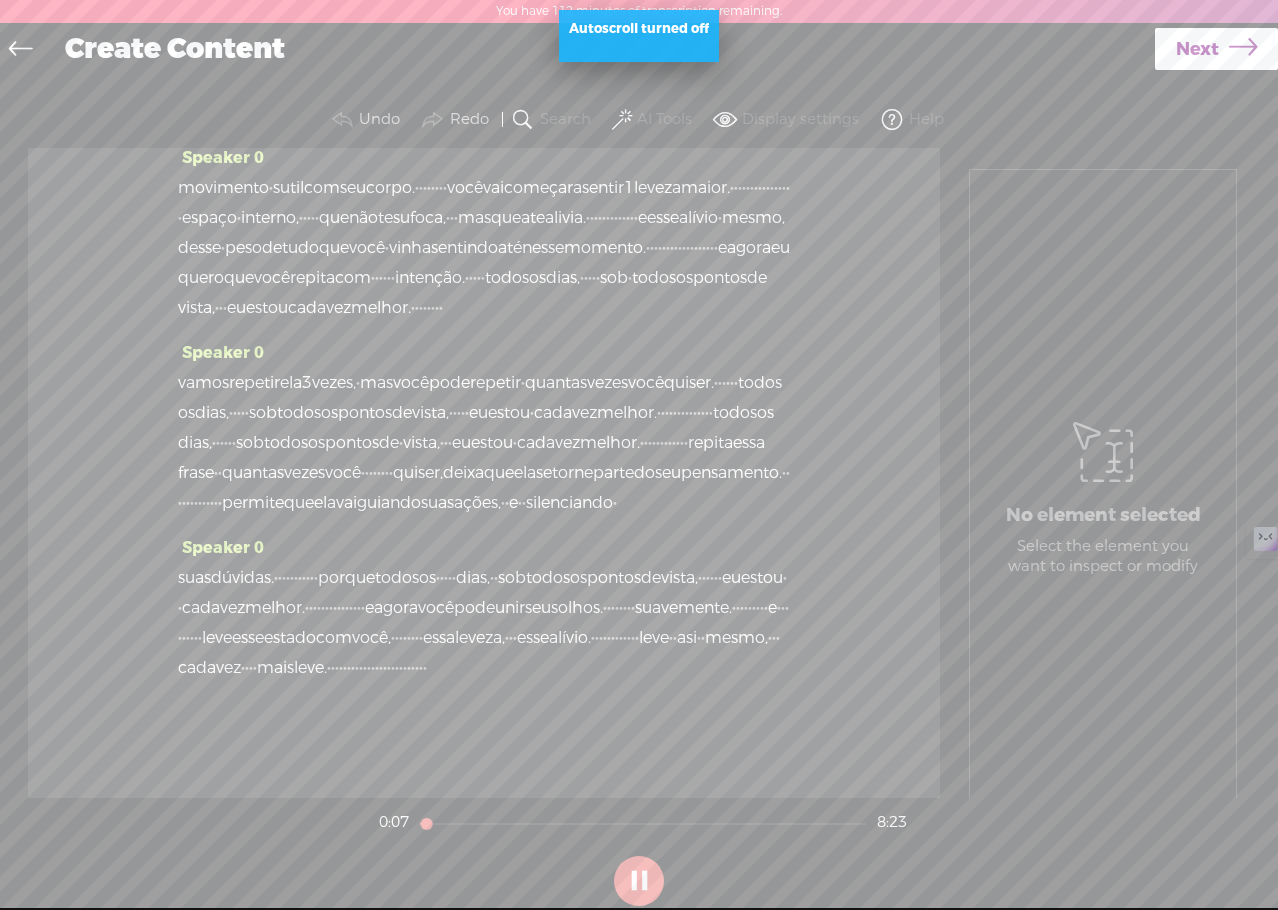 click on "Next" at bounding box center (1197, 49) 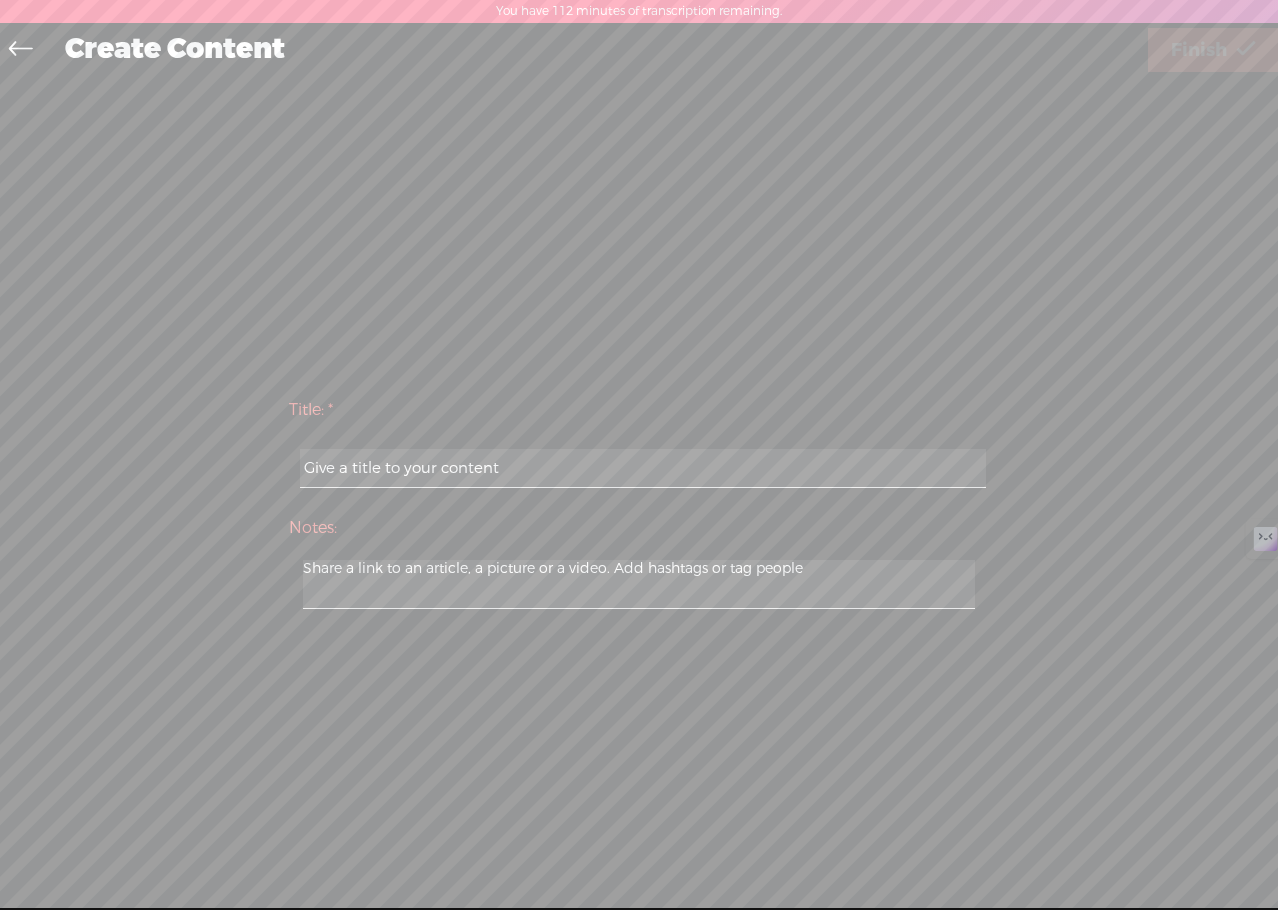 click at bounding box center (642, 468) 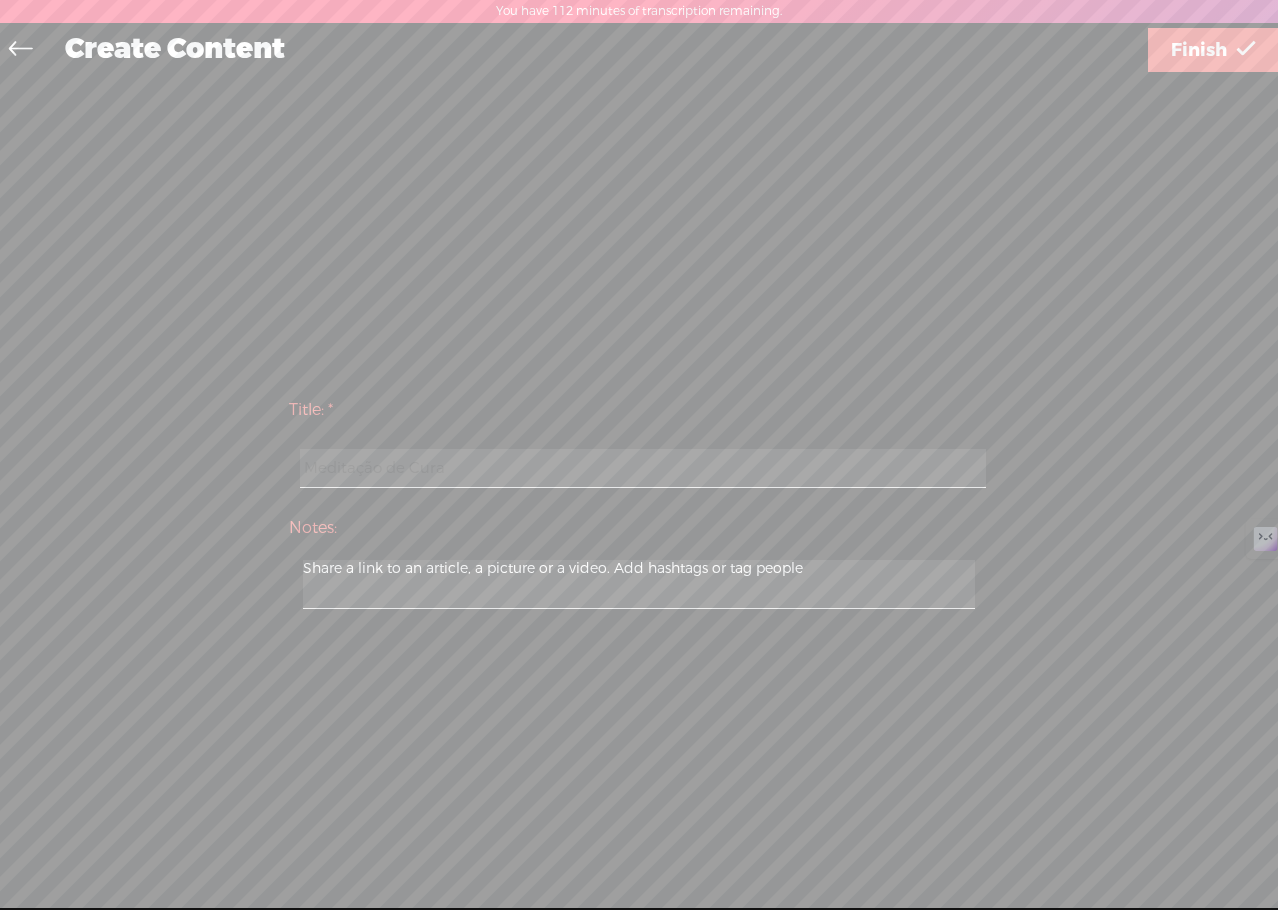 click on "Meditação de Cura" at bounding box center (642, 468) 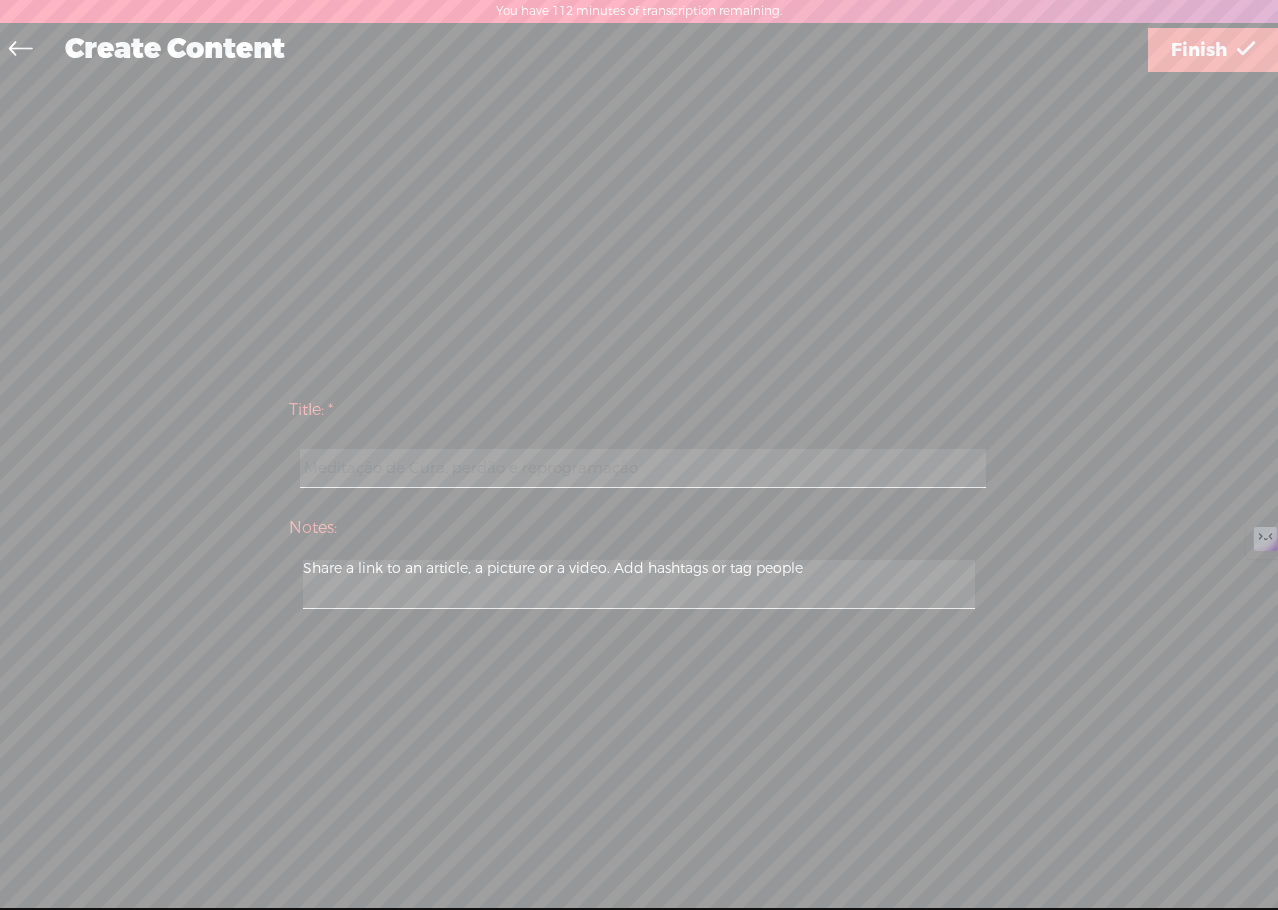 click on "Meditação de Cura, perdão e reprogramação" at bounding box center (642, 468) 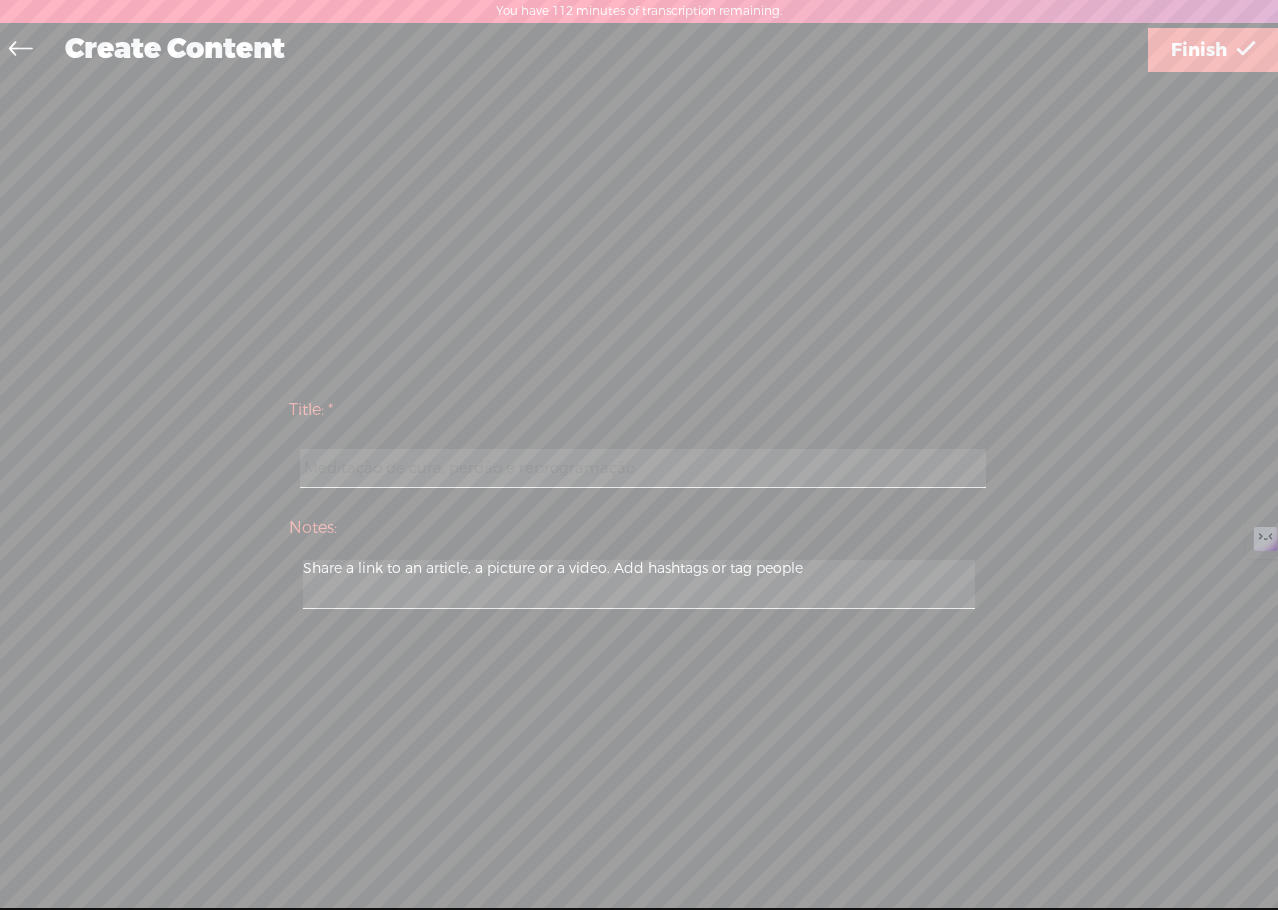 type on "Meditação de cura, perdão e reprogramação" 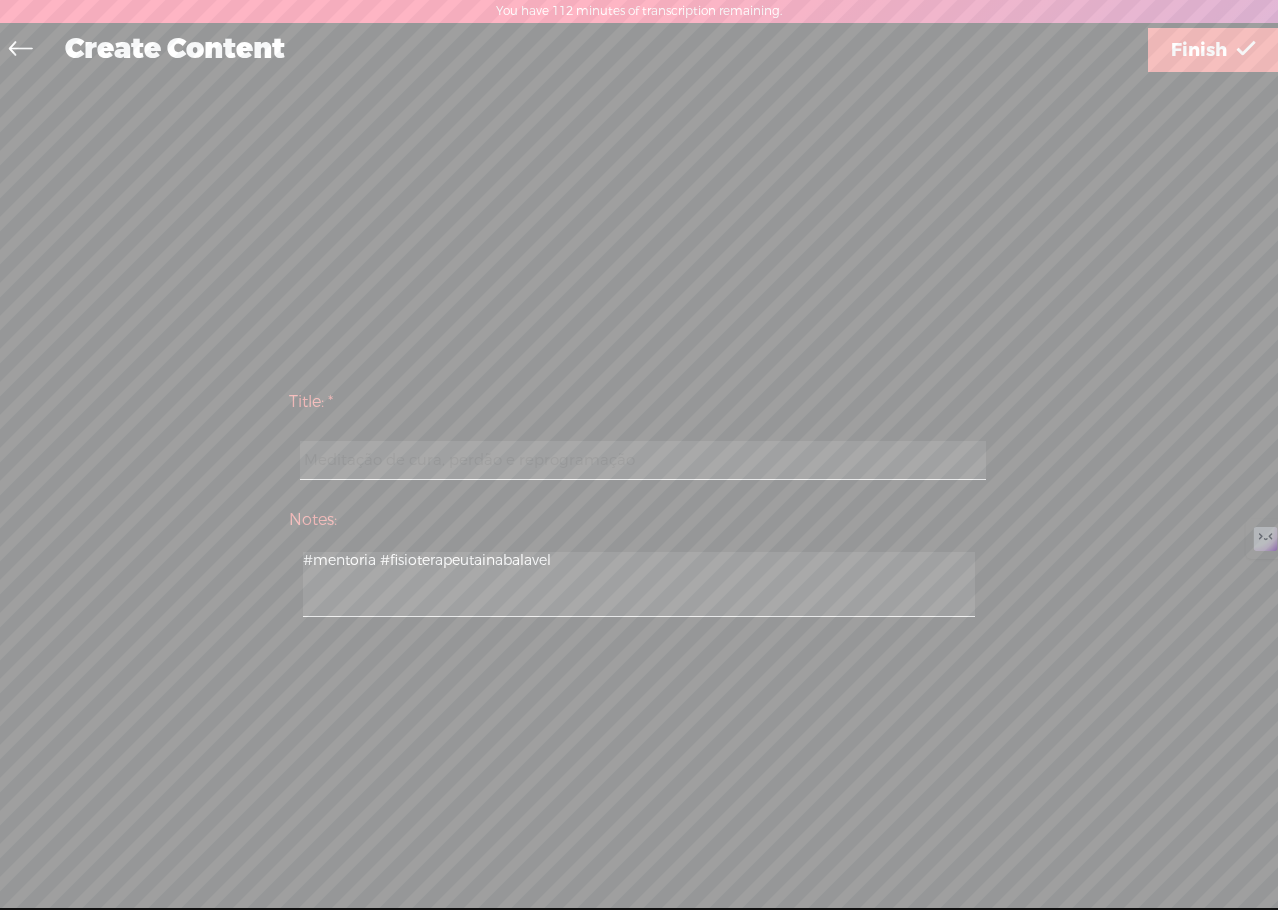 type on "#mentoria #fisioterapeutainabalavel" 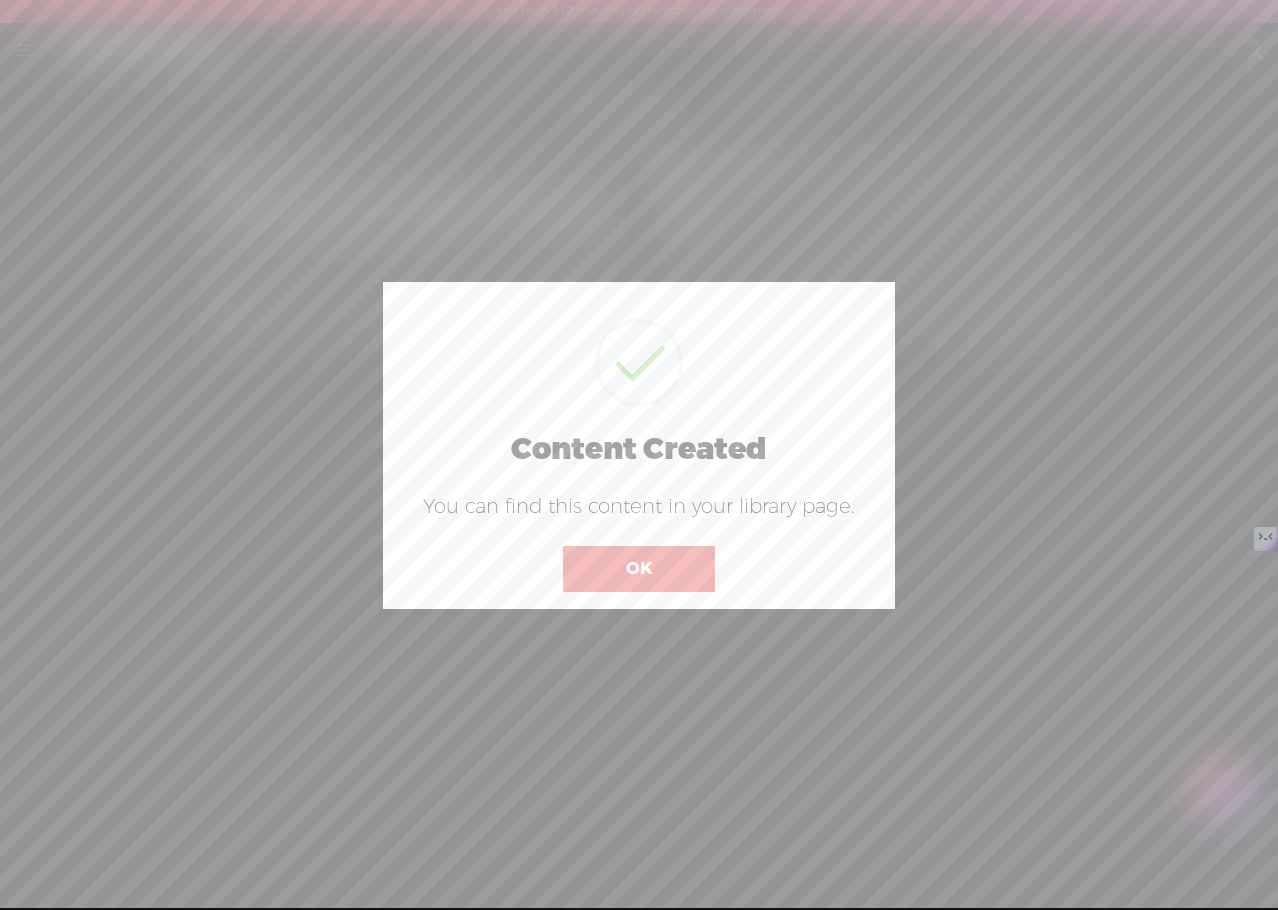 click on "OK" at bounding box center [639, 569] 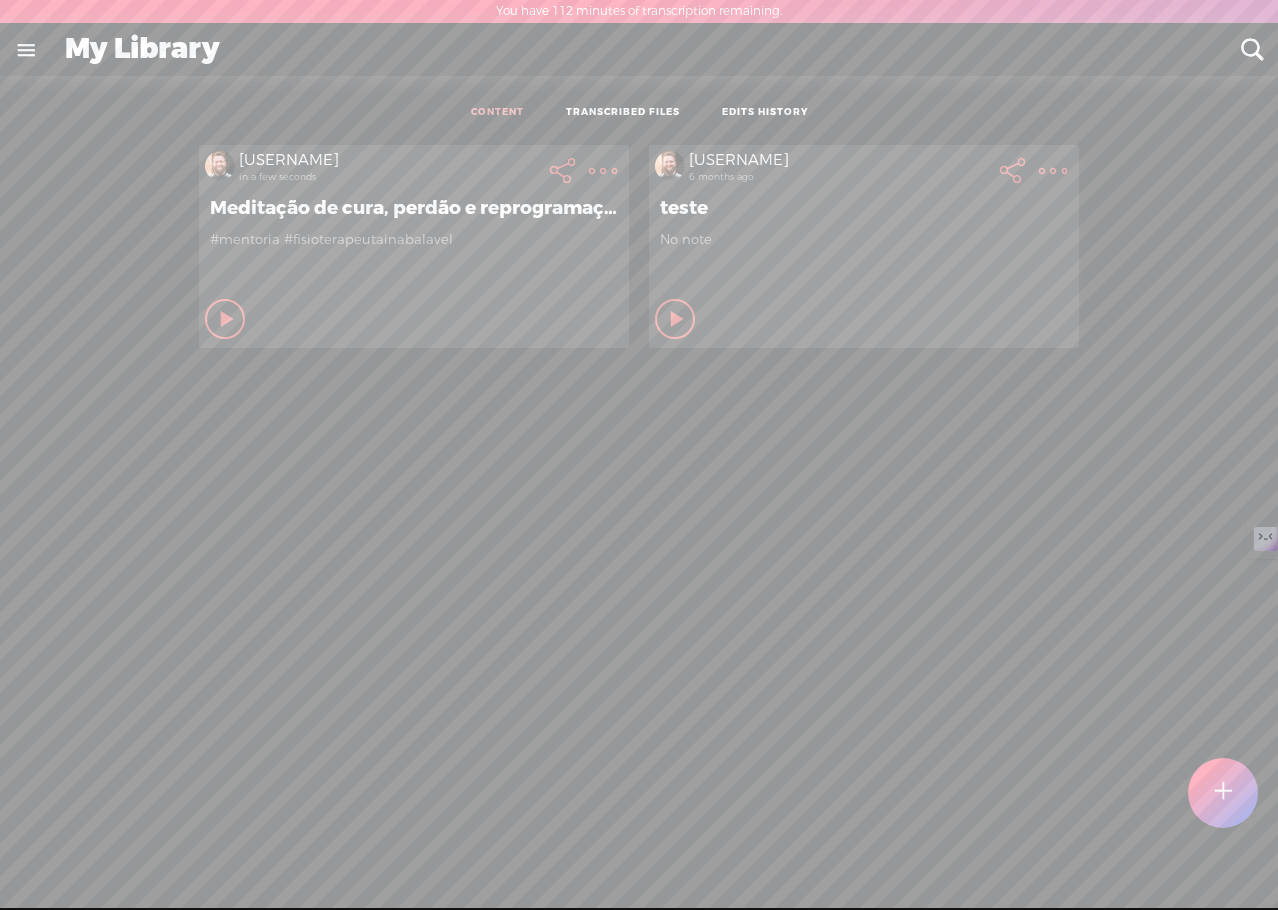 click at bounding box center (603, 171) 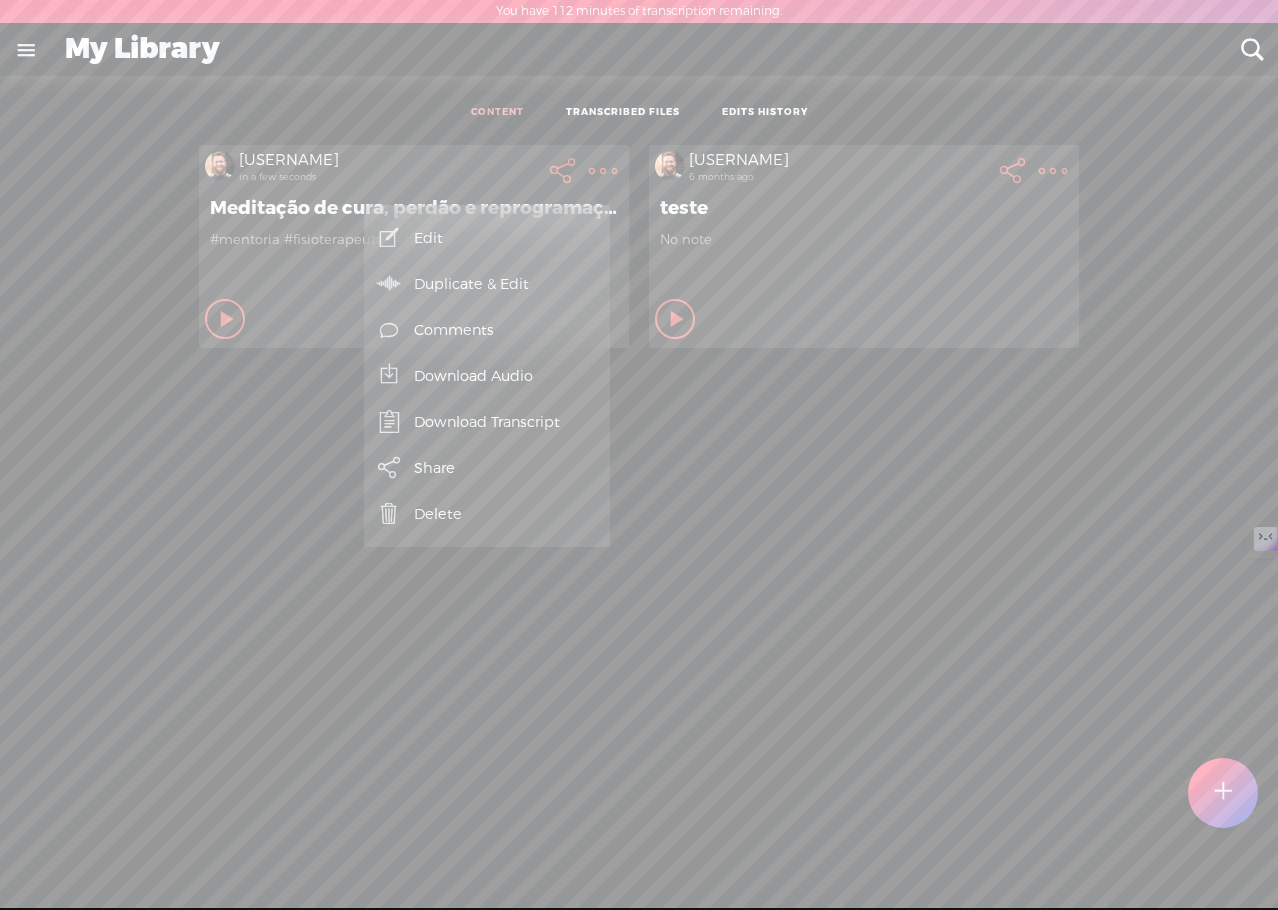 click at bounding box center (228, 319) 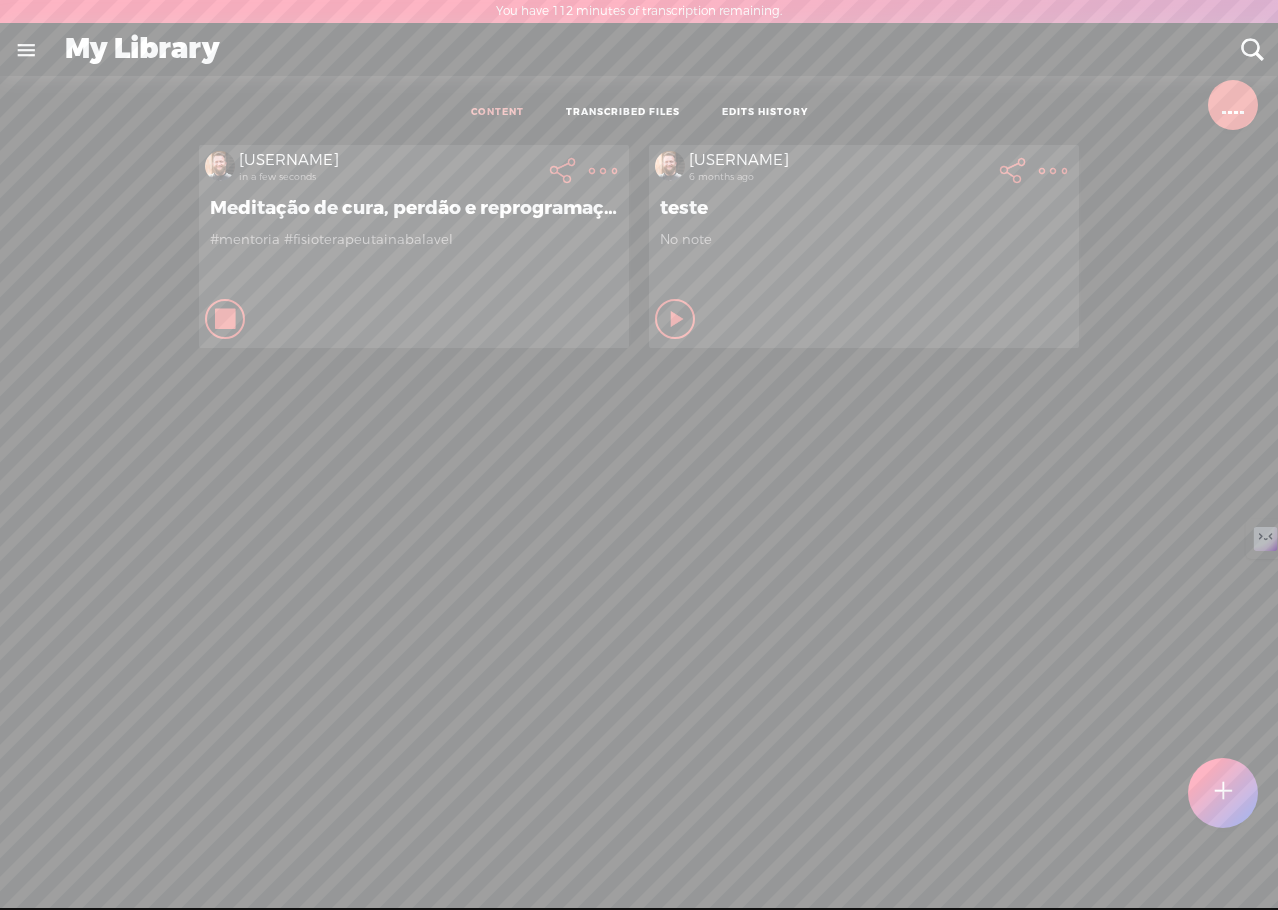 click on "Meditação de cura, perdão e reprogramação" at bounding box center (414, 208) 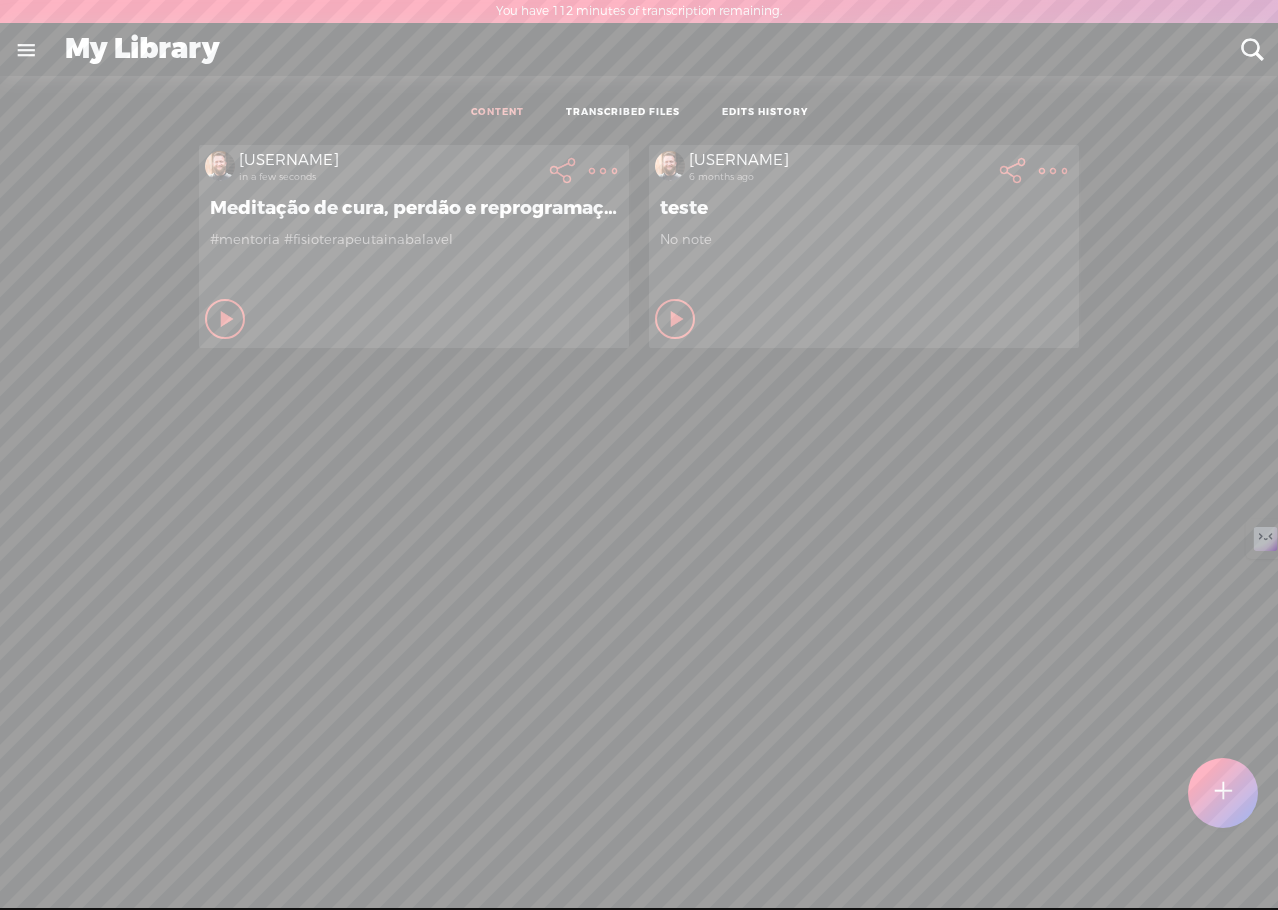 click at bounding box center [603, 171] 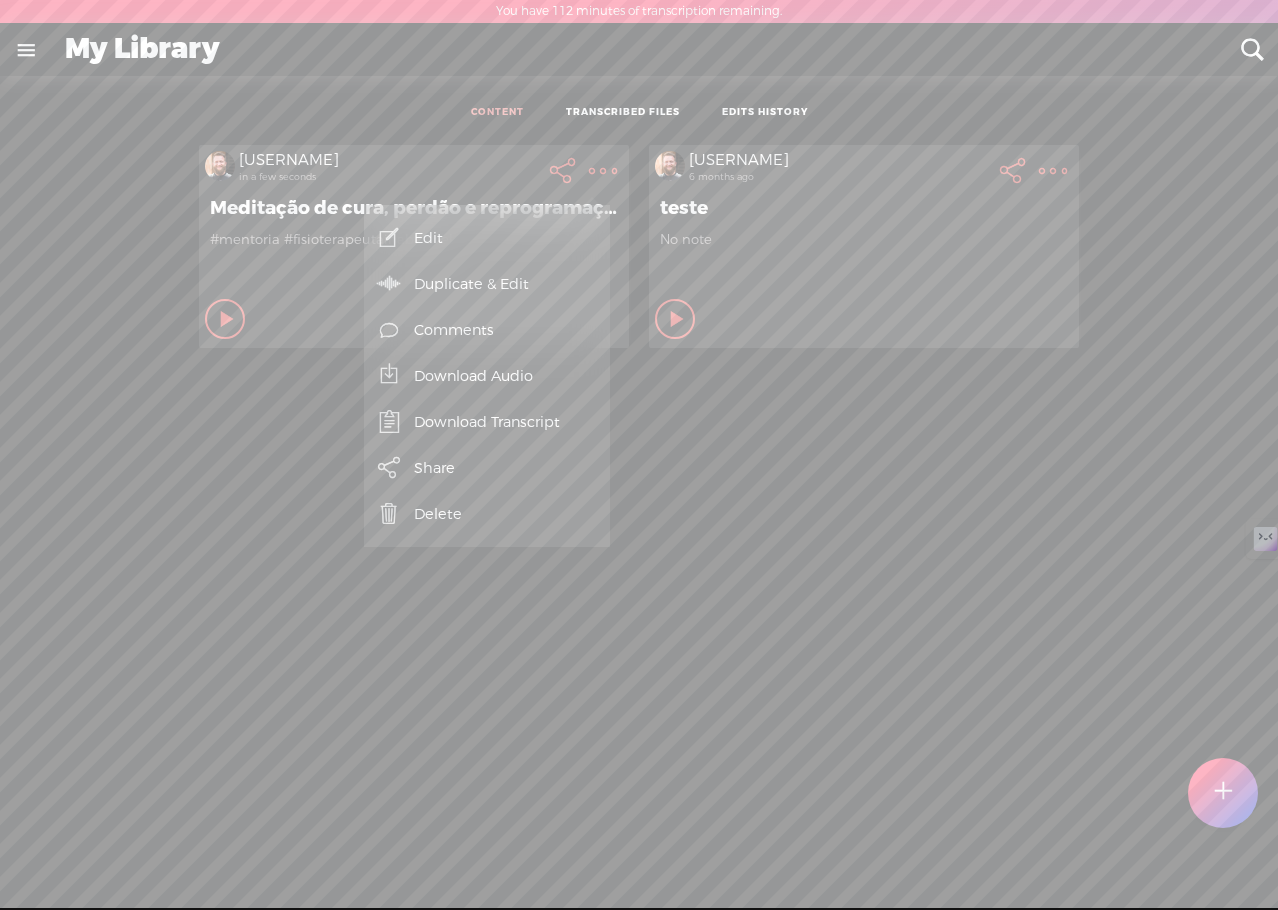 click on "Edit" at bounding box center (487, 238) 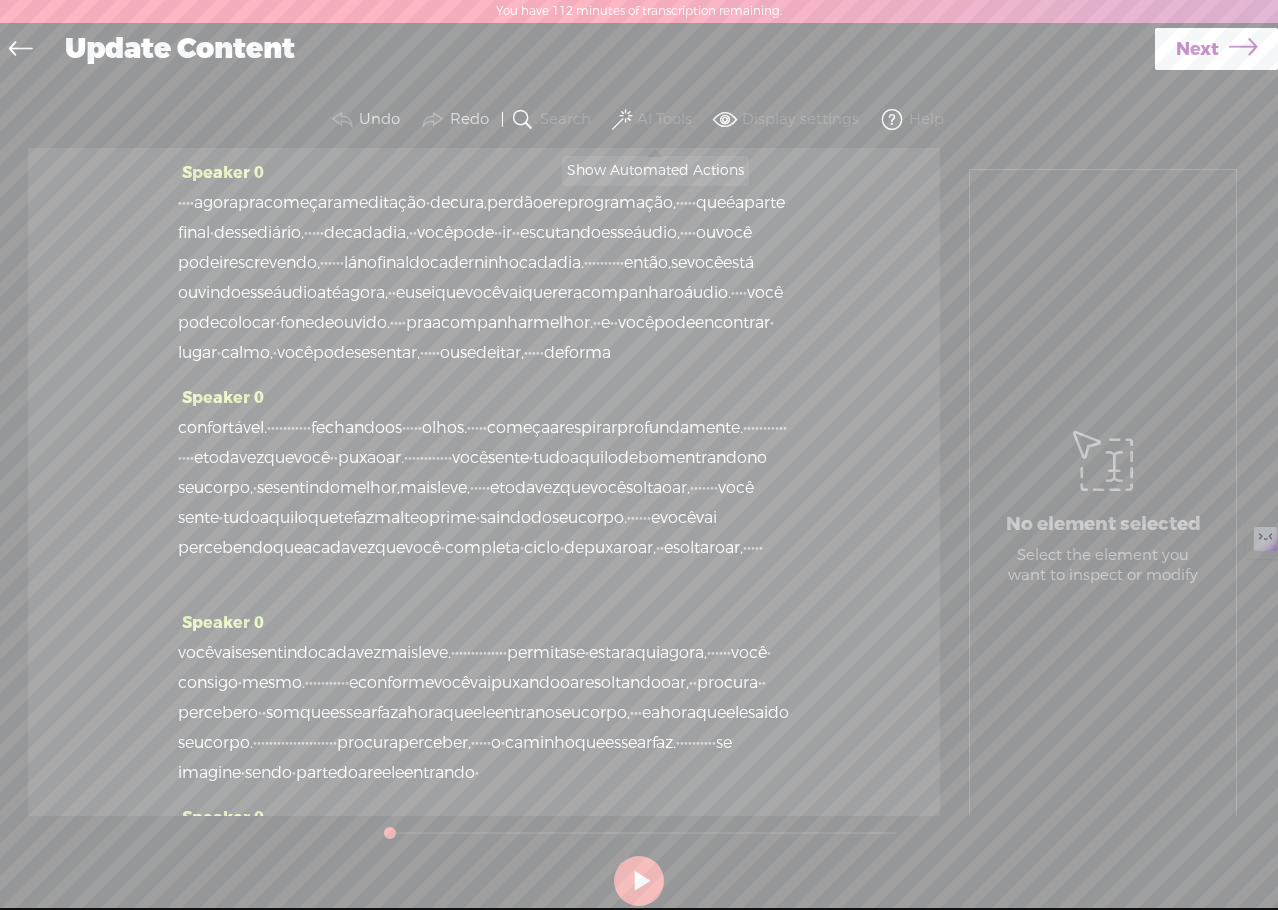 click on "AI Tools" at bounding box center (664, 120) 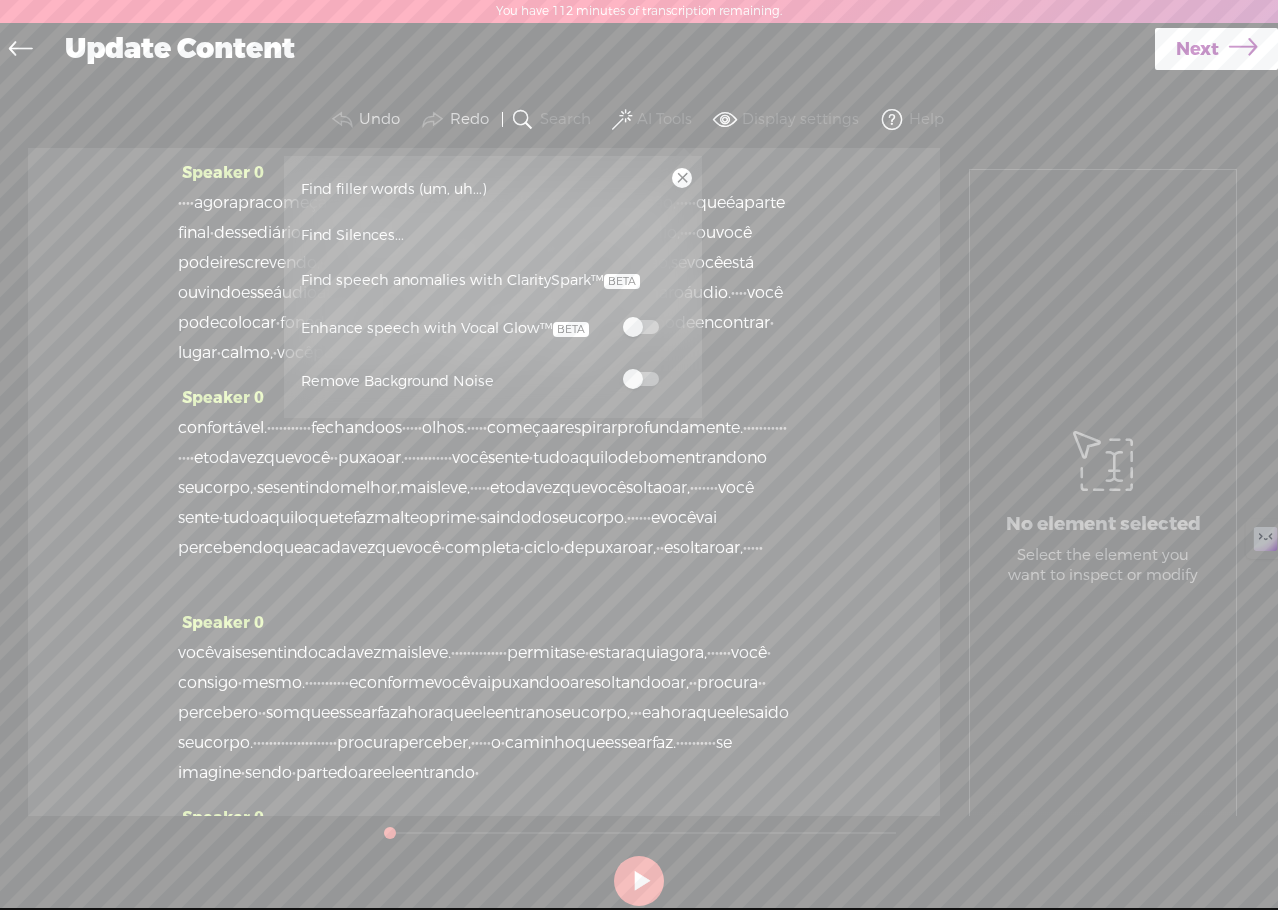 click at bounding box center [641, 327] 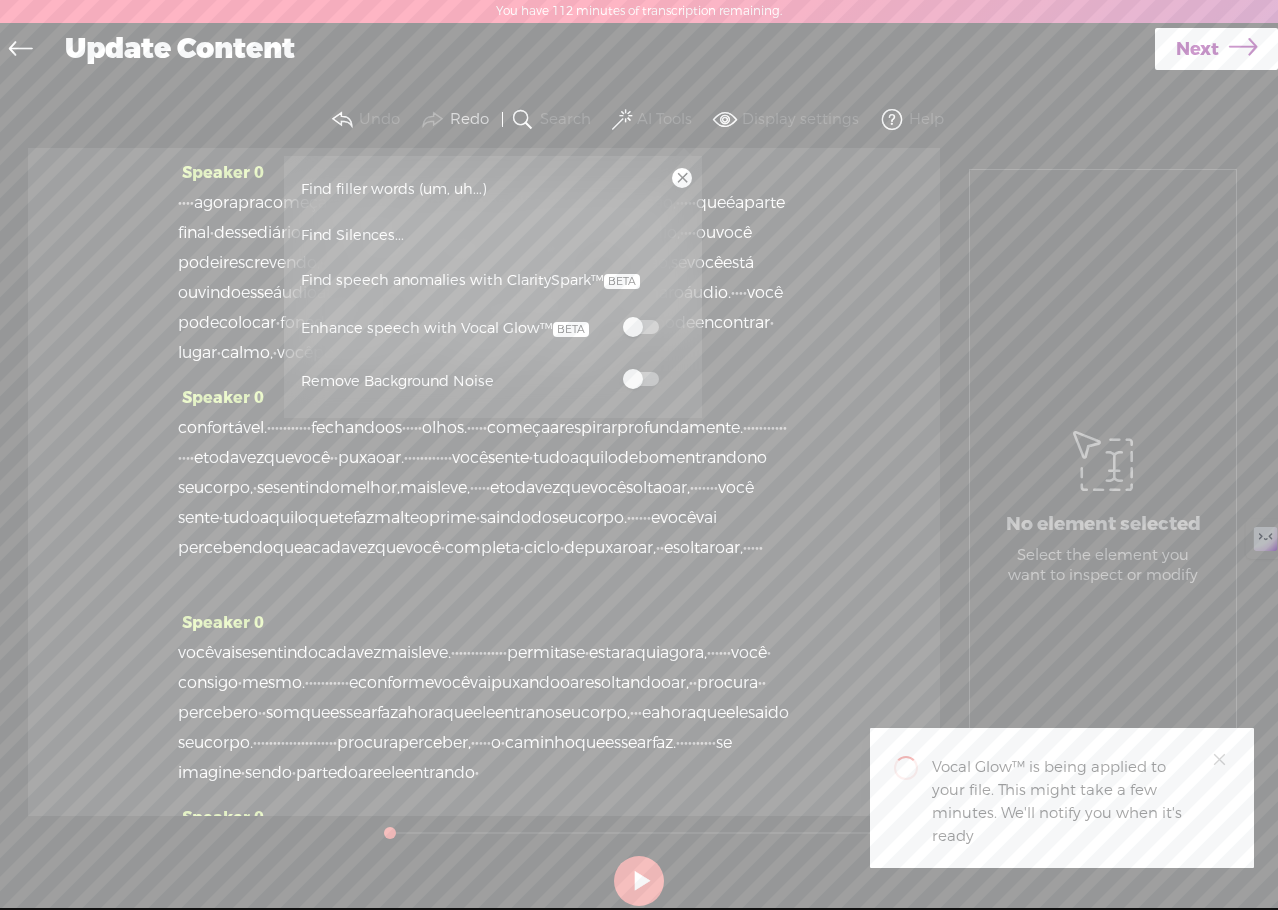 click at bounding box center [641, 379] 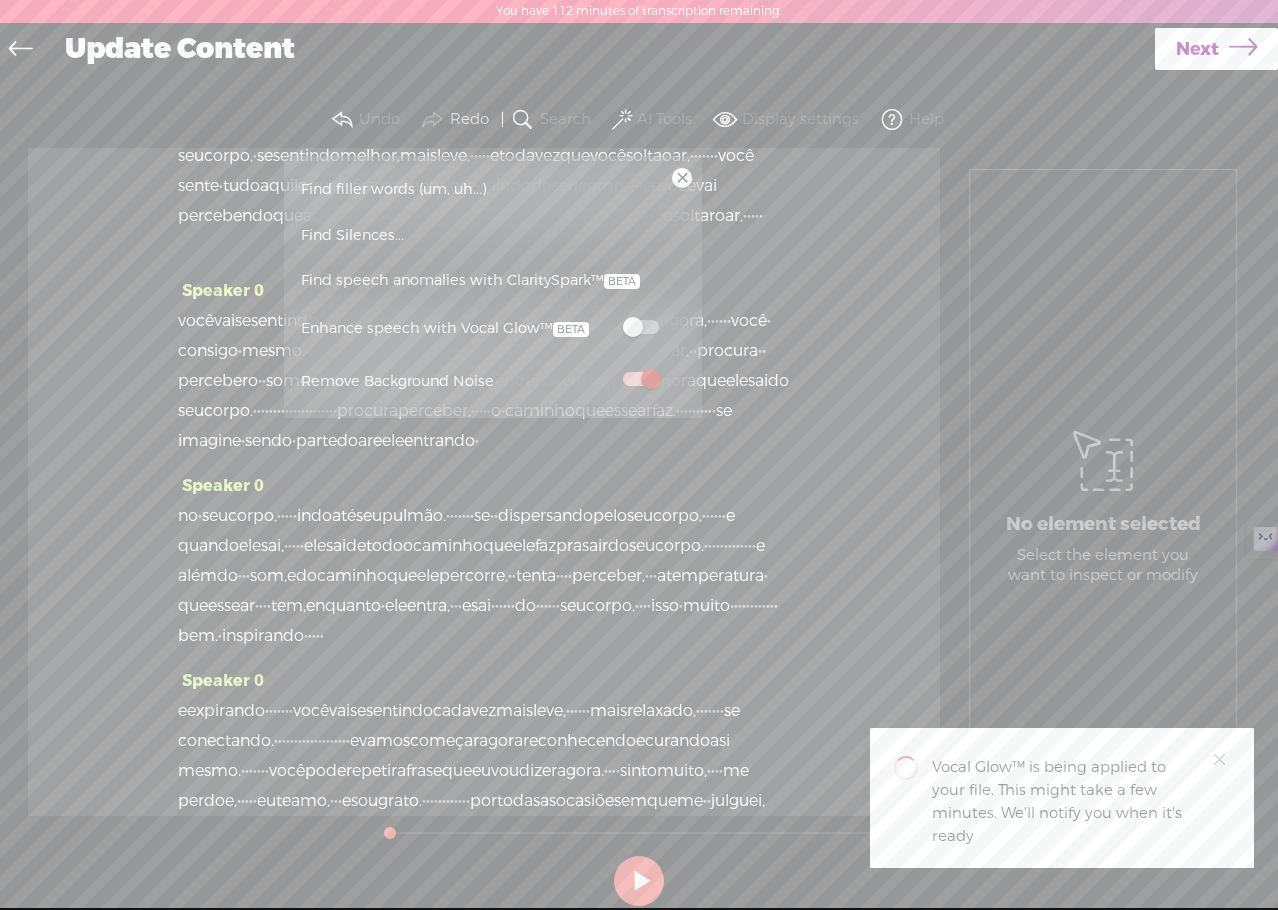 scroll, scrollTop: 300, scrollLeft: 0, axis: vertical 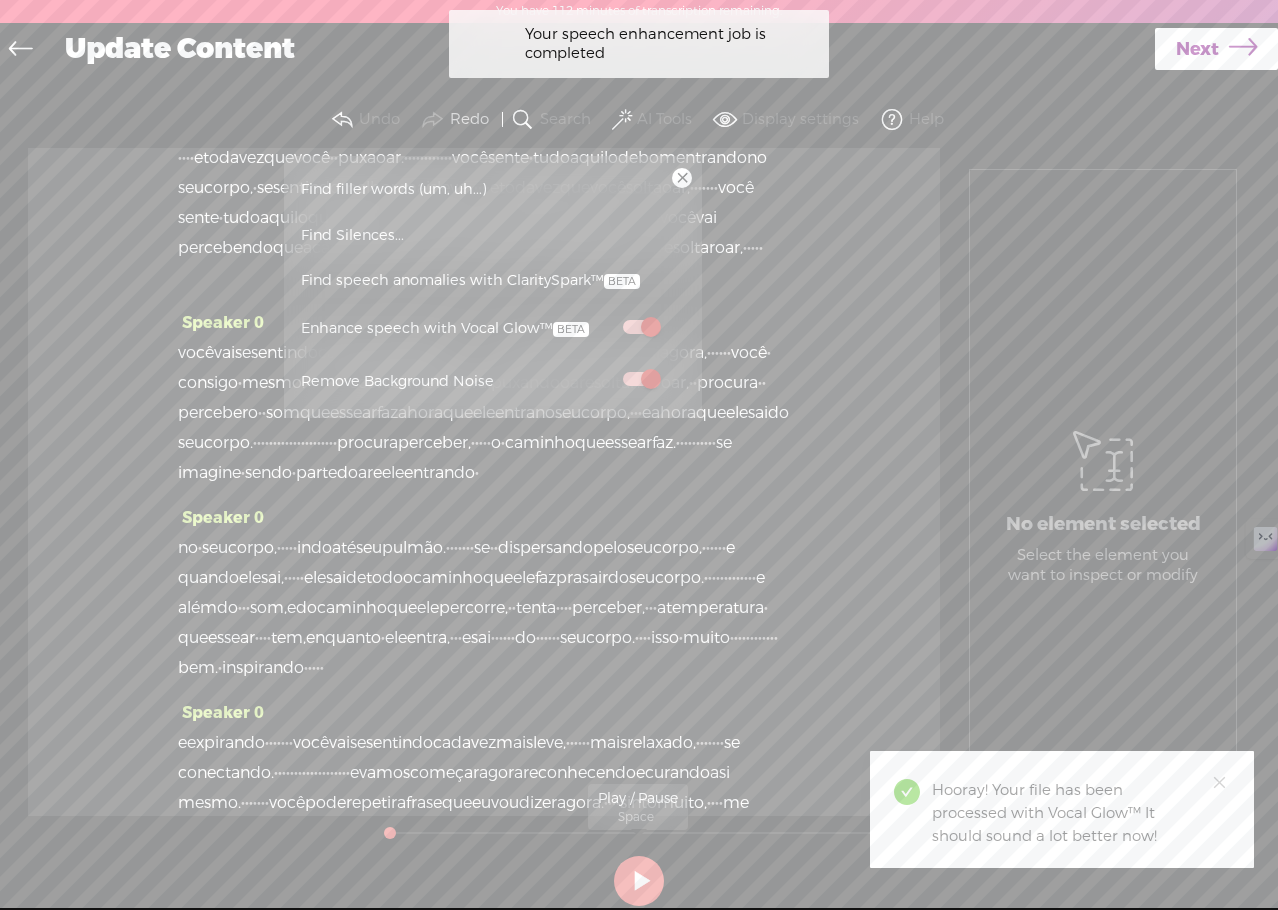 click at bounding box center [639, 881] 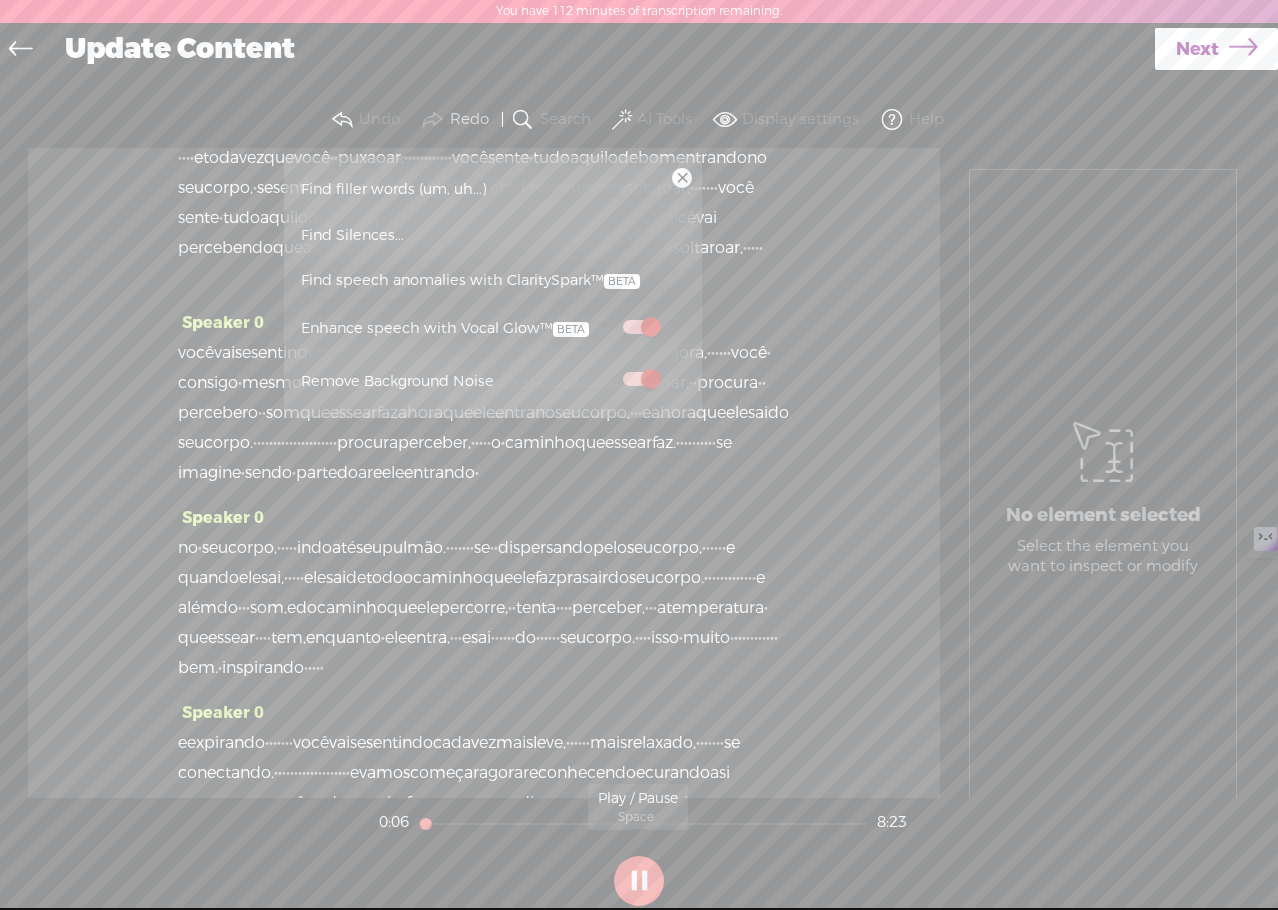 click at bounding box center (639, 881) 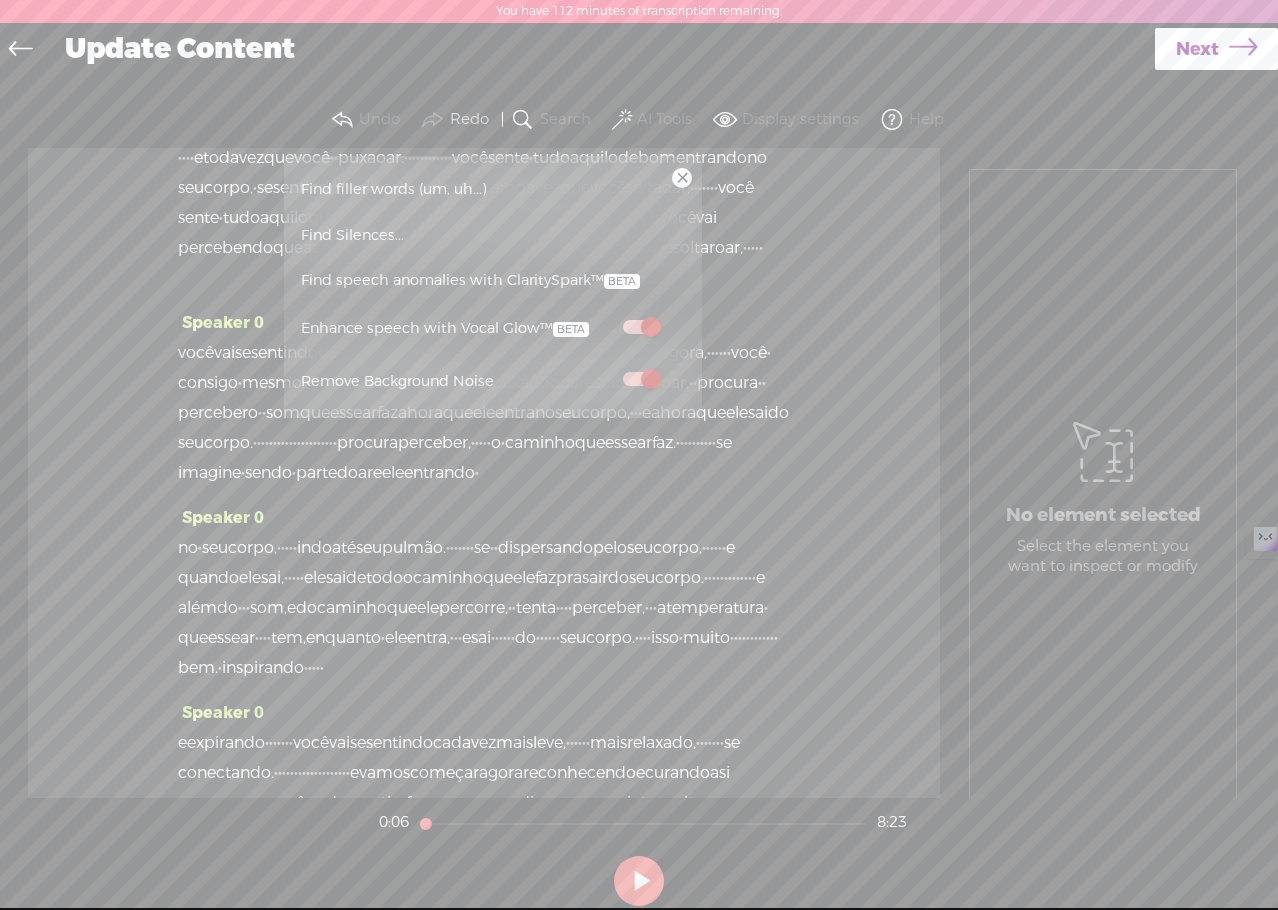 click at bounding box center [639, 881] 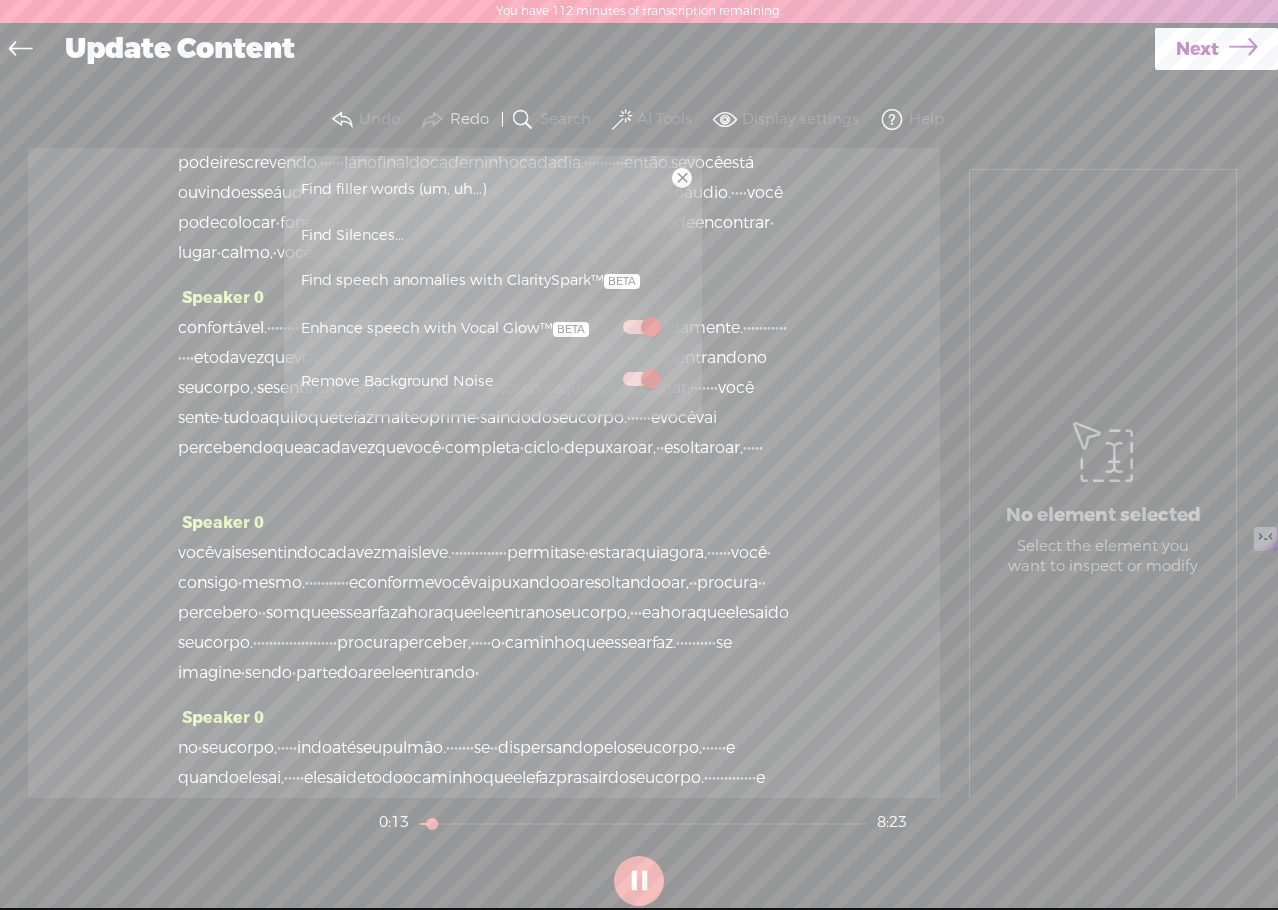 scroll, scrollTop: 0, scrollLeft: 0, axis: both 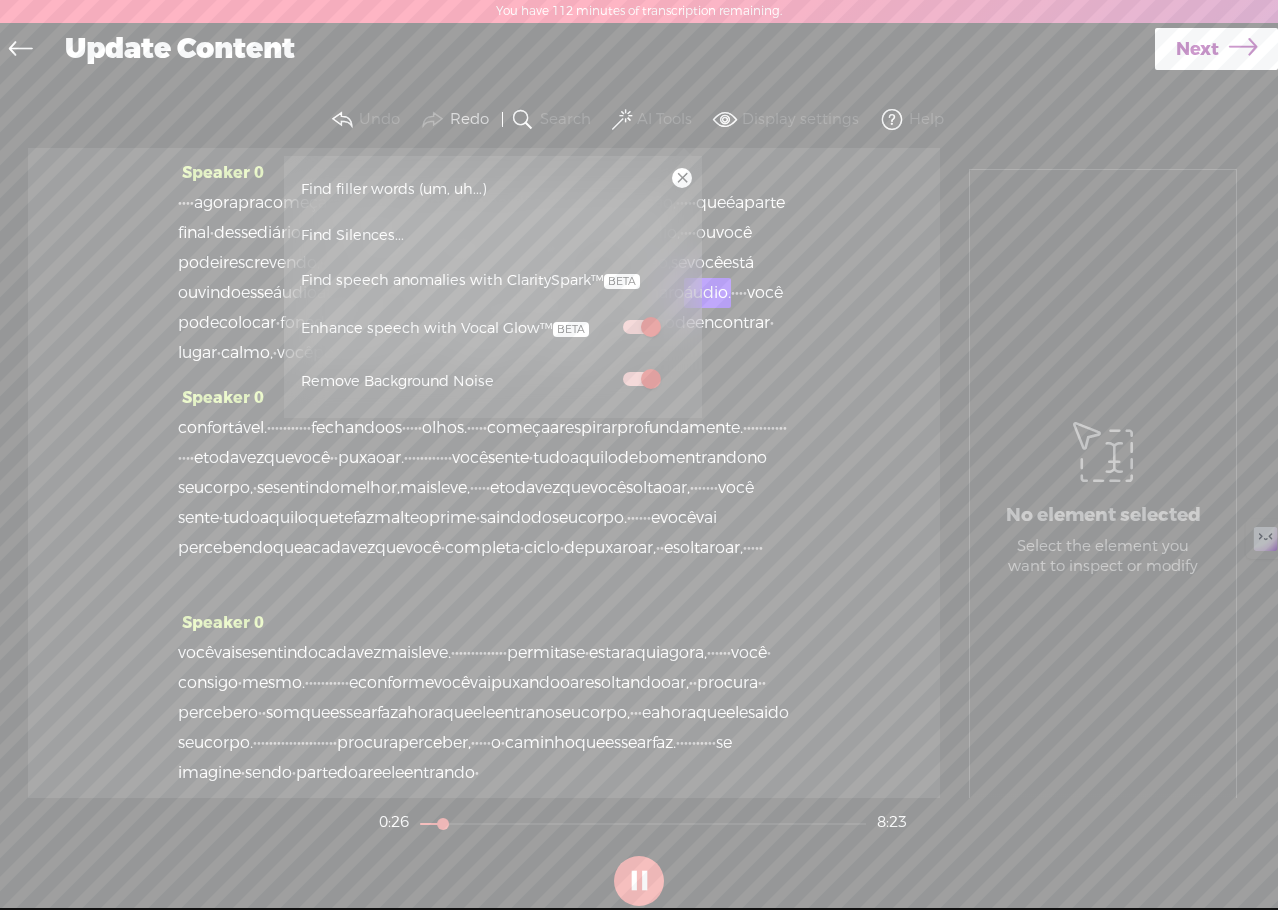 click at bounding box center [682, 178] 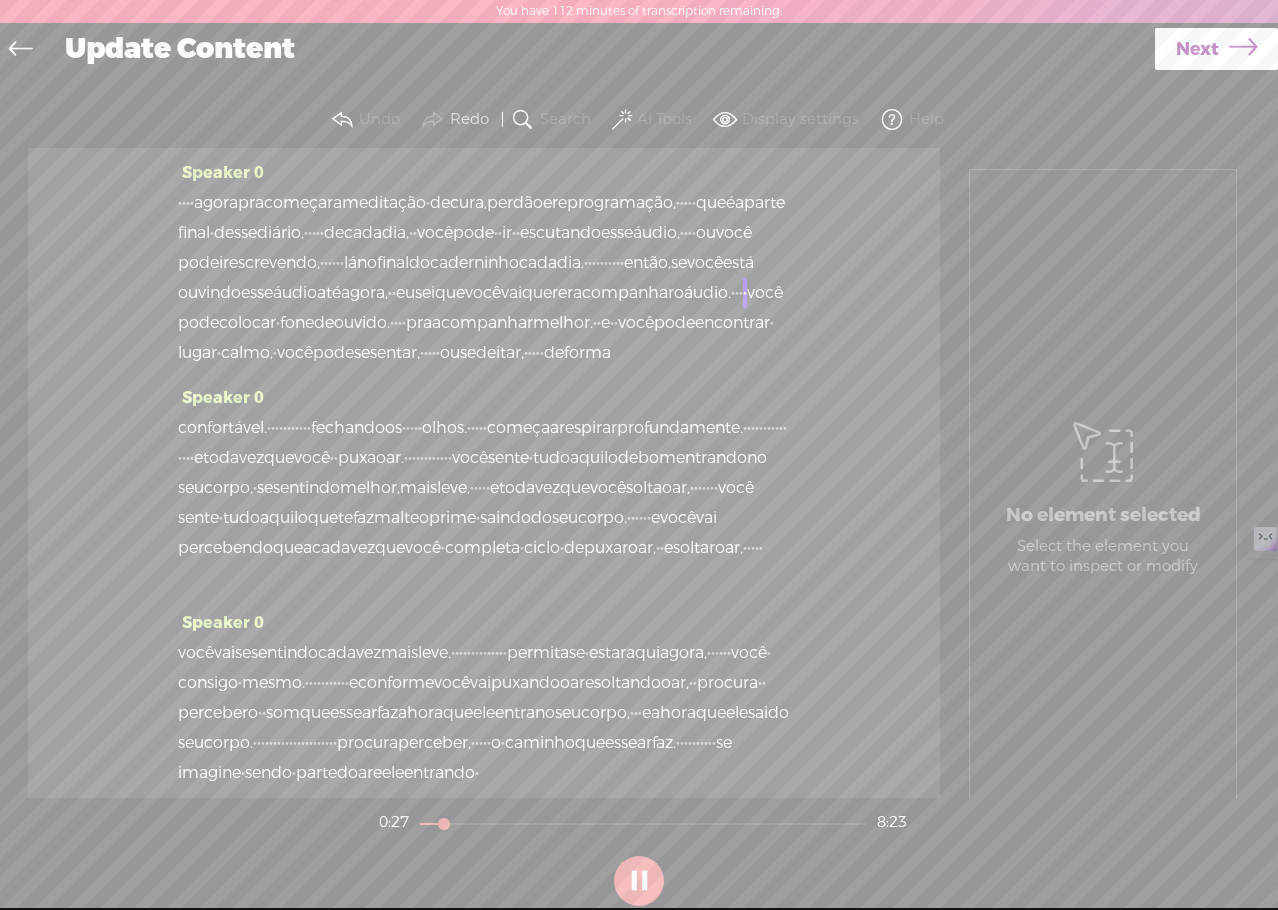 click on "então," at bounding box center (647, 263) 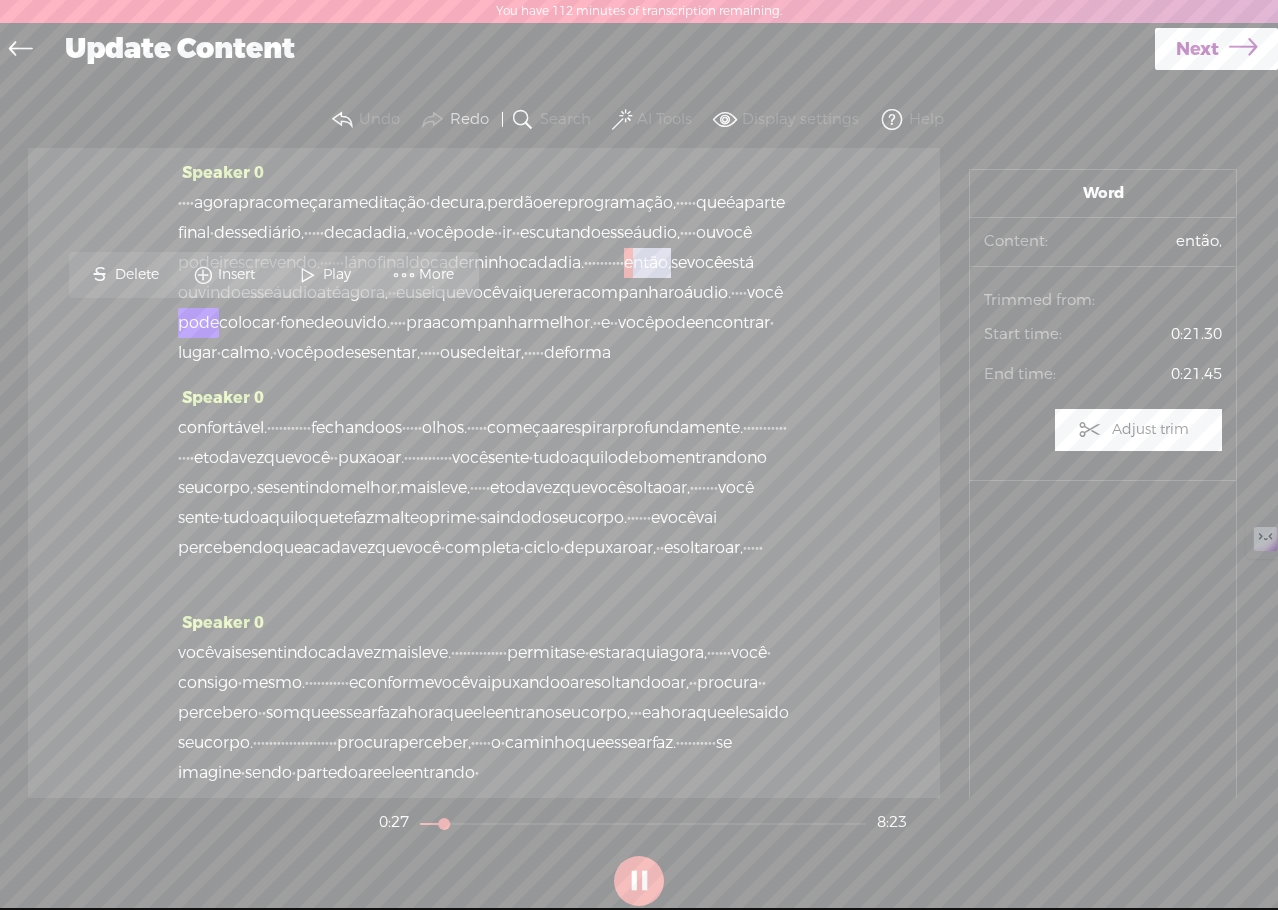 click on "então," at bounding box center [647, 263] 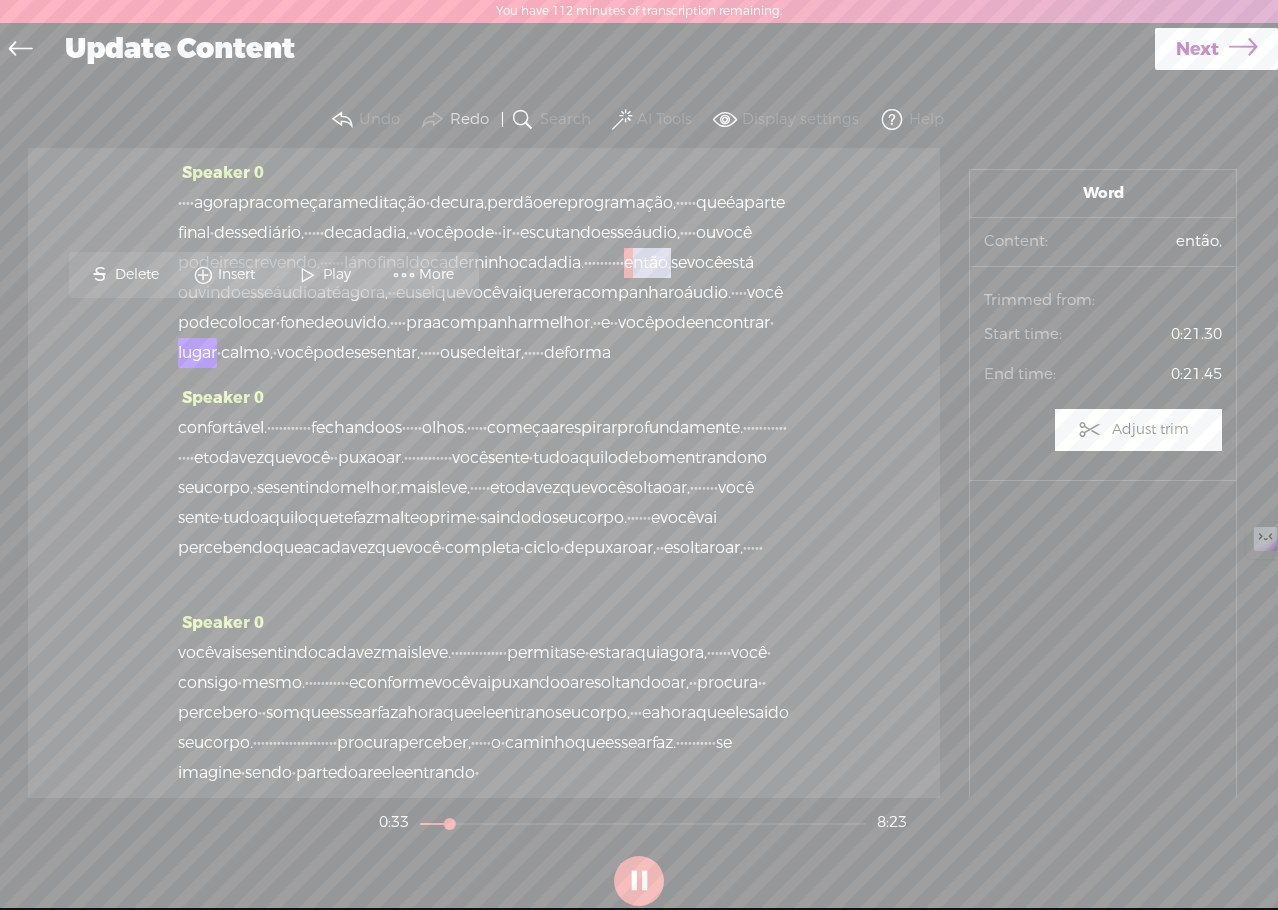 click on "Adjust trim" at bounding box center [1138, 430] 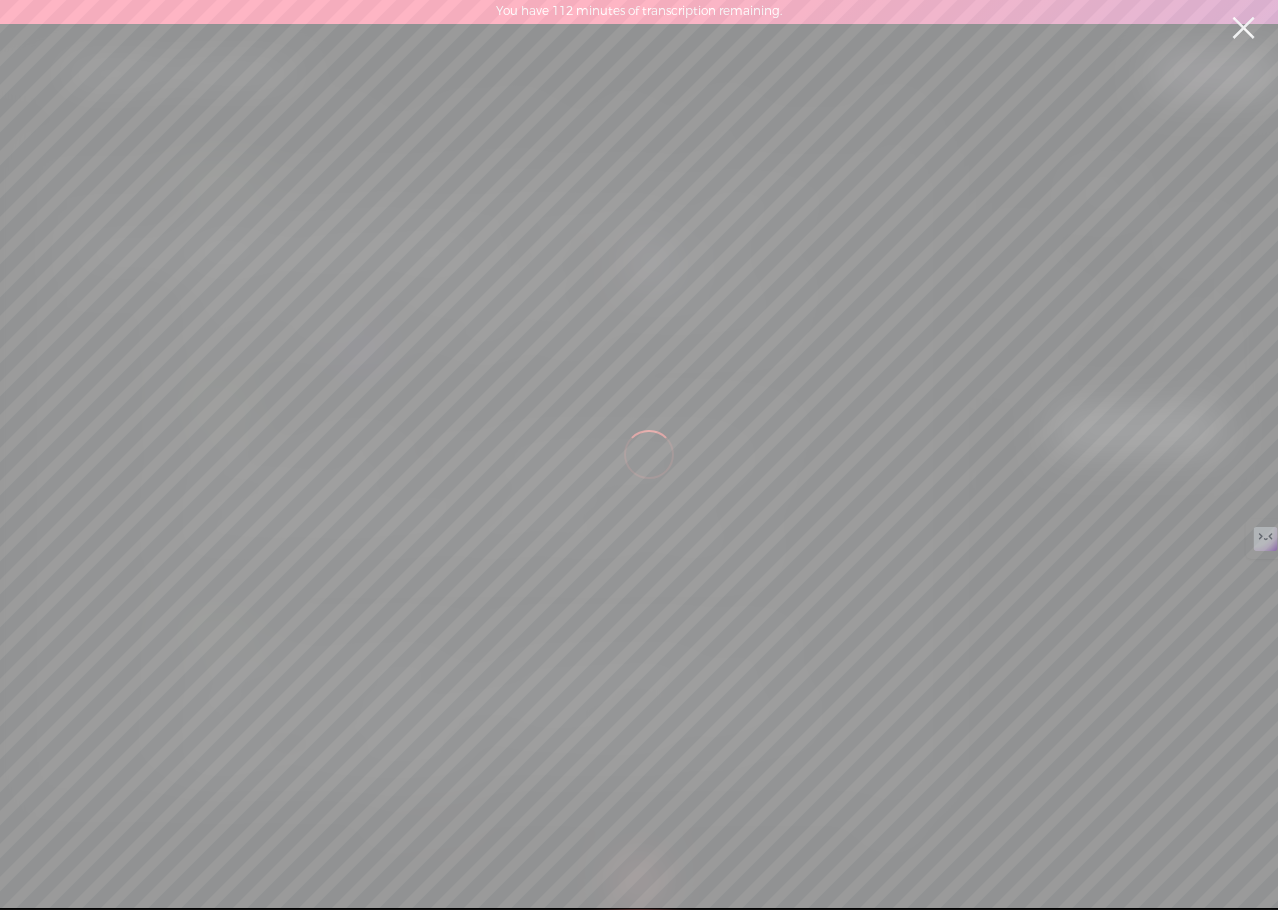 scroll, scrollTop: 0, scrollLeft: 7939, axis: horizontal 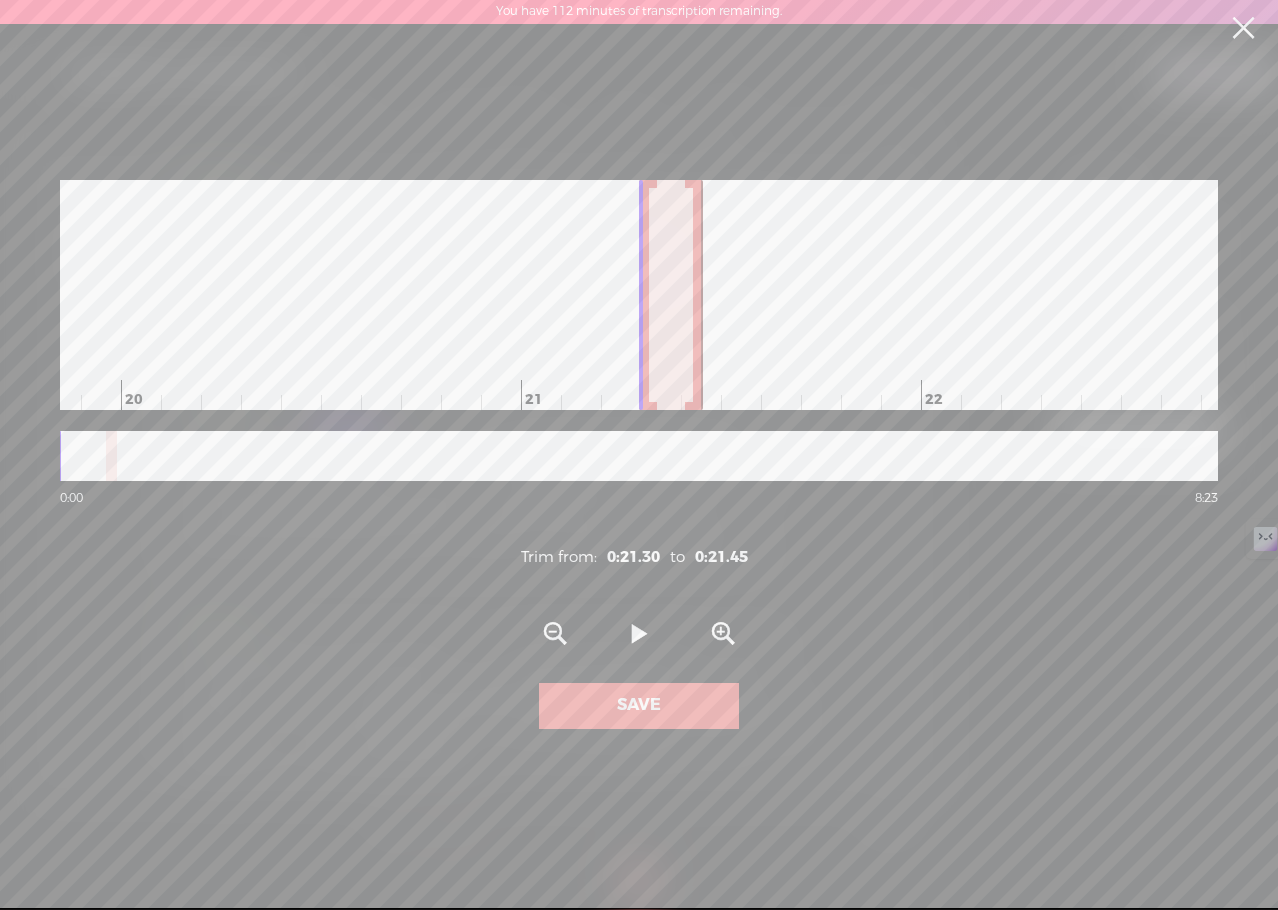 click at bounding box center (1243, 28) 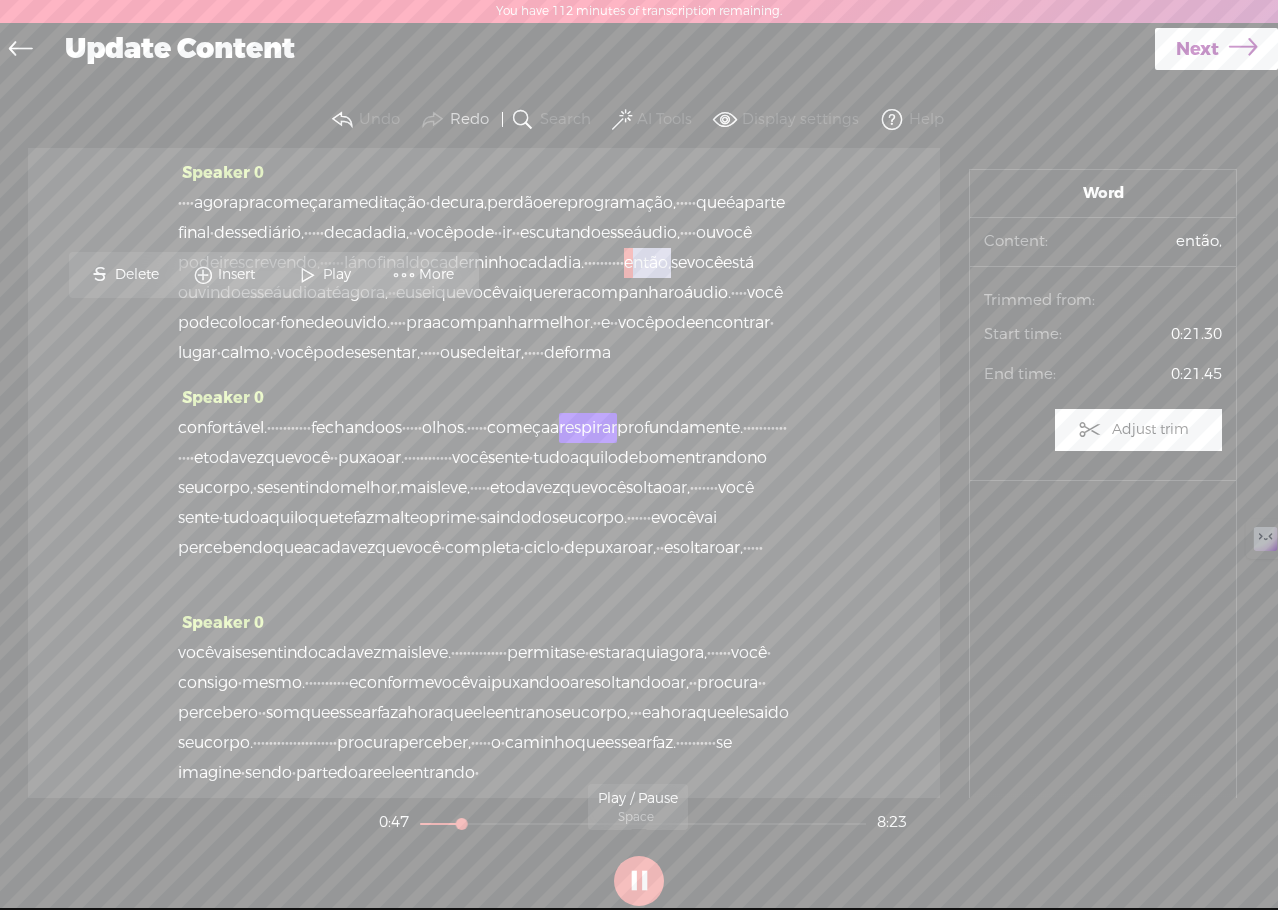 click at bounding box center (639, 881) 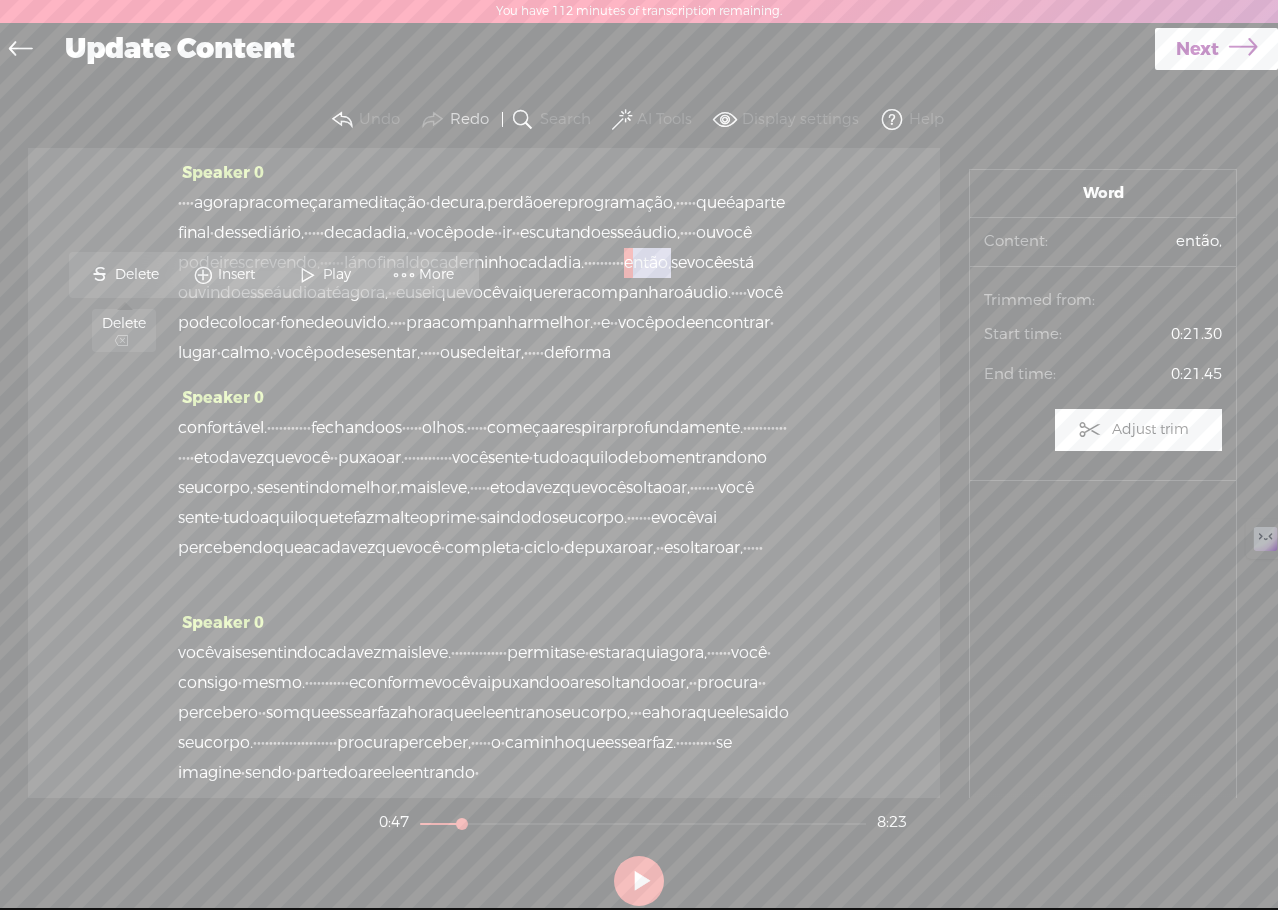 click on "Delete" at bounding box center (139, 275) 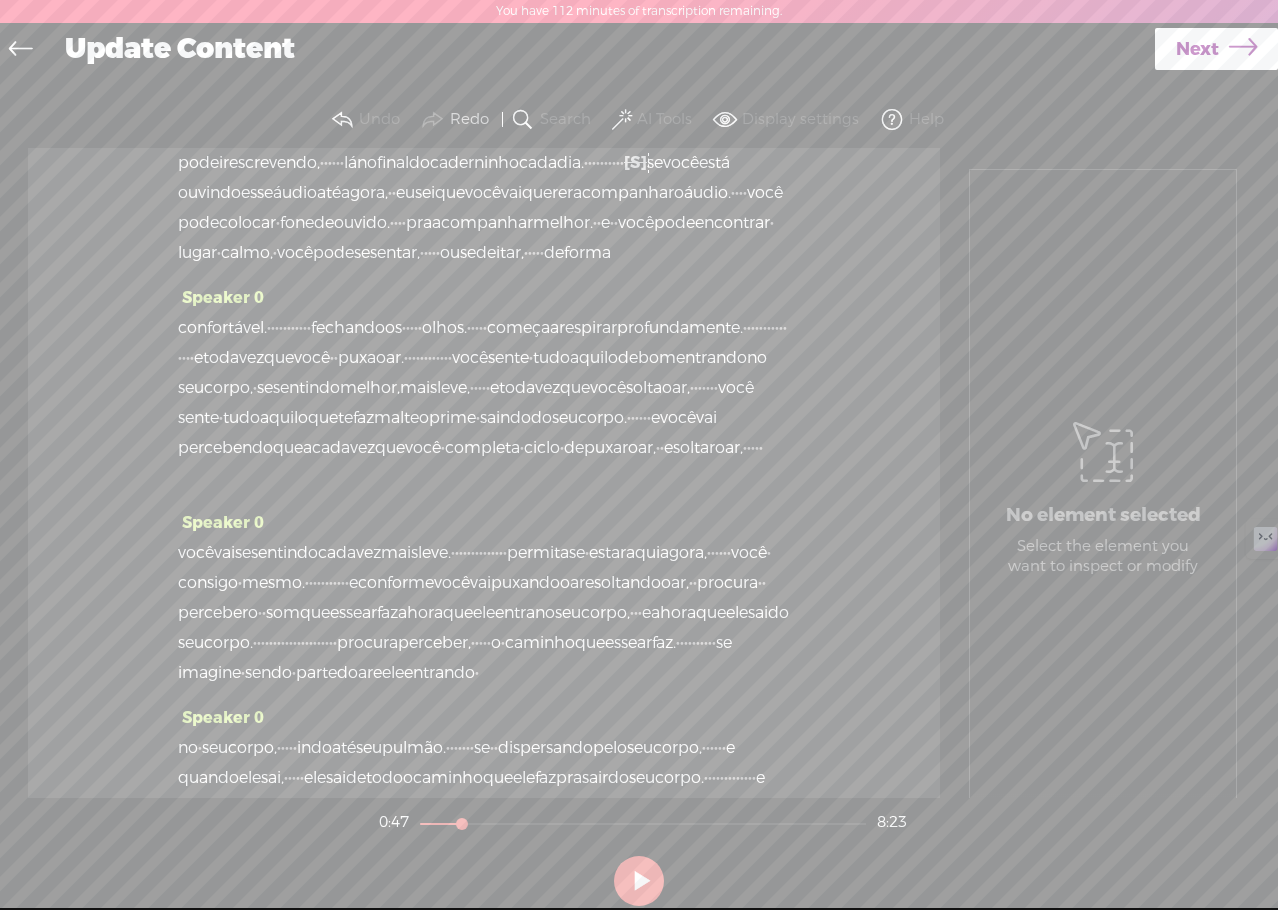 scroll, scrollTop: 0, scrollLeft: 0, axis: both 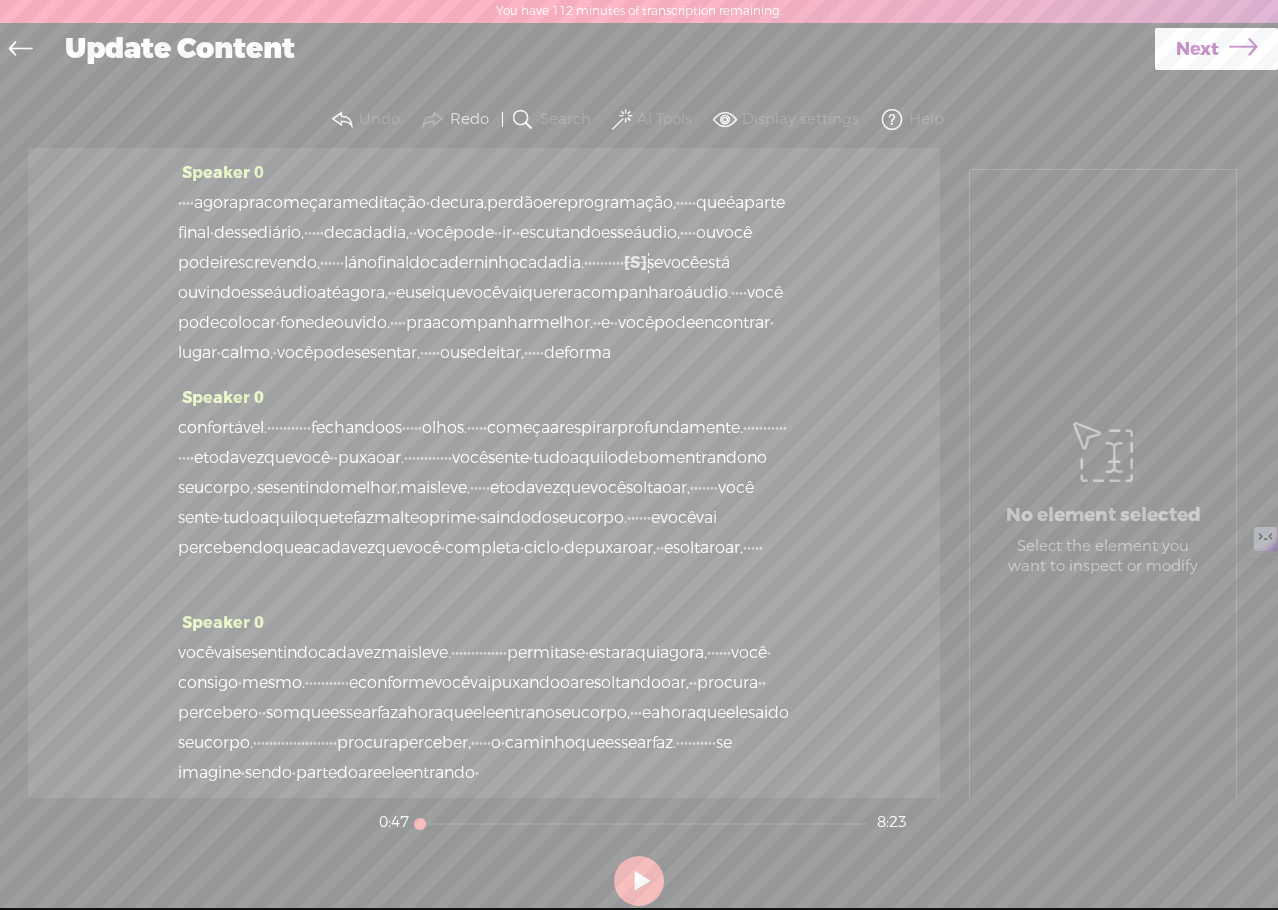 drag, startPoint x: 460, startPoint y: 825, endPoint x: 384, endPoint y: 828, distance: 76.05919 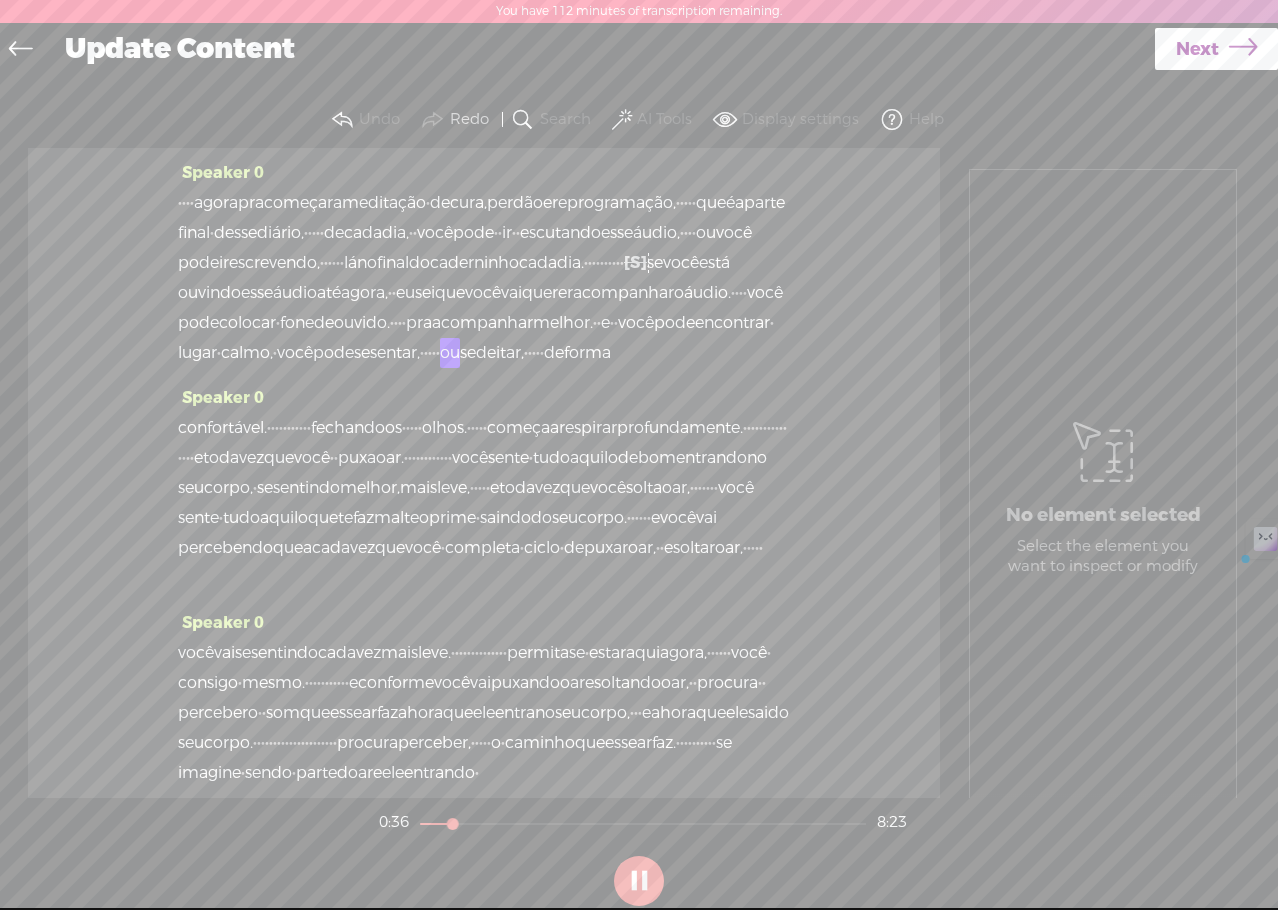 drag, startPoint x: 215, startPoint y: 325, endPoint x: 273, endPoint y: 327, distance: 58.034473 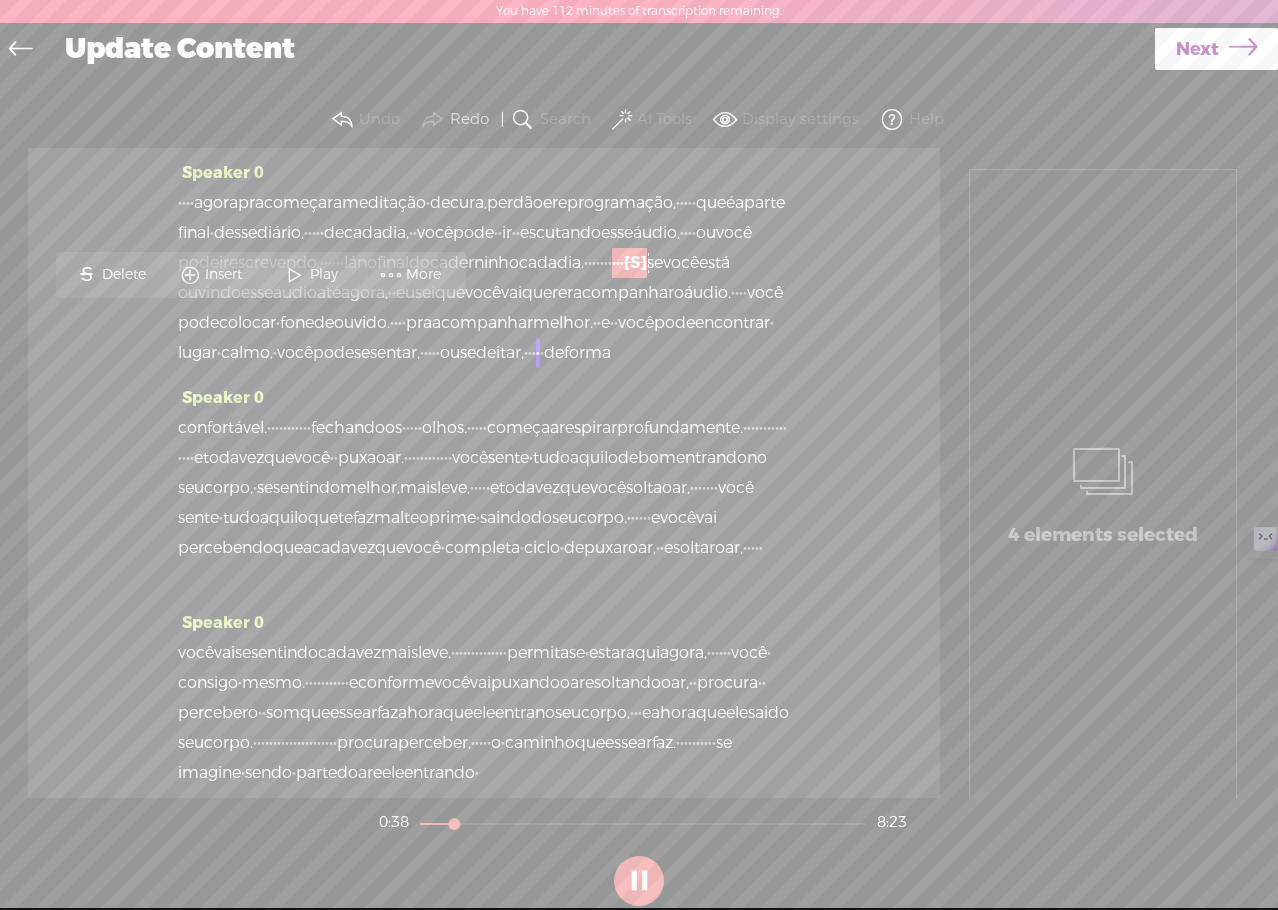 click on "More" at bounding box center [426, 275] 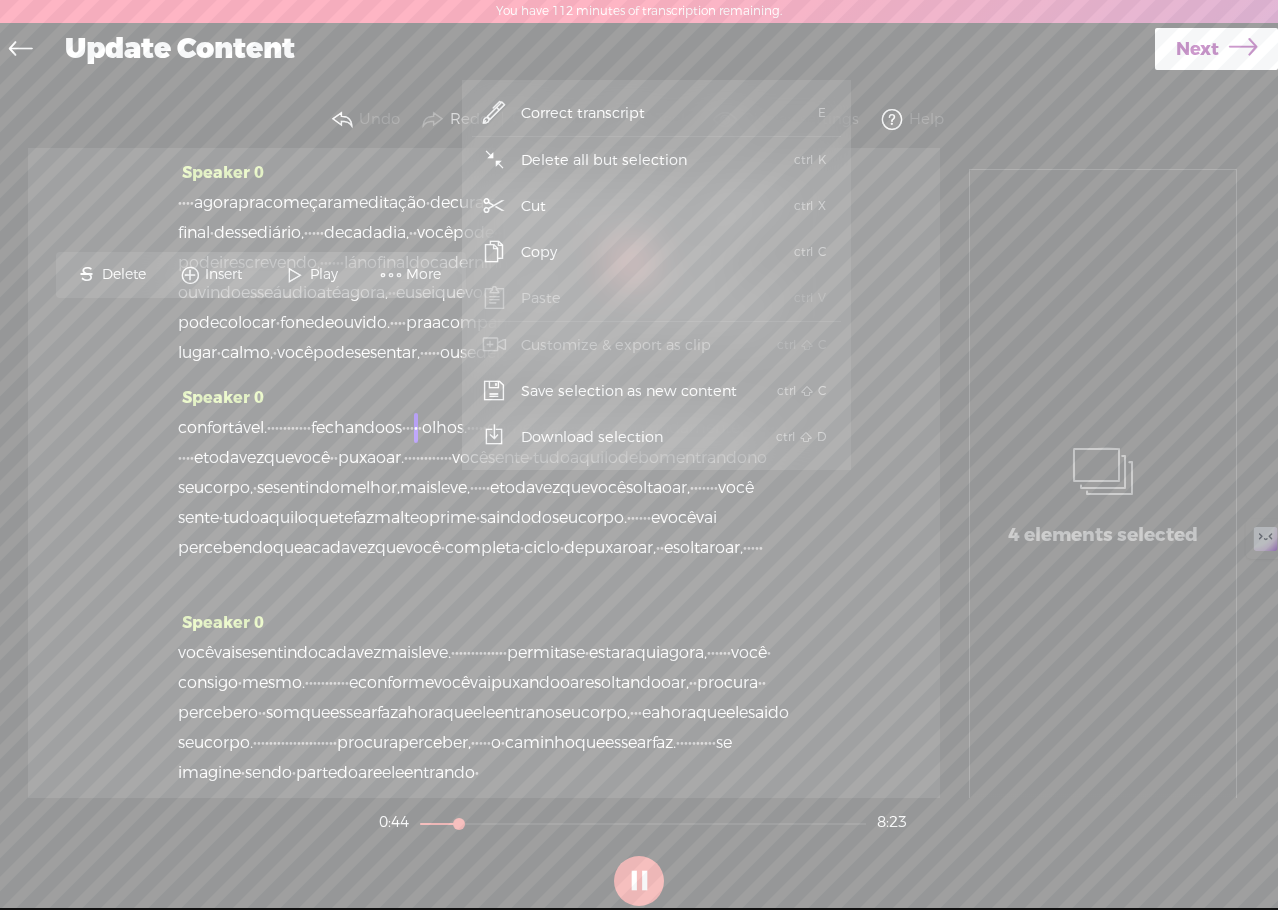 click on "Cut" at bounding box center [534, 206] 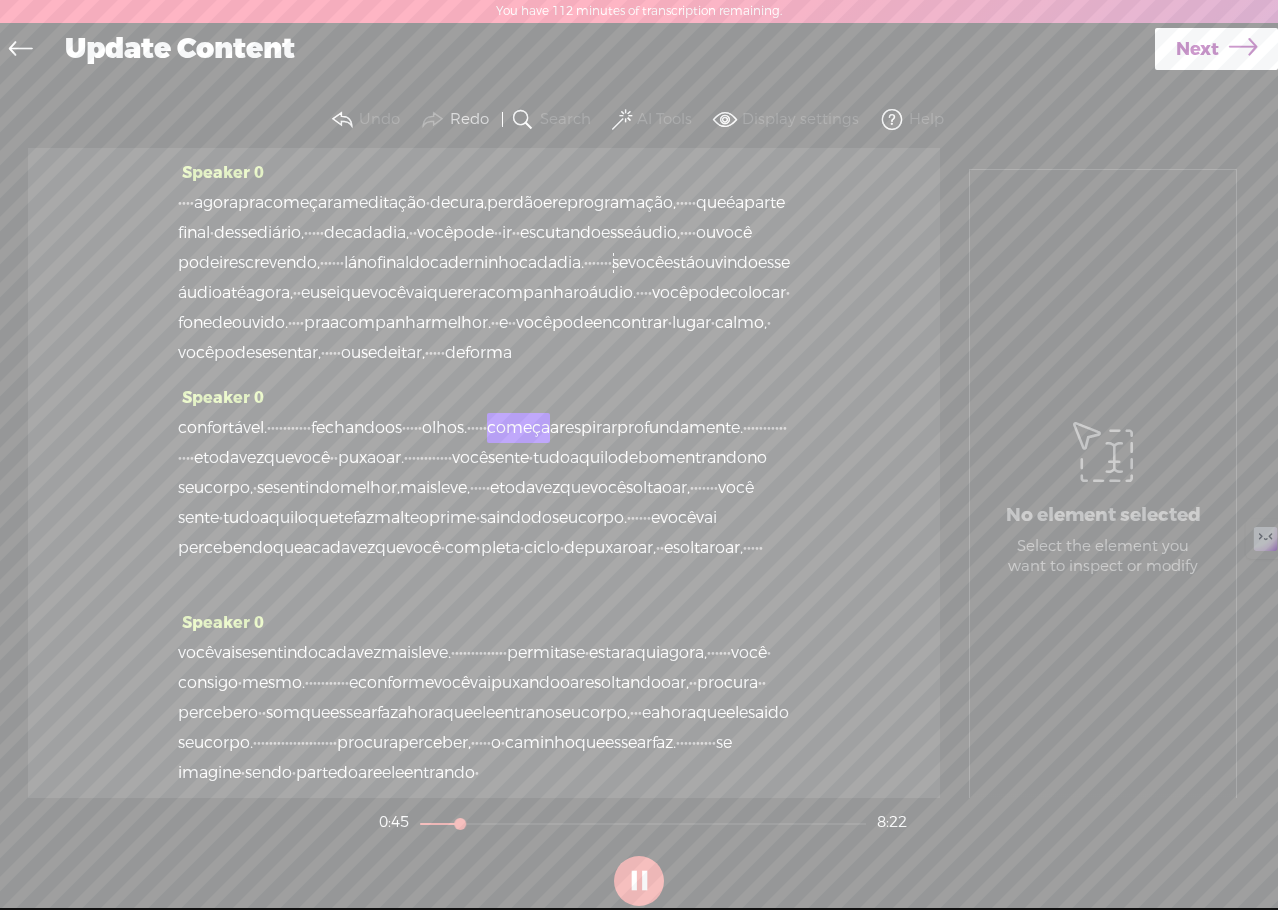 click on "a" at bounding box center (739, 203) 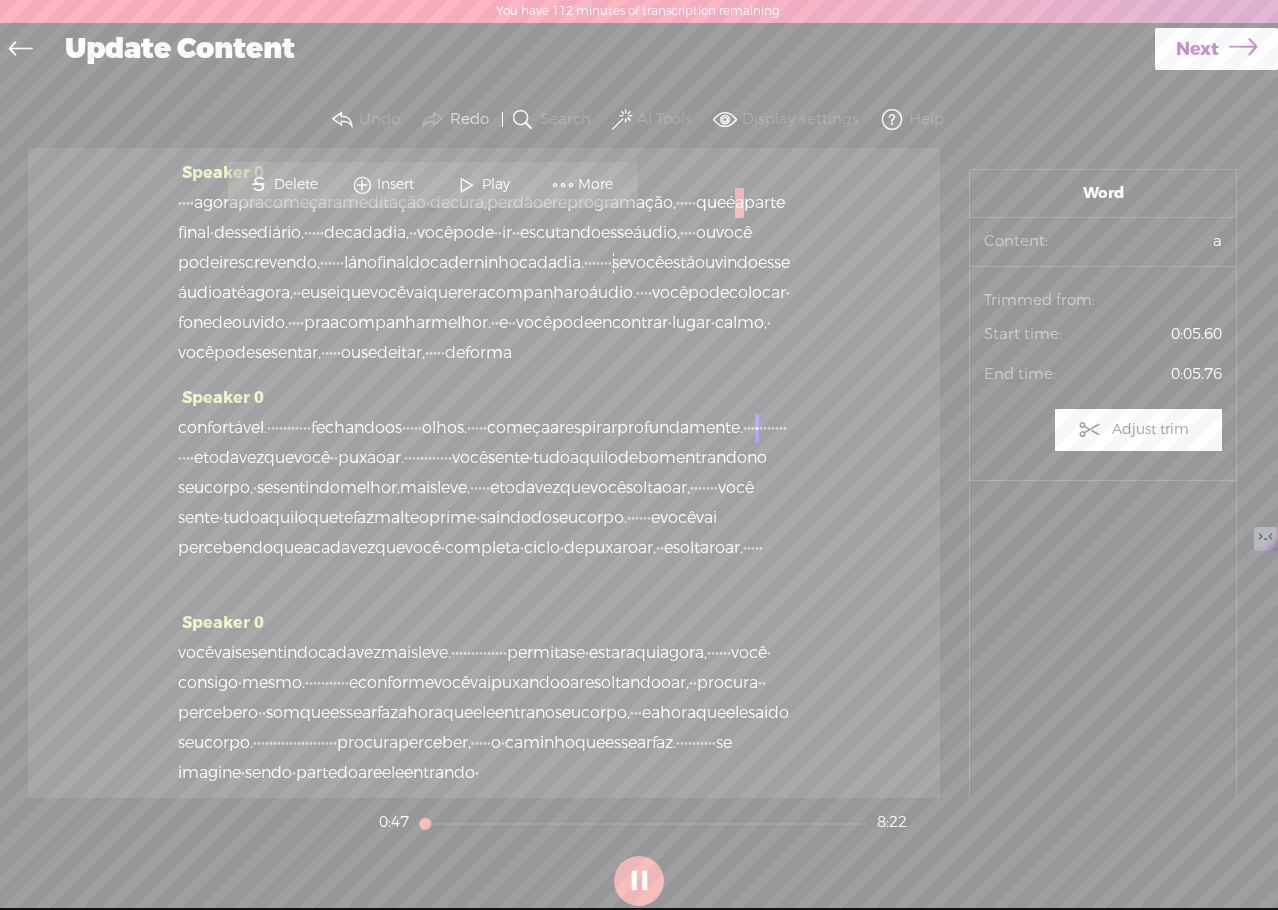 drag, startPoint x: 459, startPoint y: 827, endPoint x: 423, endPoint y: 825, distance: 36.05551 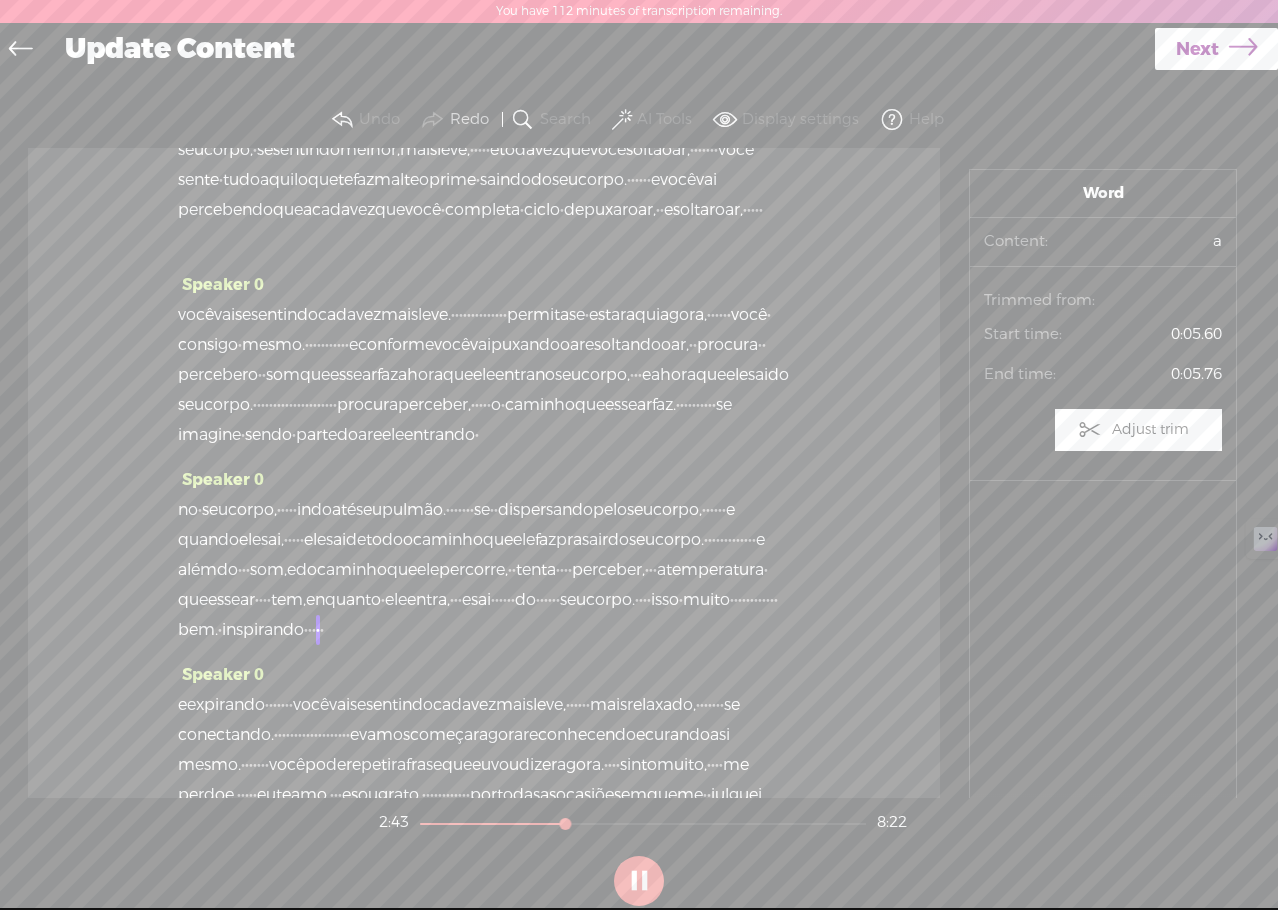 scroll, scrollTop: 300, scrollLeft: 0, axis: vertical 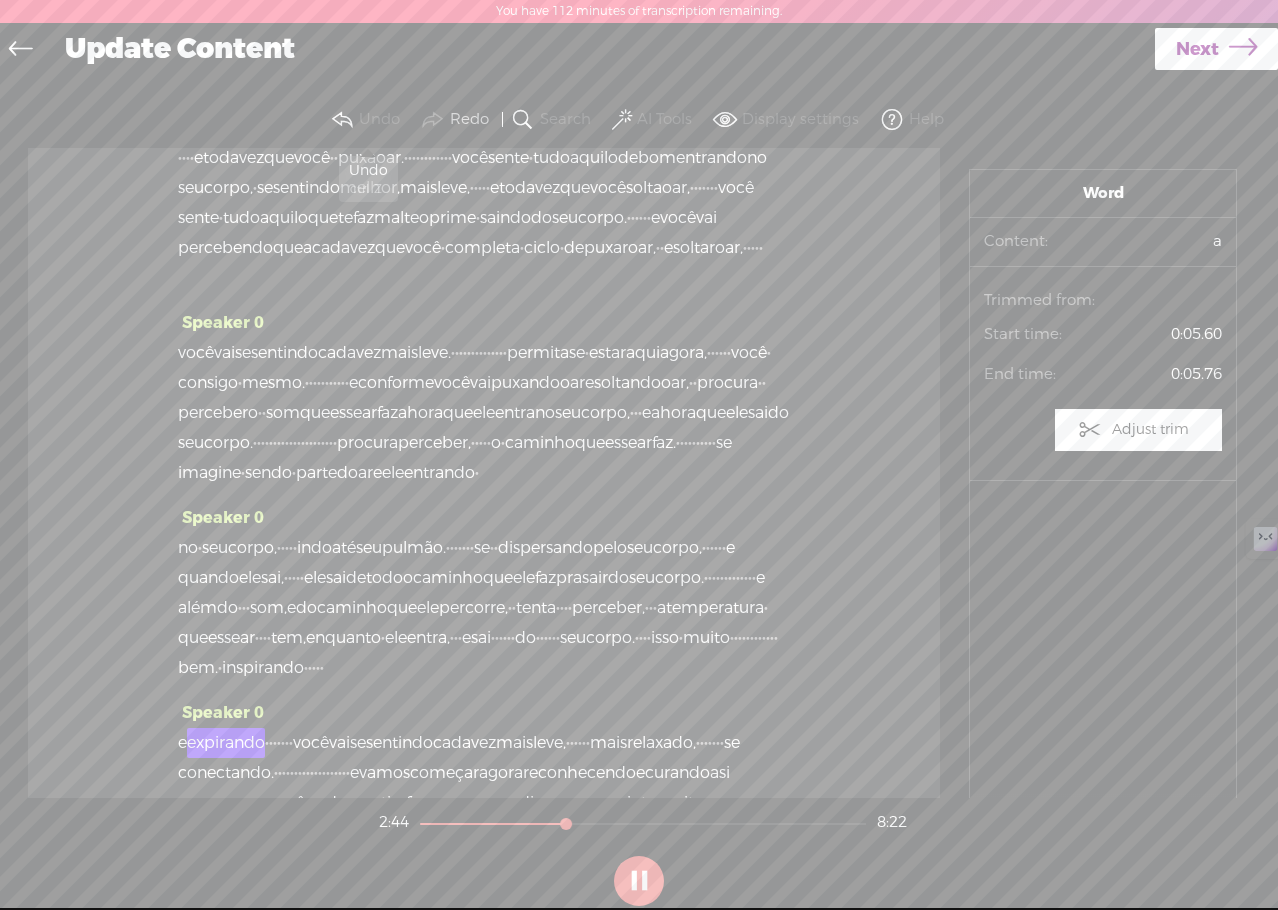 click on "Undo" at bounding box center [379, 120] 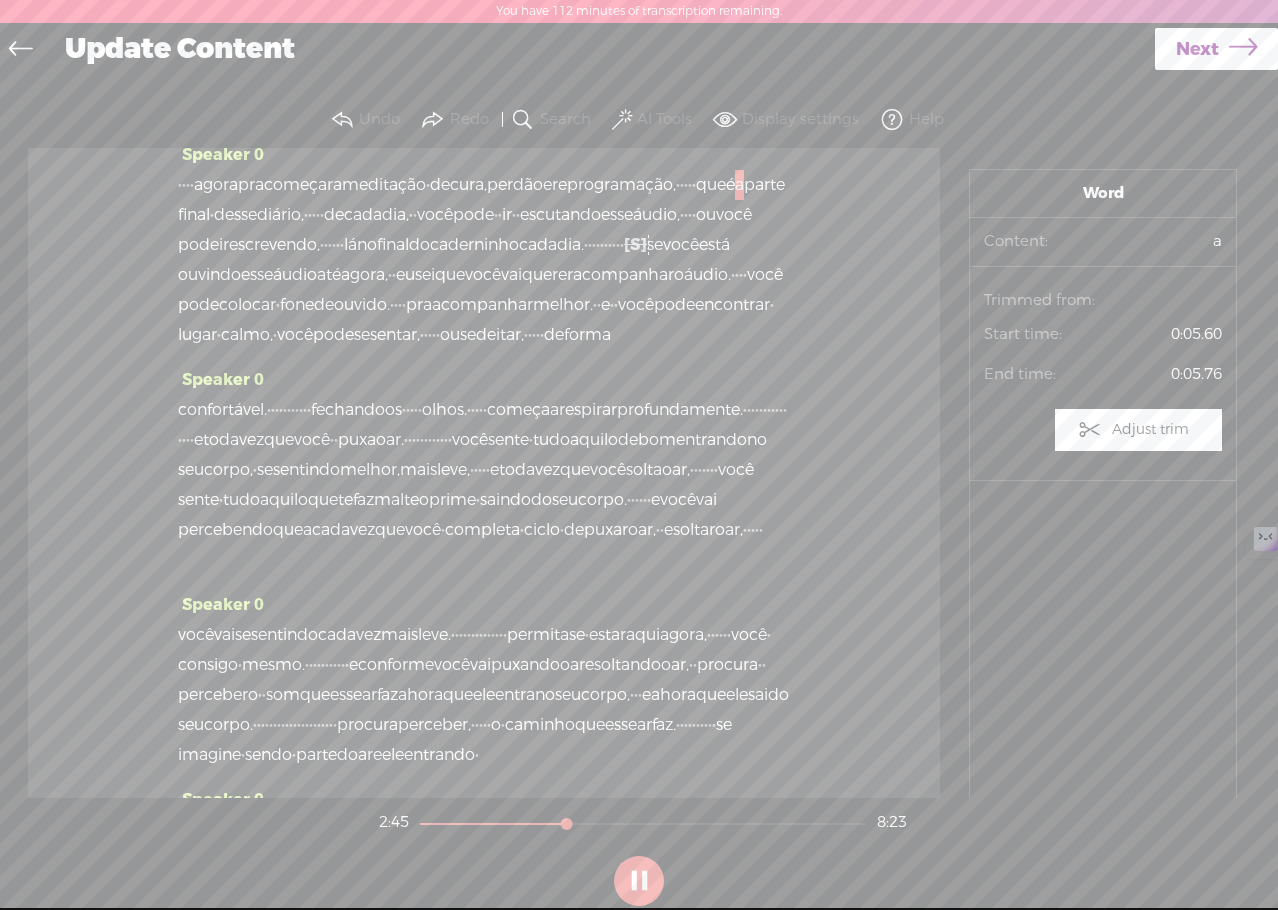 scroll, scrollTop: 0, scrollLeft: 0, axis: both 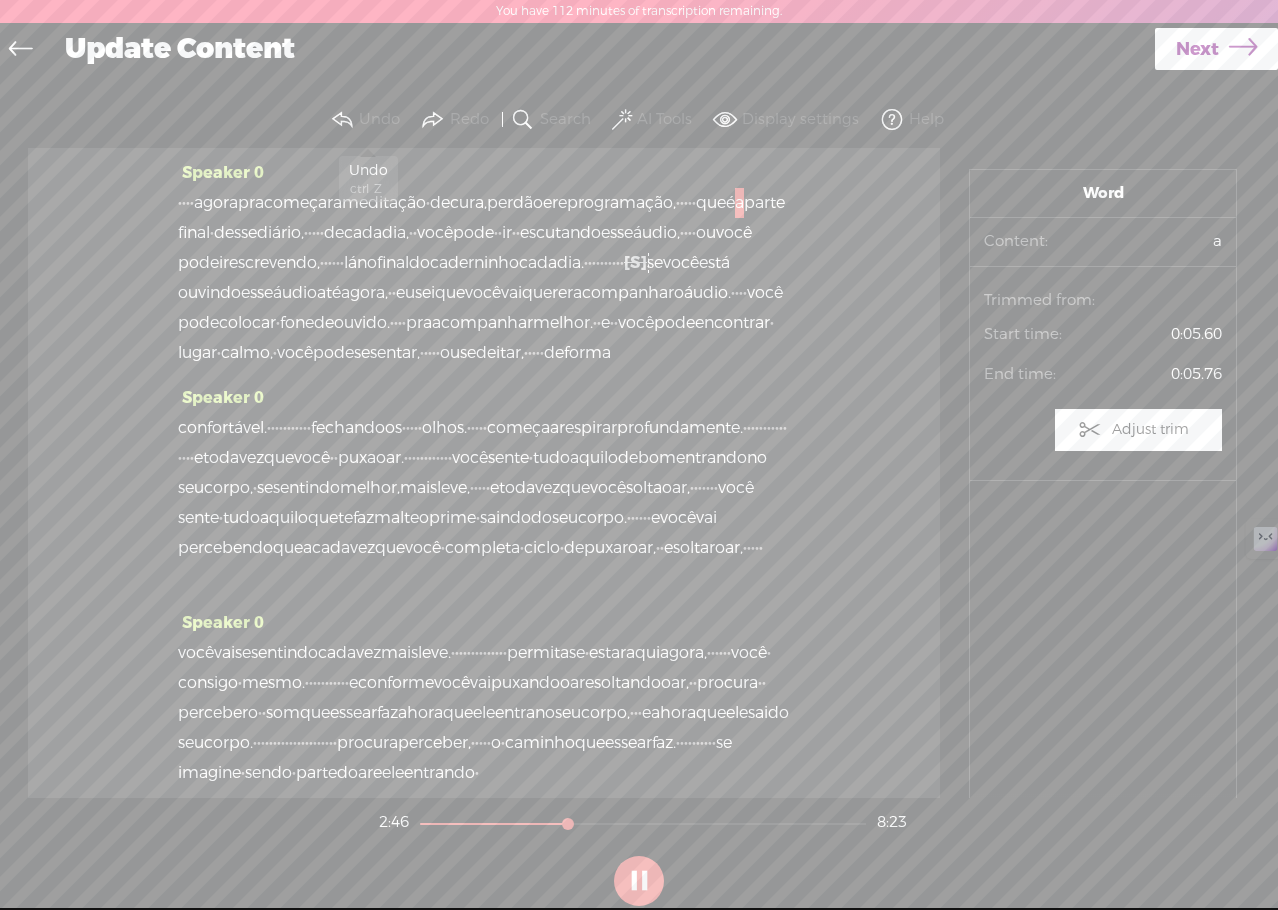 click on "Undo" at bounding box center [379, 120] 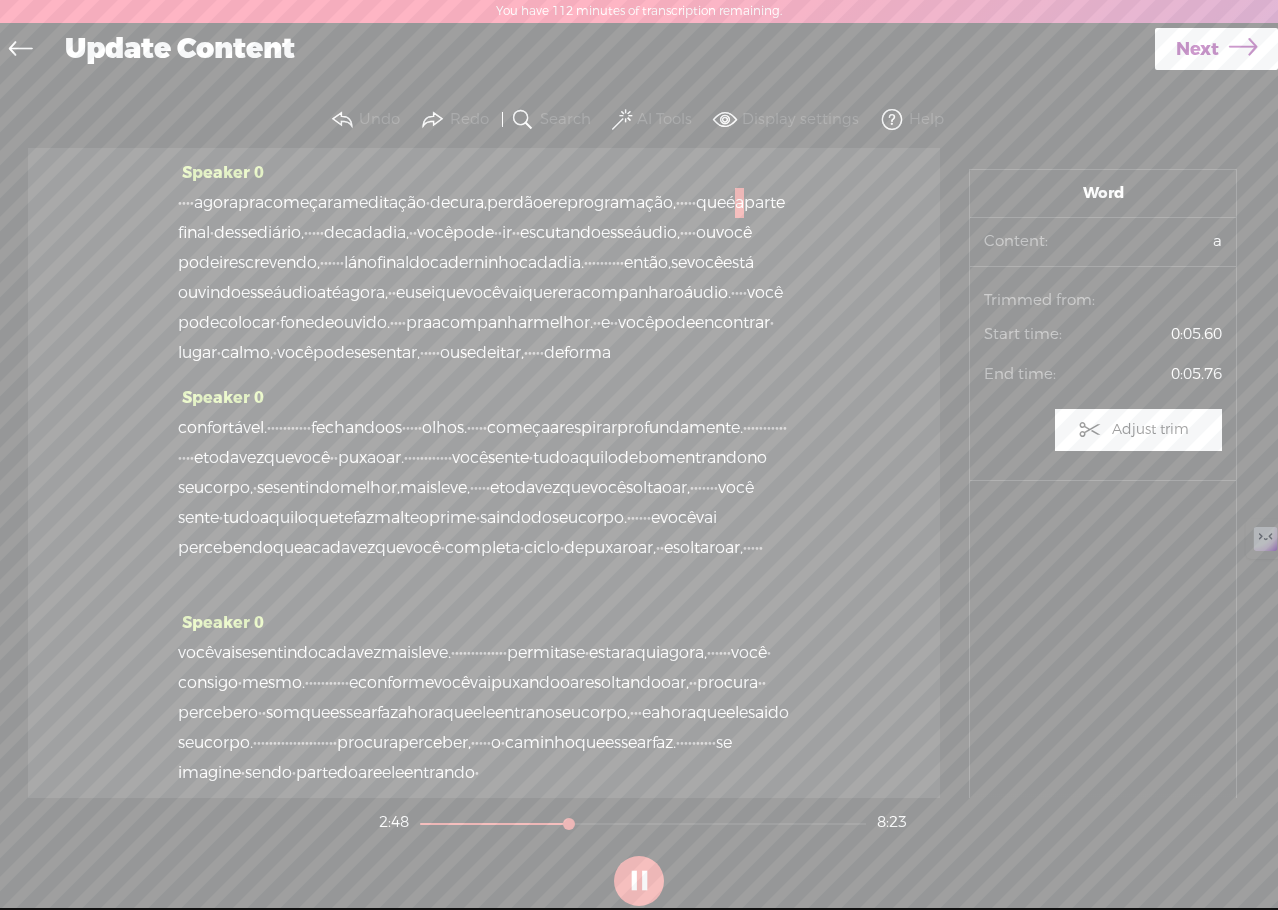 click on "Speaker 0
·
·
·
·
agora
pra
começar
a
meditação
·
de
cura,
perdão
e
reprogramação,
·
·
·
·
·
que
é
a
parte
final
·
desse
diário,
·
·
·
·
·
de
cada
dia,
·
·
você
pode
·
·
ir
·
·
escutando
esse
áudio," at bounding box center [484, 270] 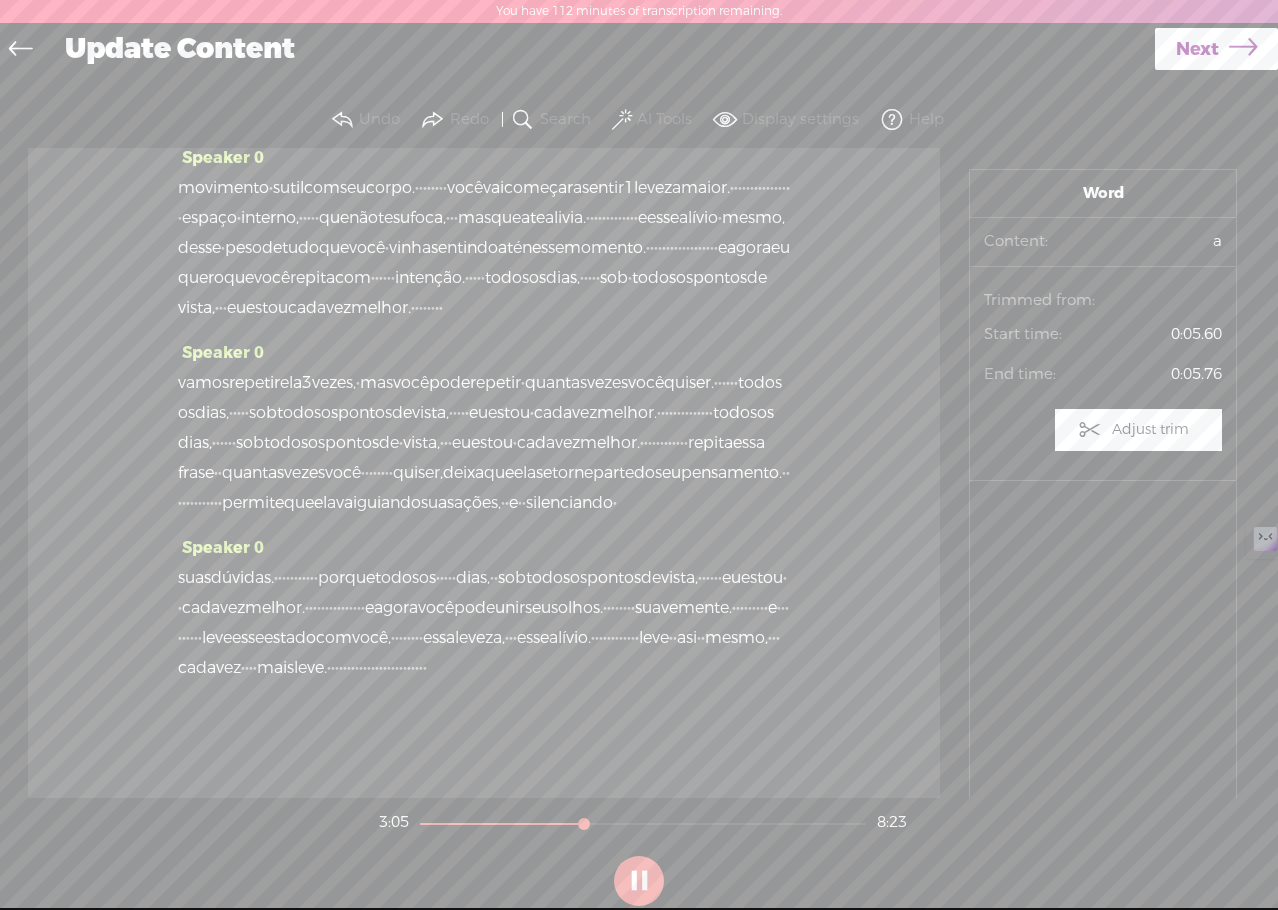 scroll, scrollTop: 2610, scrollLeft: 0, axis: vertical 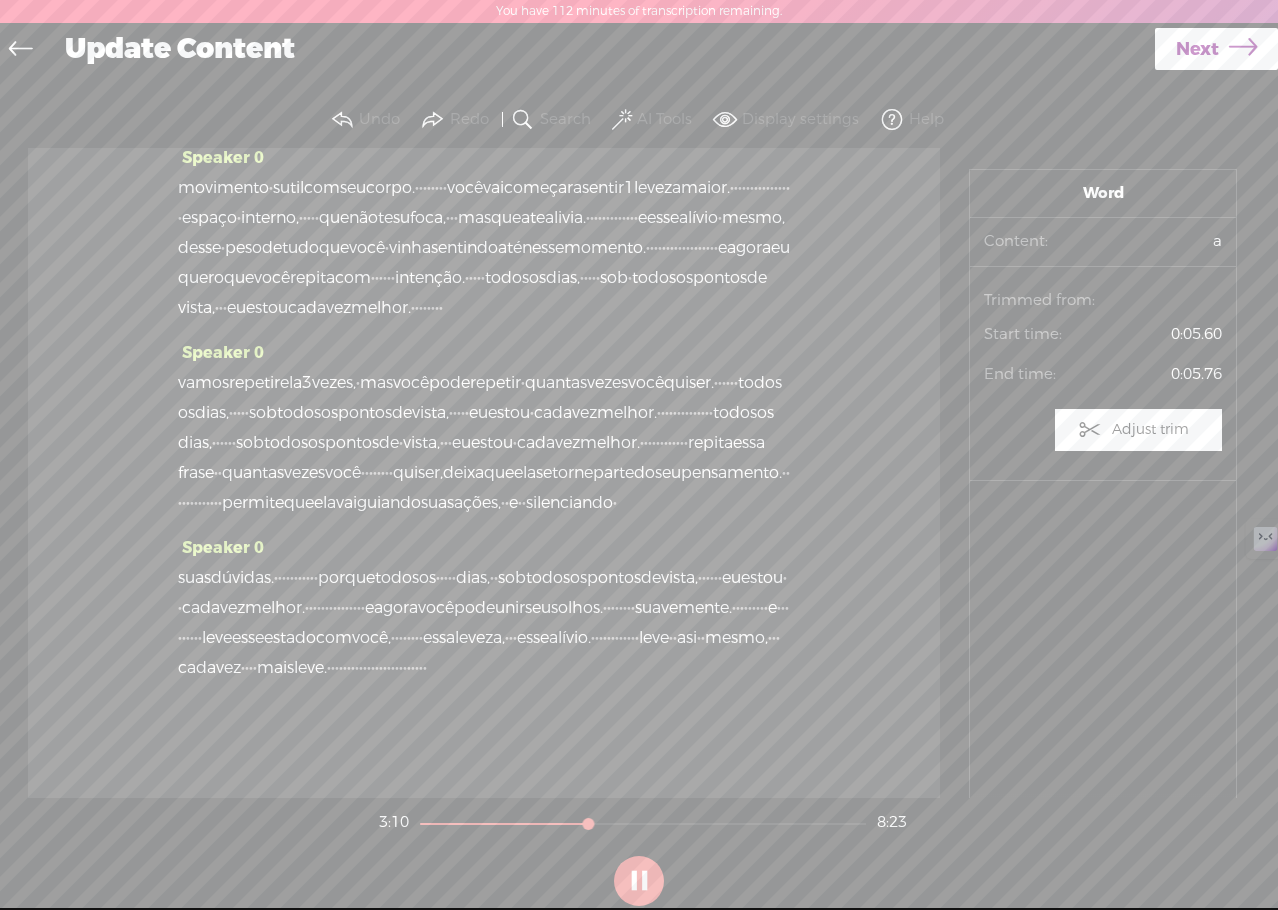 click on "Next" at bounding box center [1216, 49] 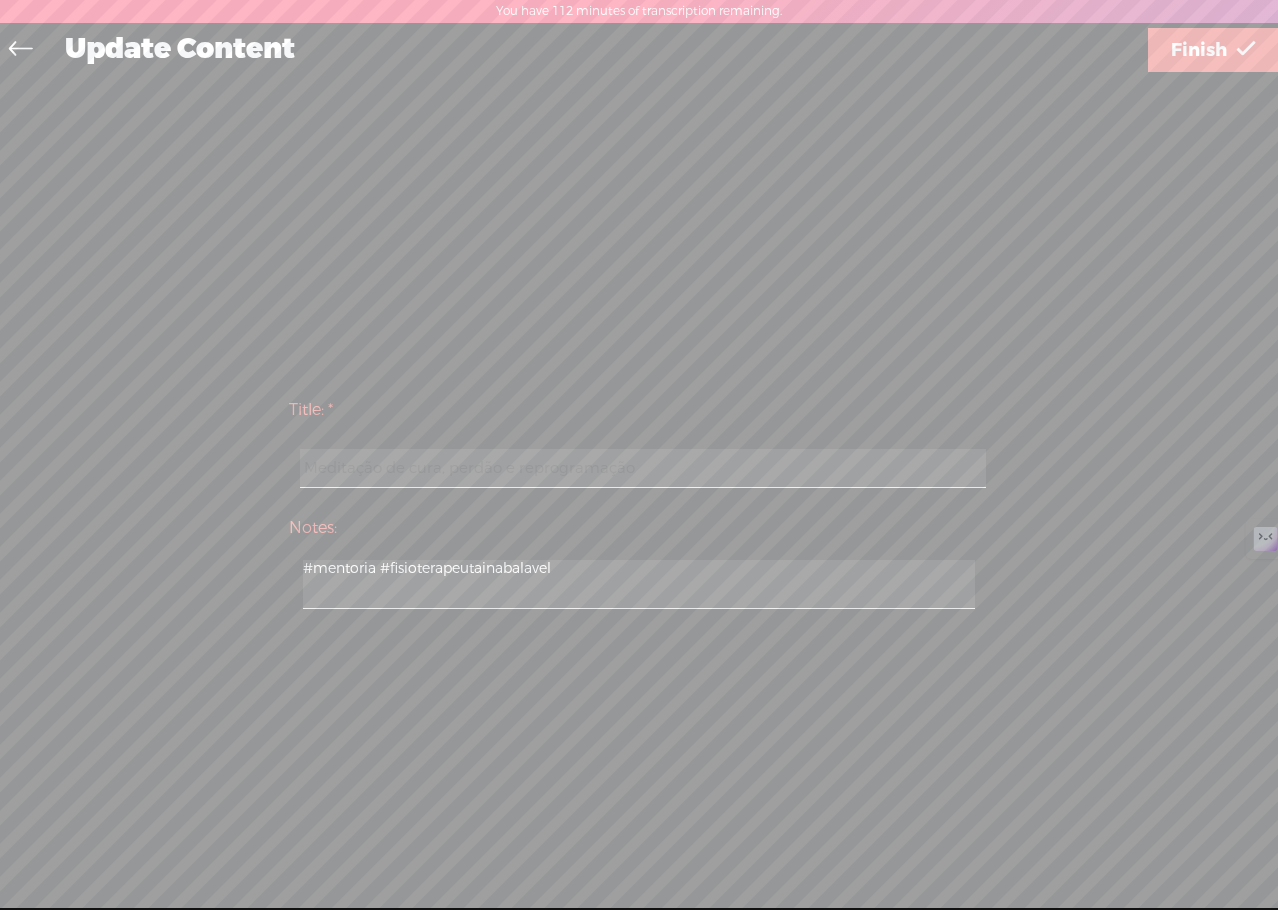 click at bounding box center (1246, 50) 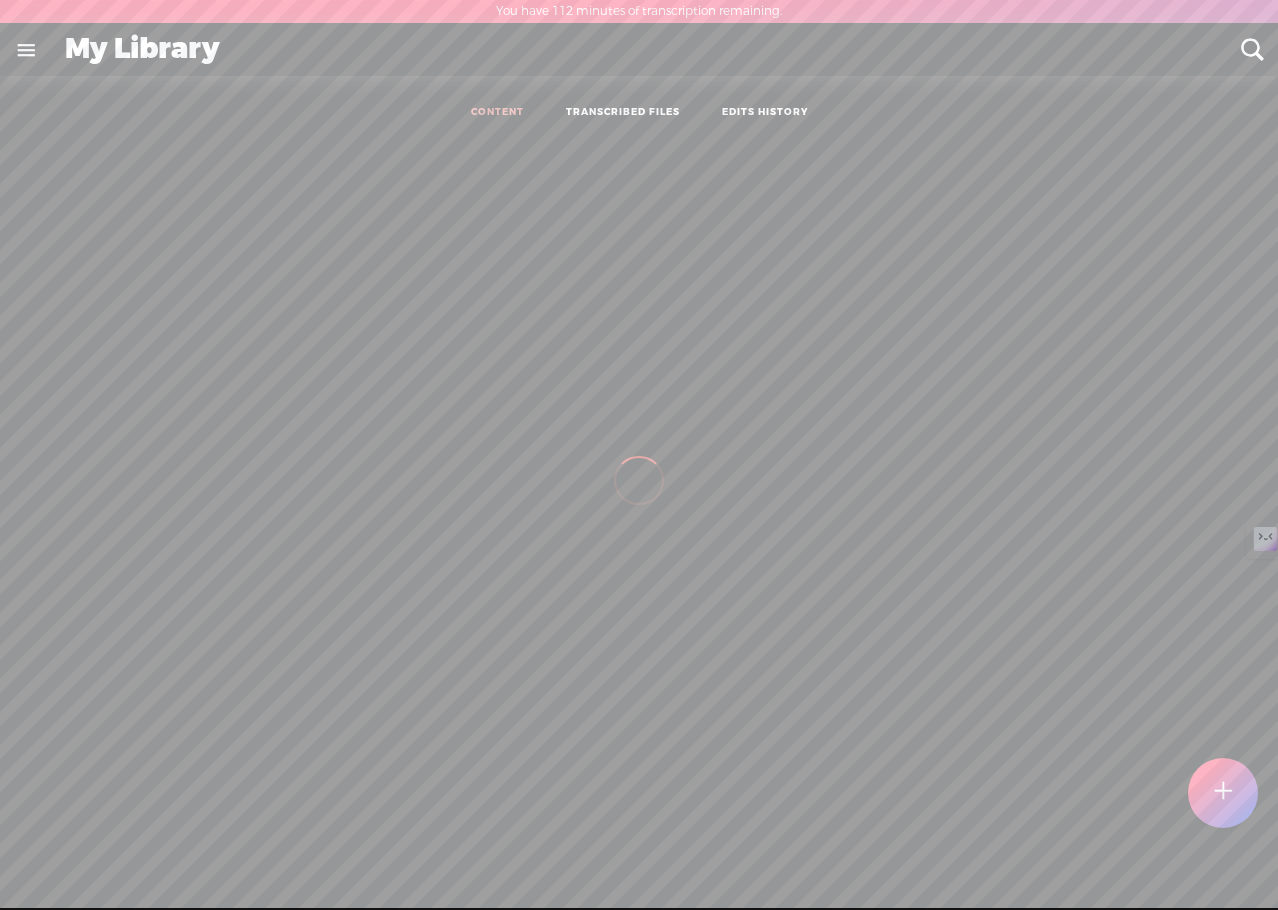 scroll, scrollTop: 1, scrollLeft: 0, axis: vertical 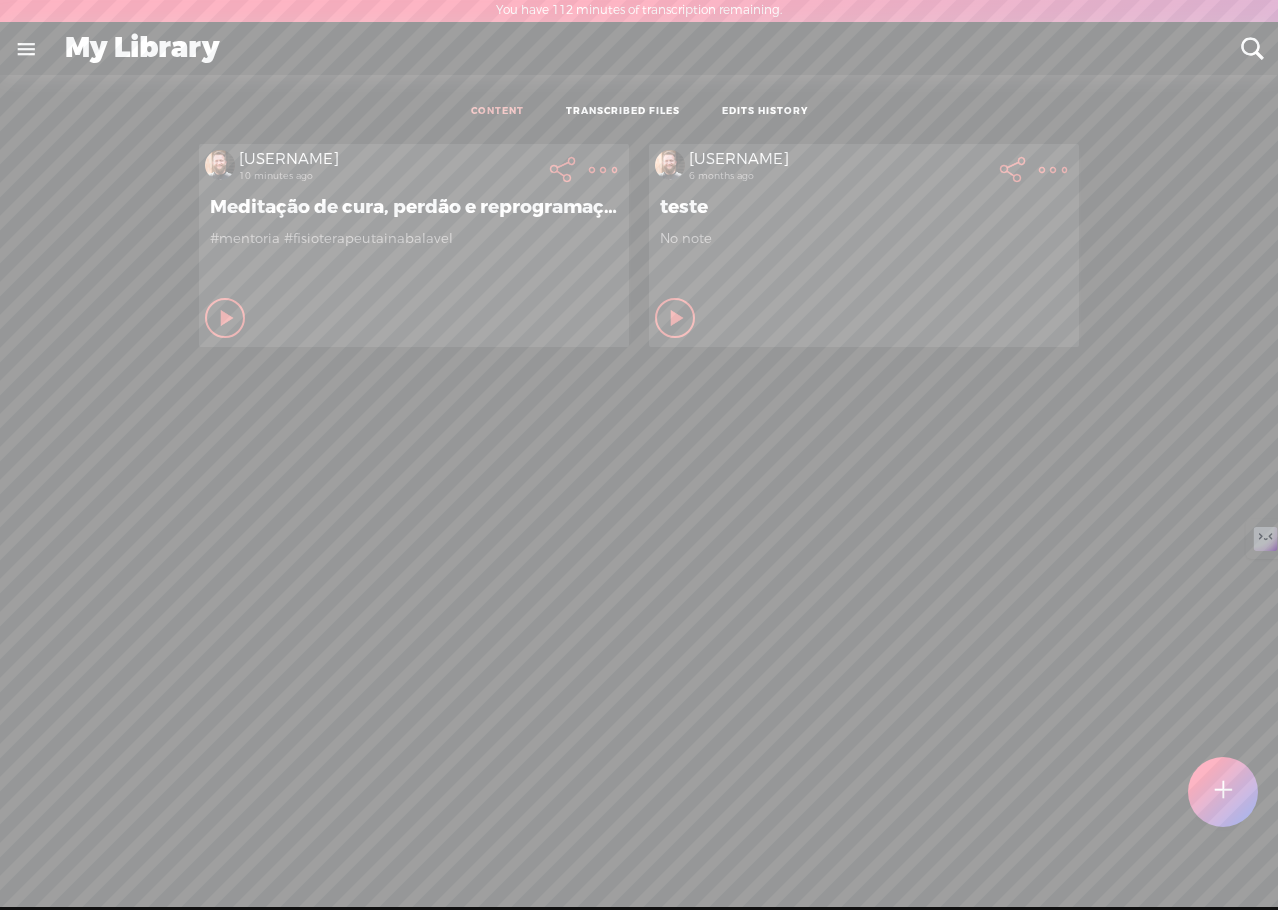 click on "TRANSCRIBED FILES" at bounding box center [623, 112] 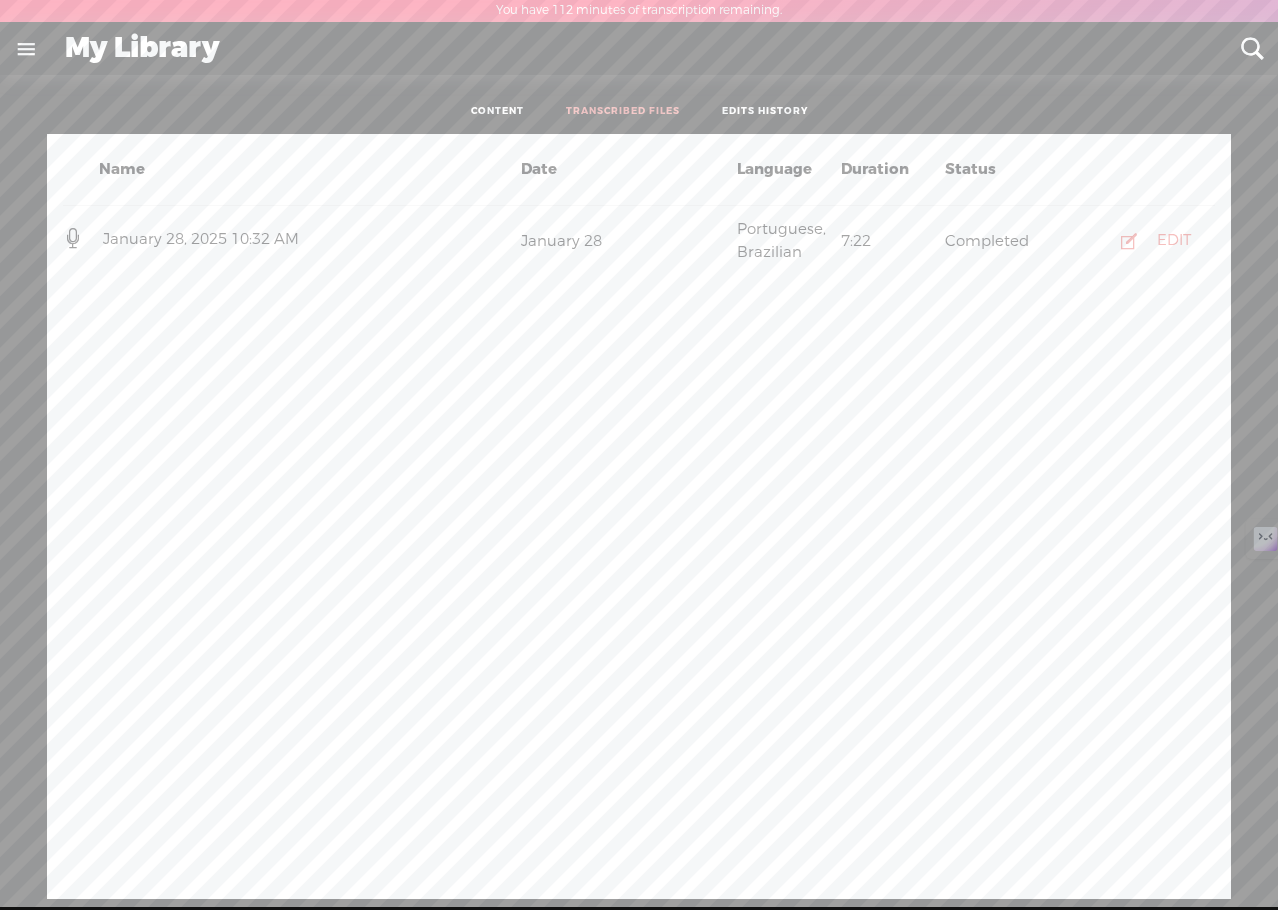 click on "CONTENT
TRANSCRIBED FILES
EDITS HISTORY" at bounding box center (639, 112) 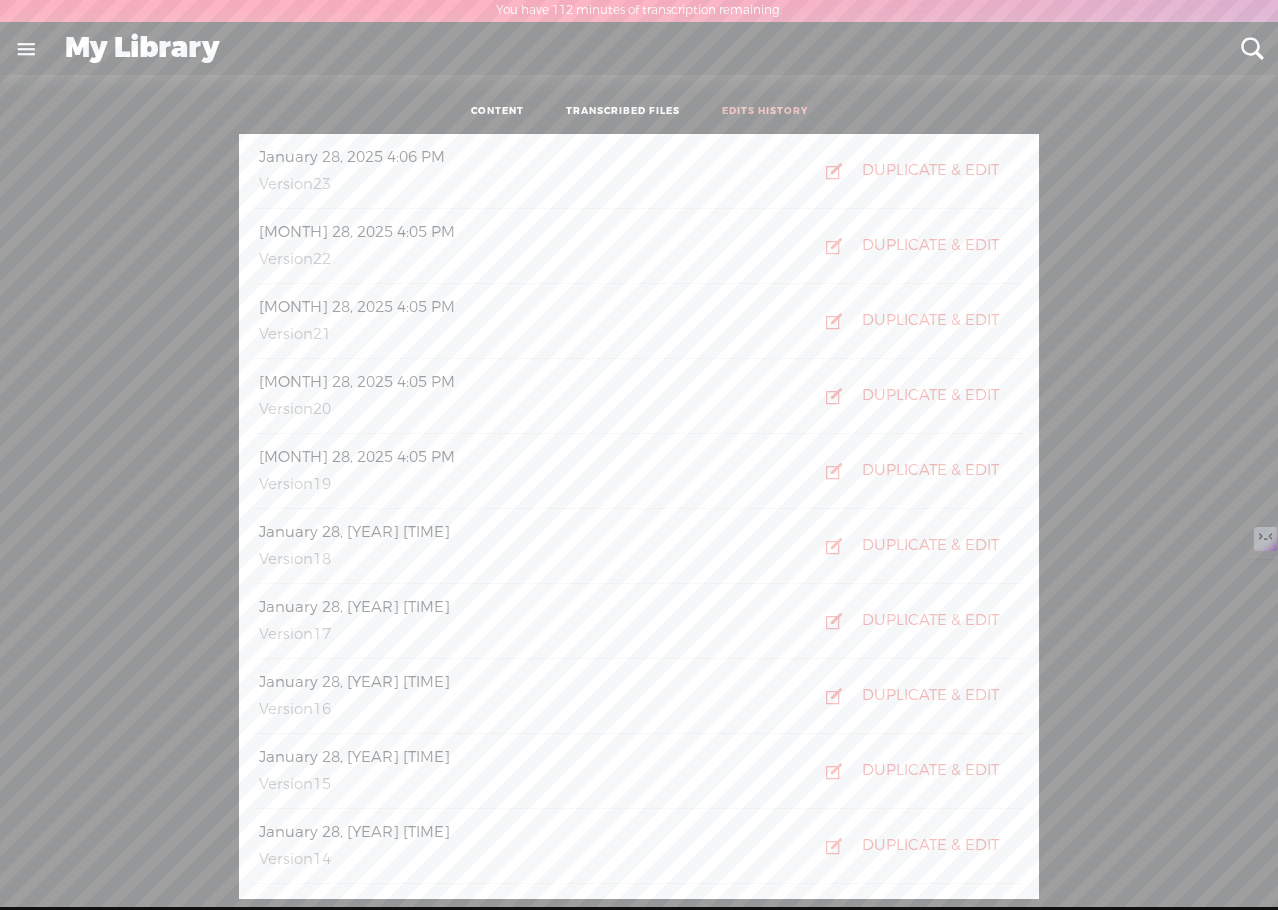 click on "CONTENT" at bounding box center (497, 112) 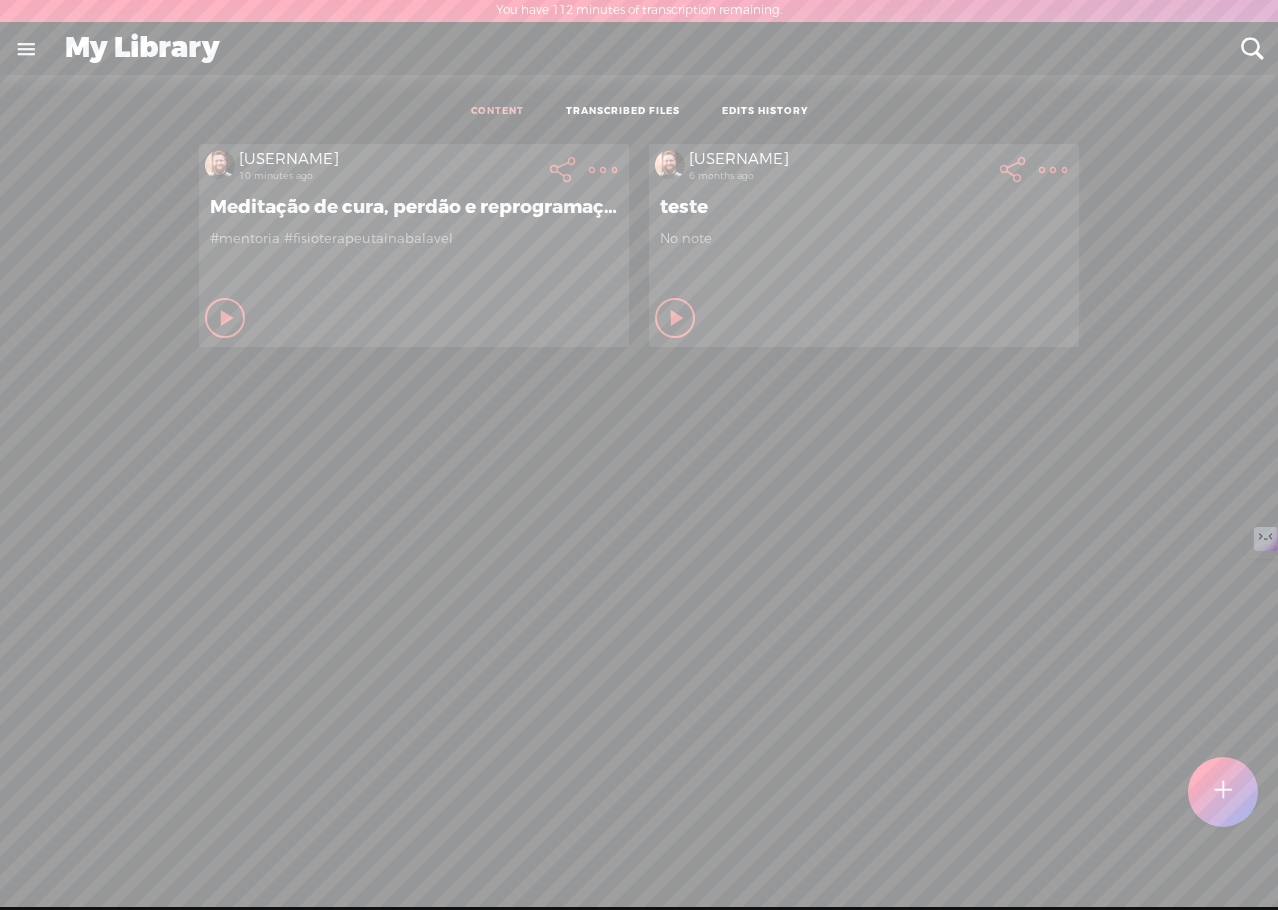 click at bounding box center [228, 318] 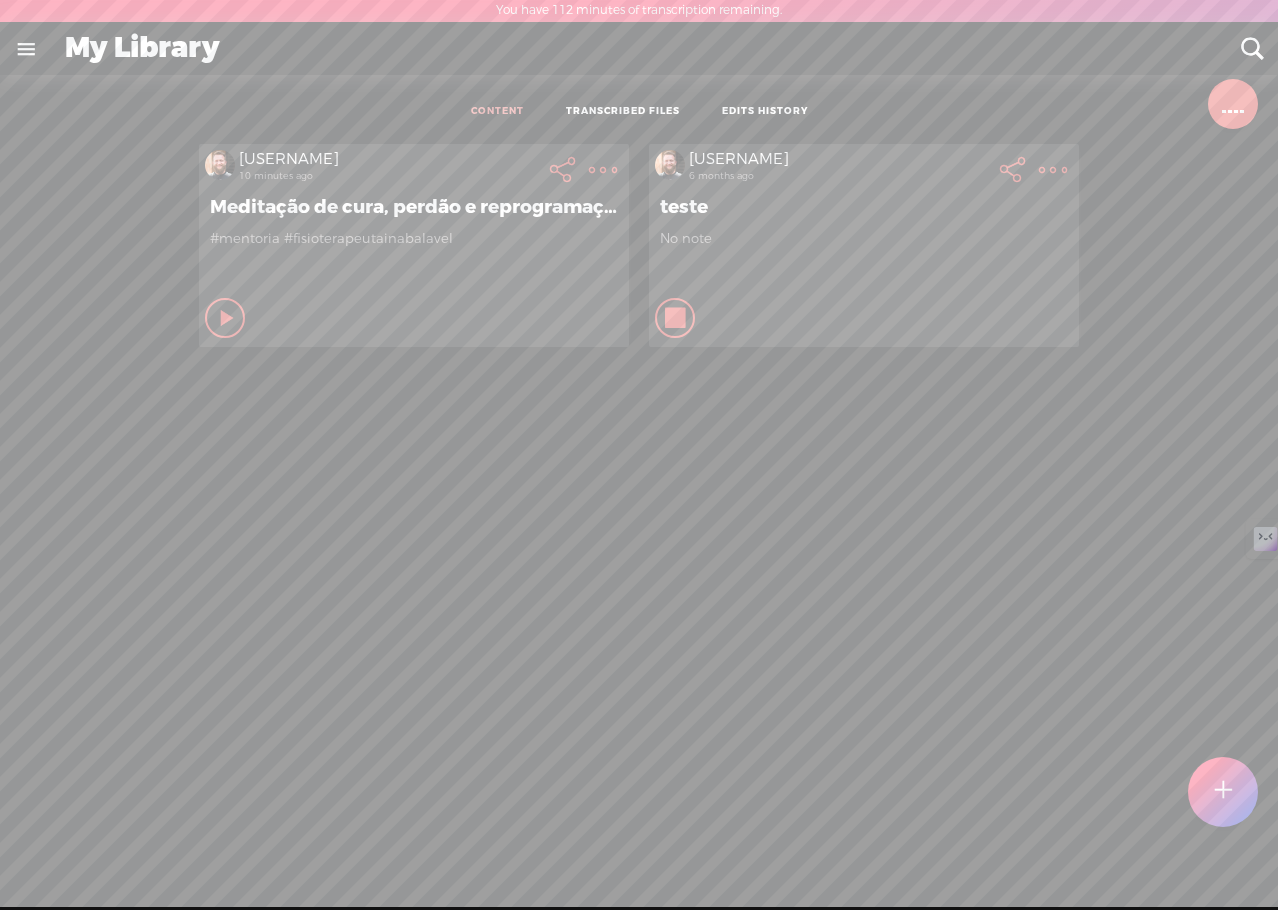 click at bounding box center [676, 318] 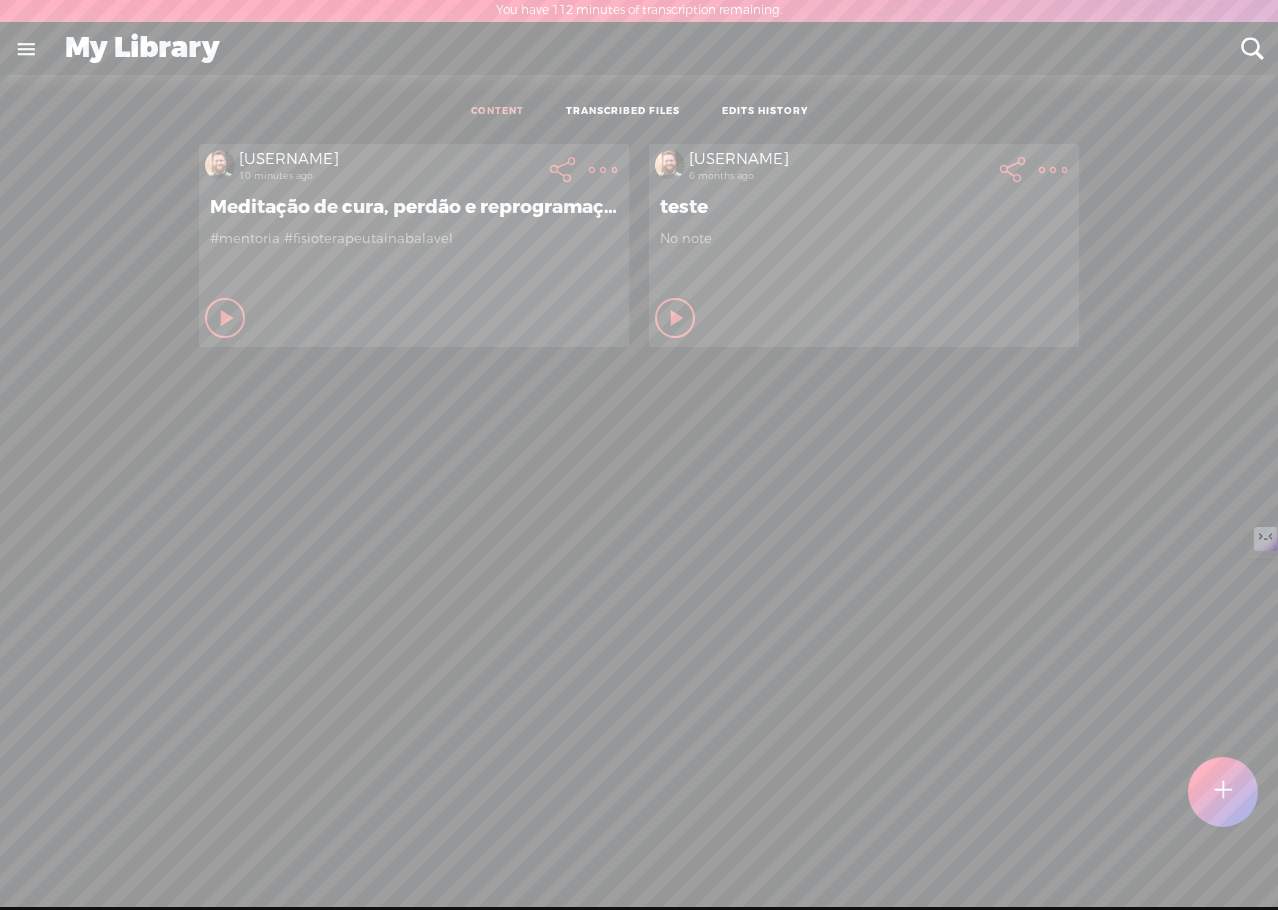 click at bounding box center [603, 170] 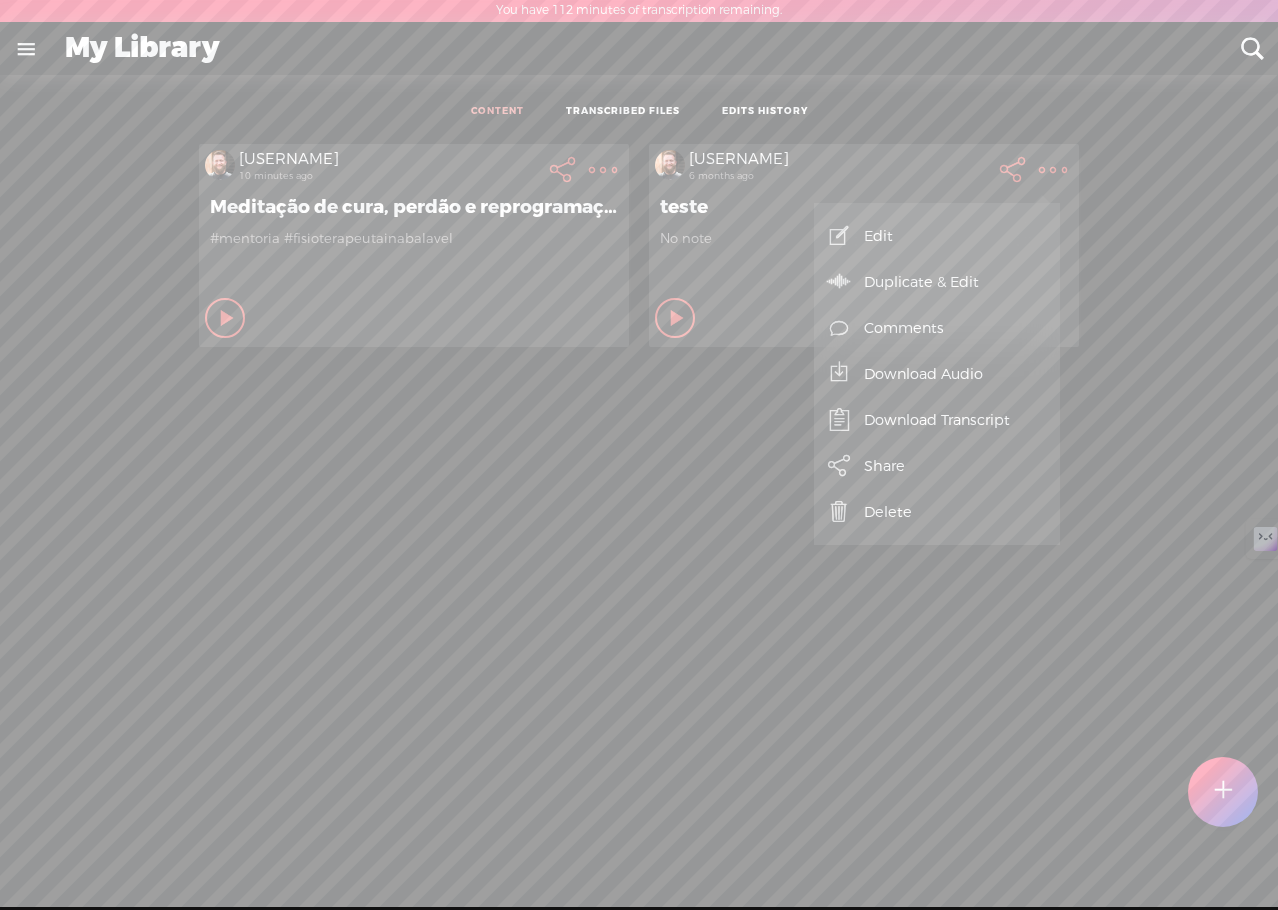 click at bounding box center (26, 49) 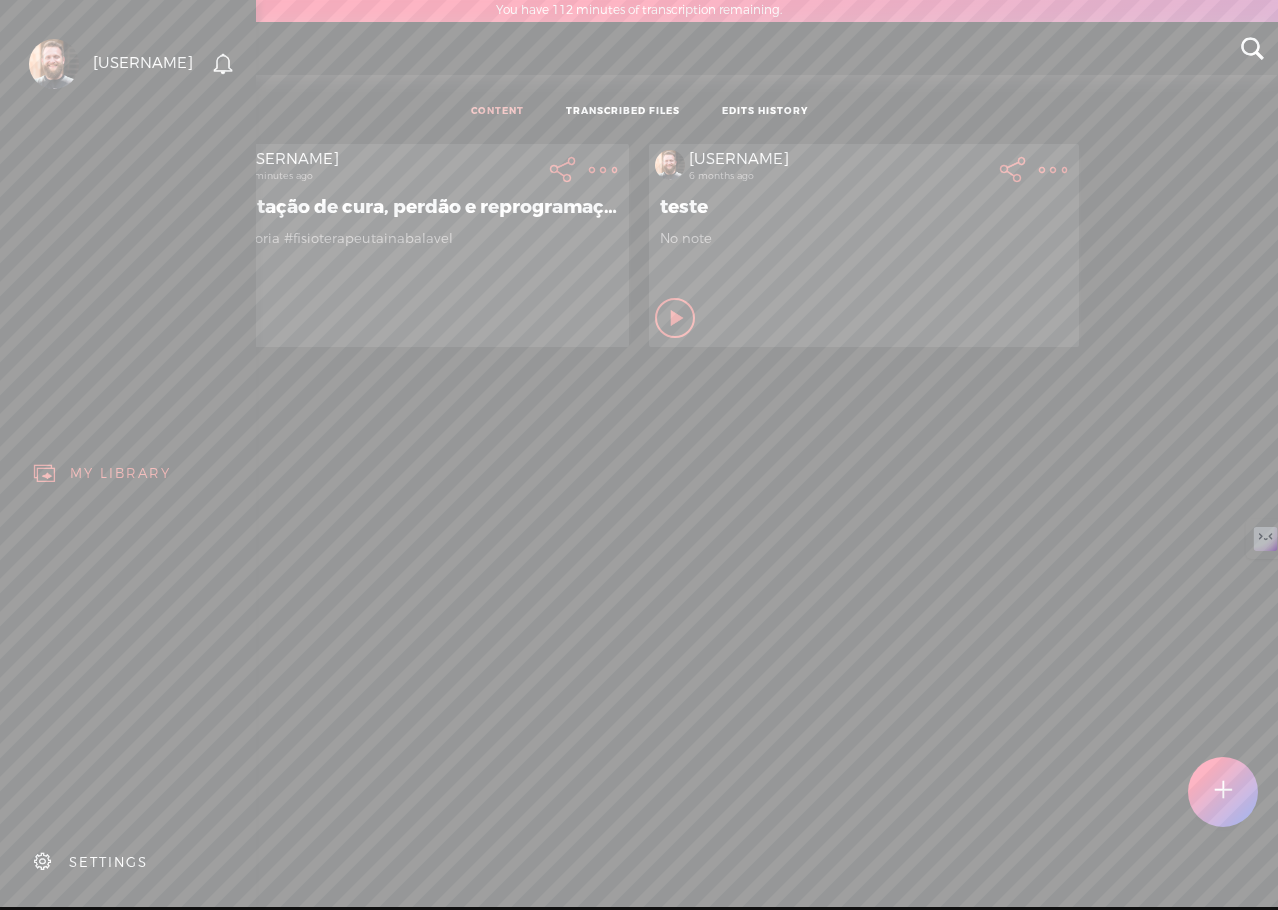 click on "SETTINGS" at bounding box center [132, 862] 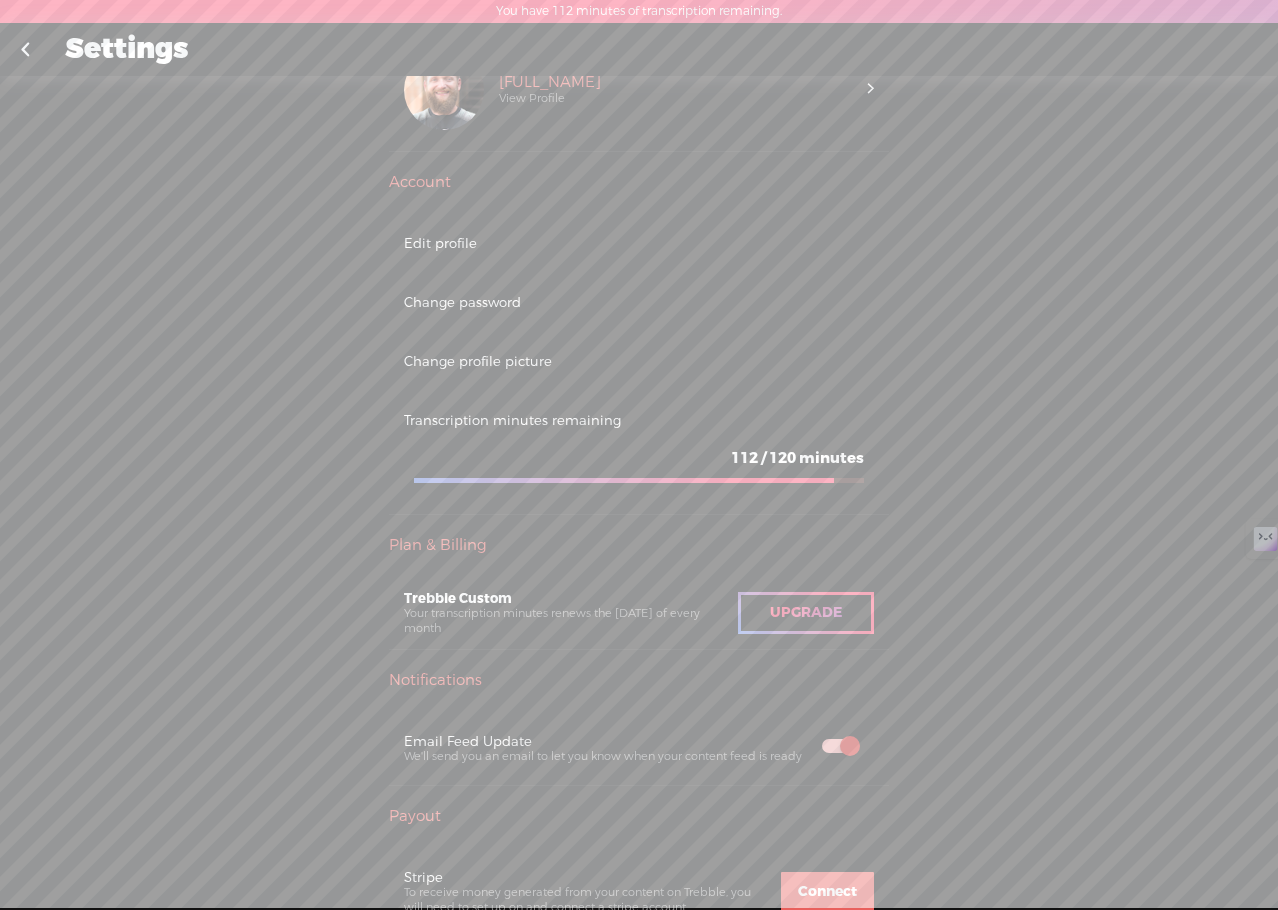 scroll, scrollTop: 0, scrollLeft: 0, axis: both 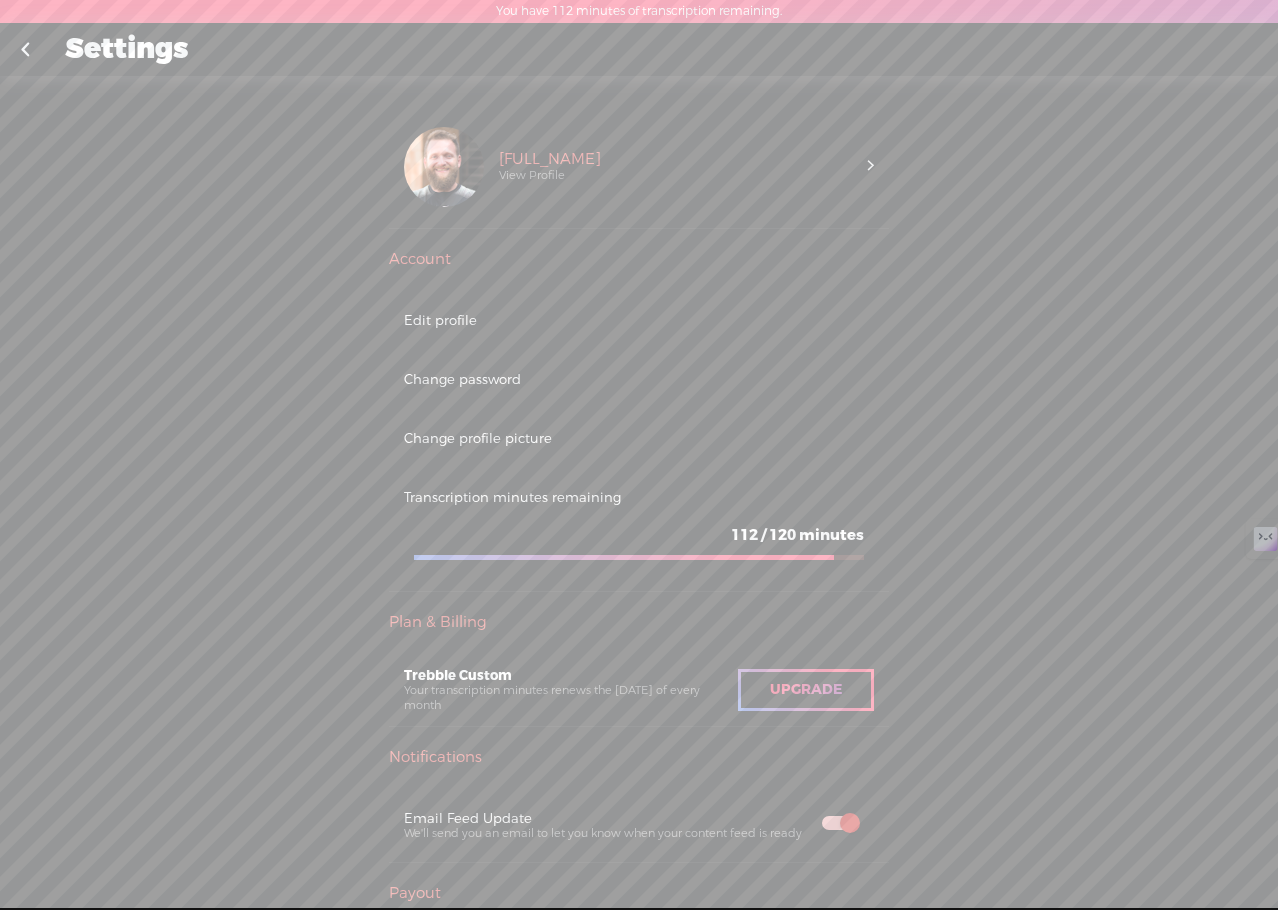 click at bounding box center (25, 50) 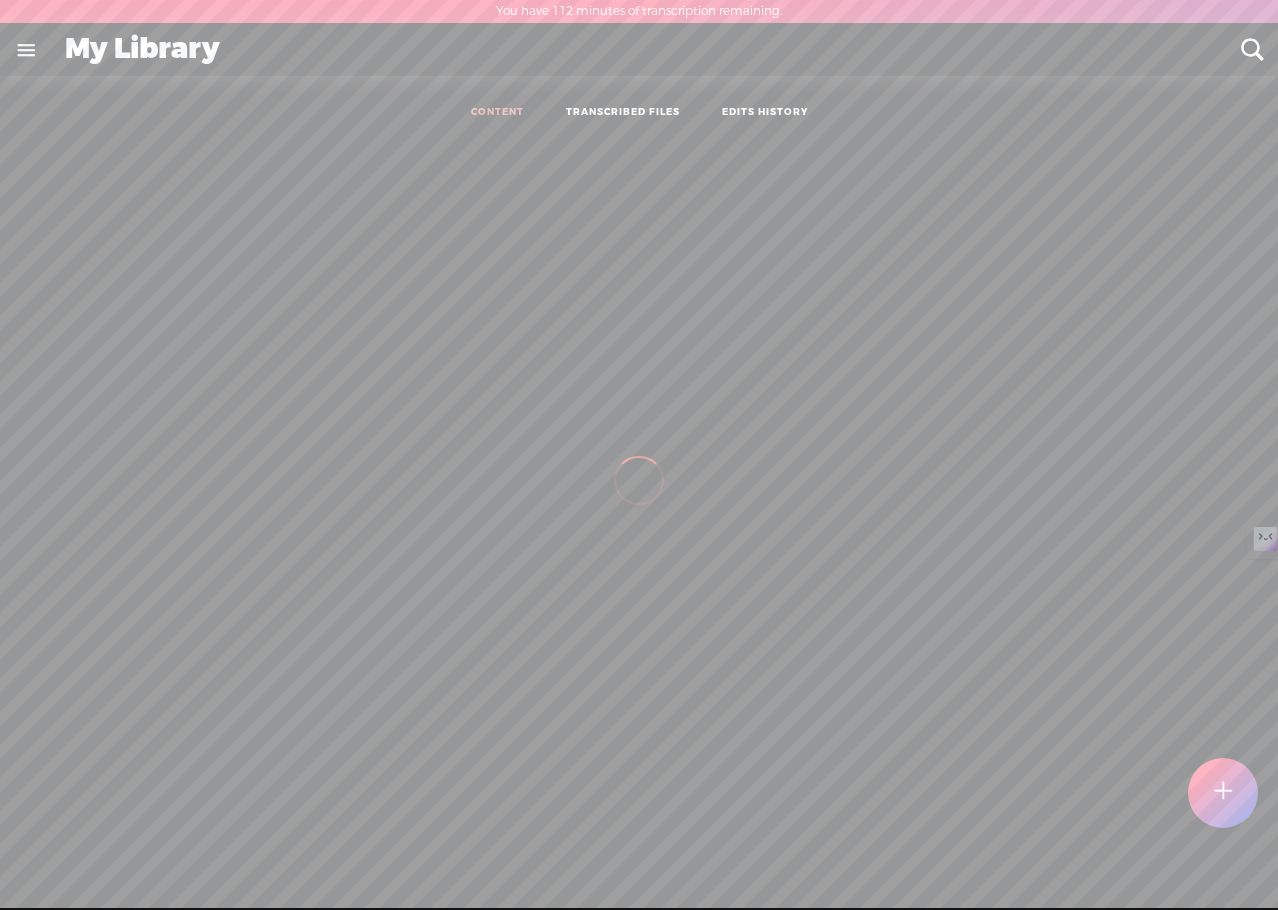scroll, scrollTop: 1, scrollLeft: 0, axis: vertical 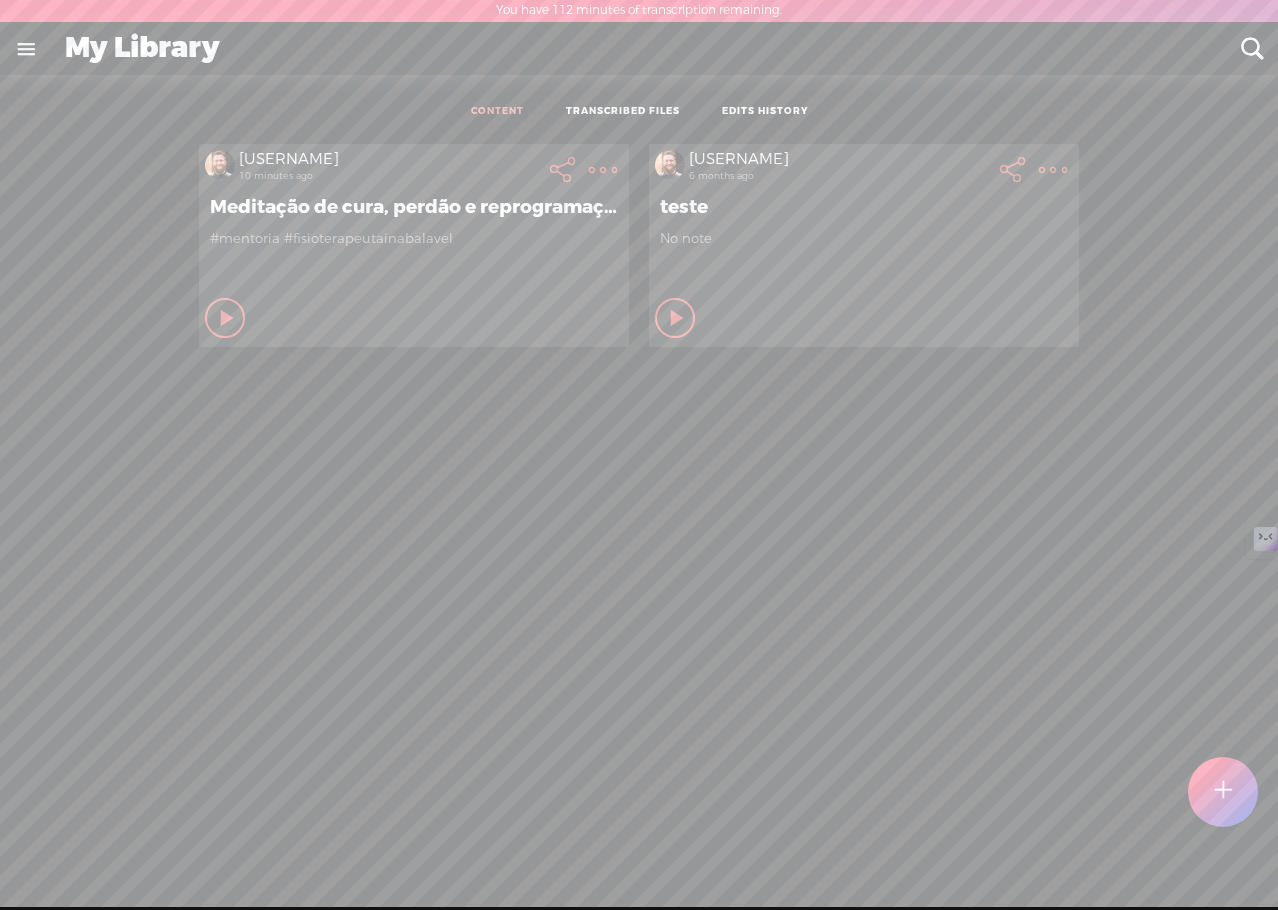 click at bounding box center (563, 170) 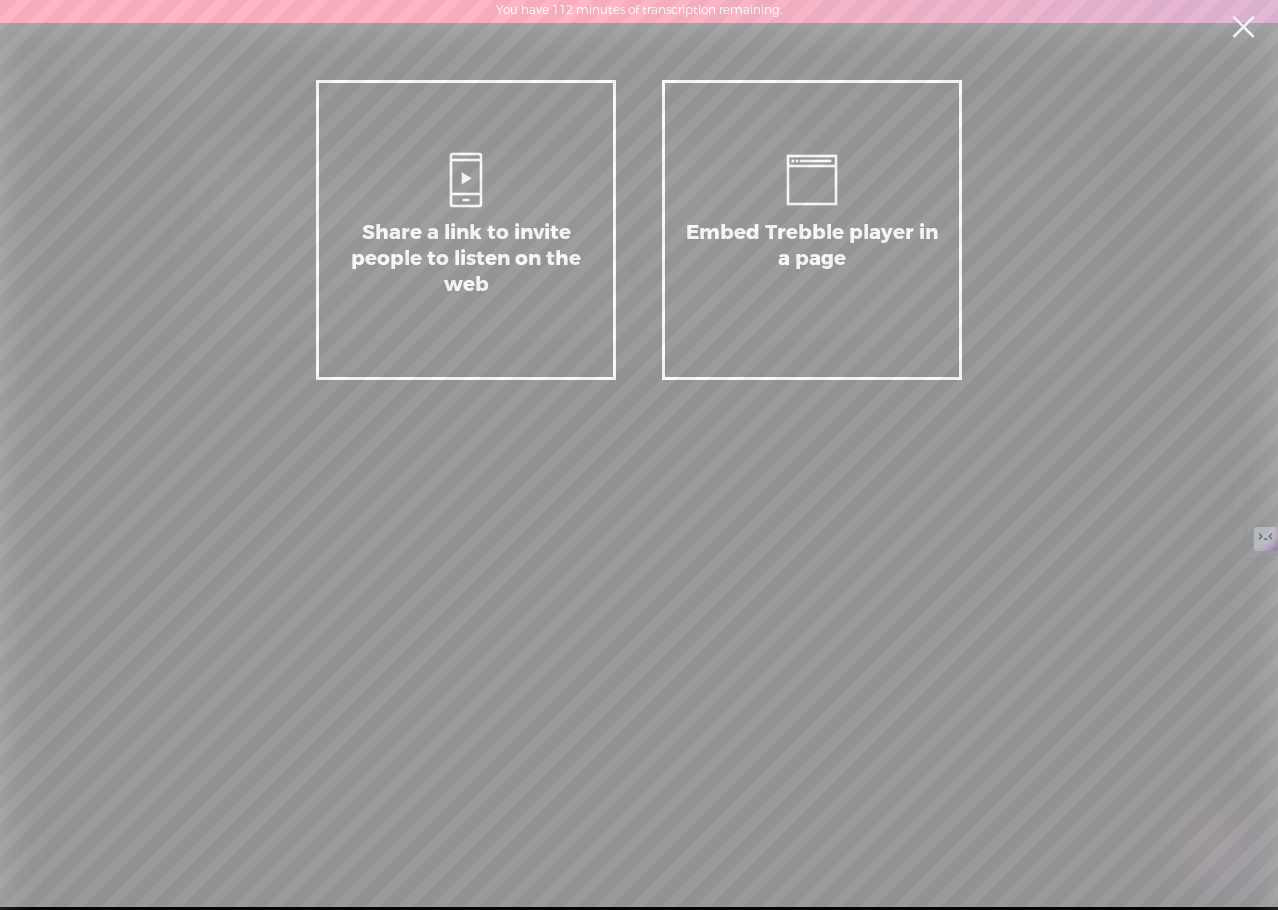 scroll, scrollTop: 0, scrollLeft: 0, axis: both 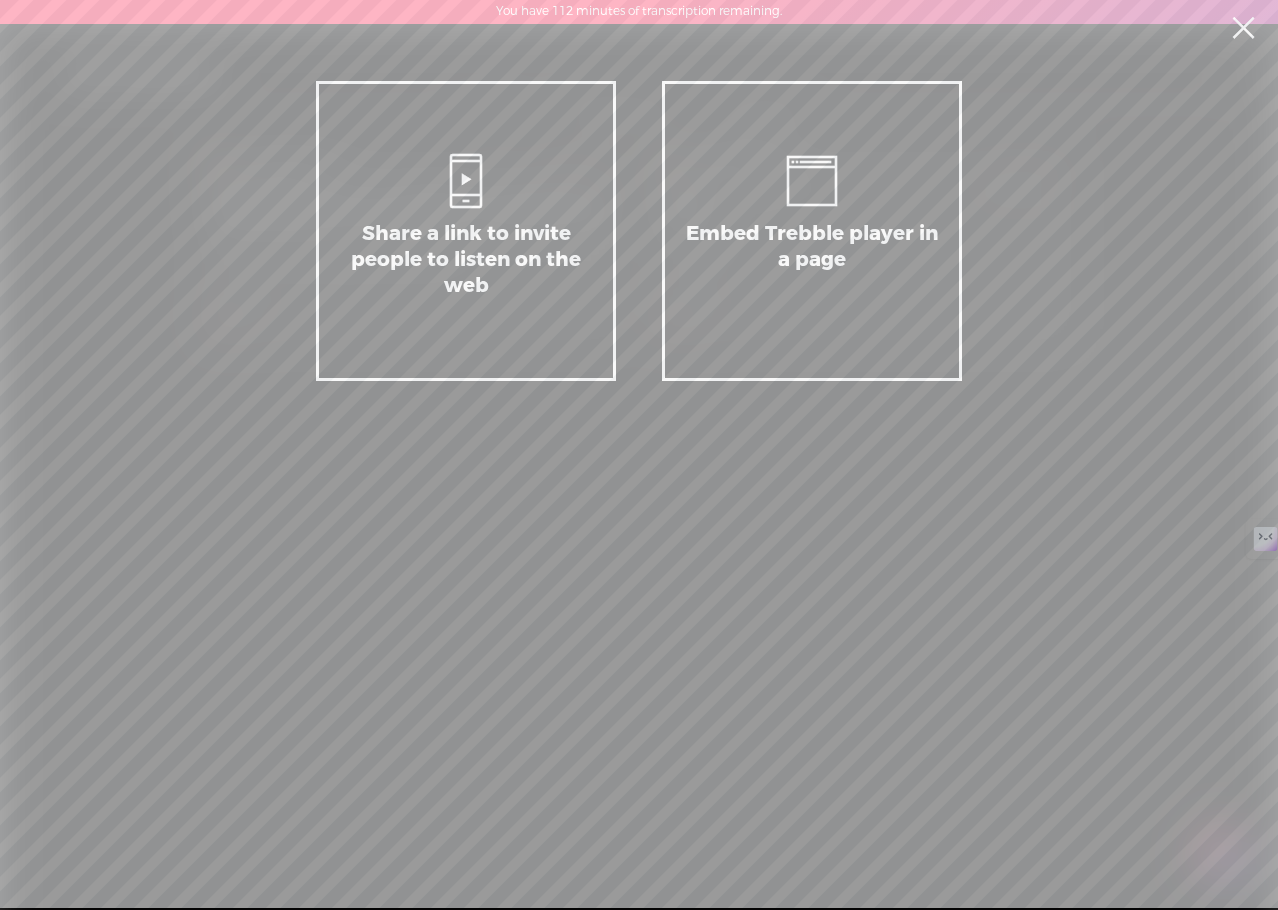 click at bounding box center [1243, 28] 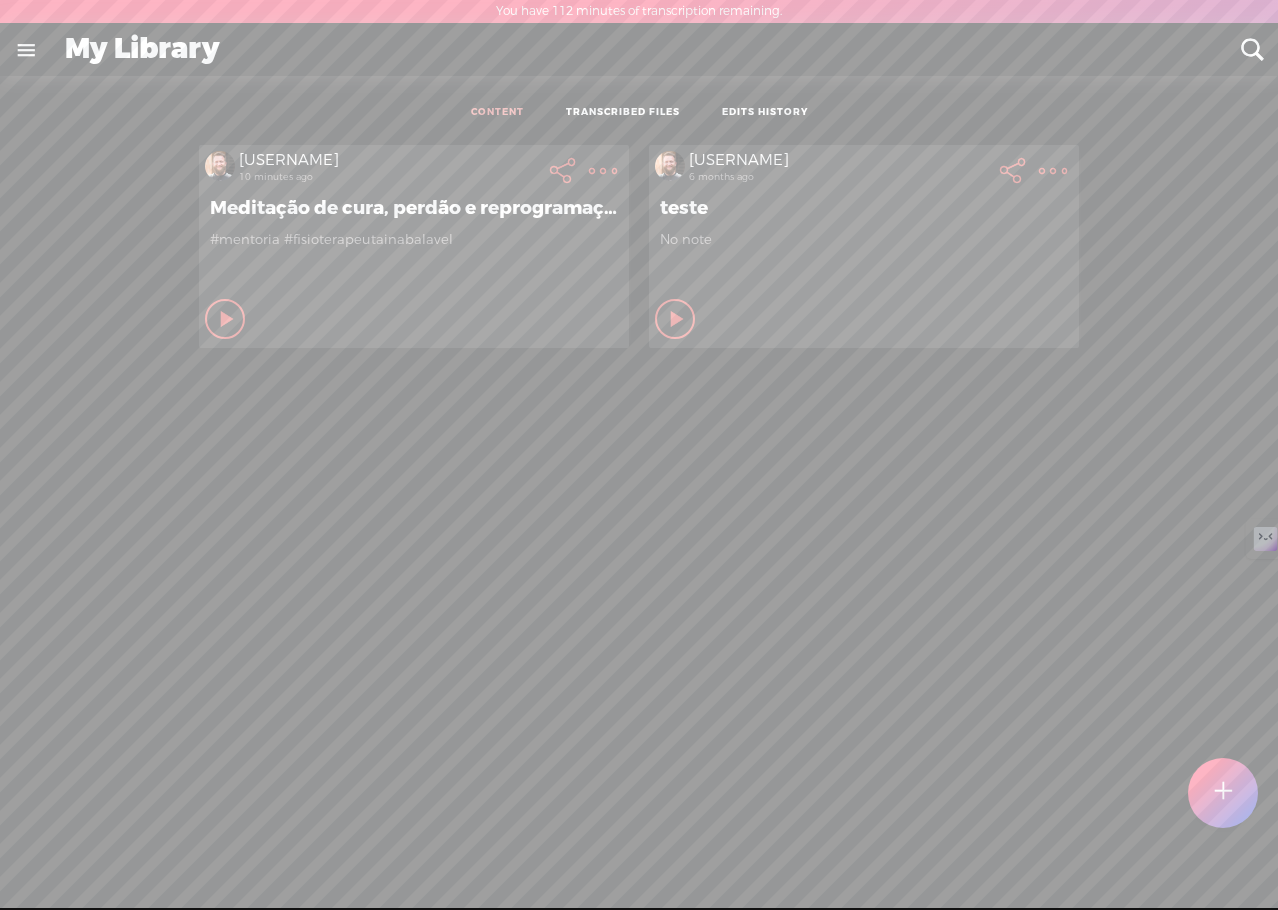 click at bounding box center (603, 171) 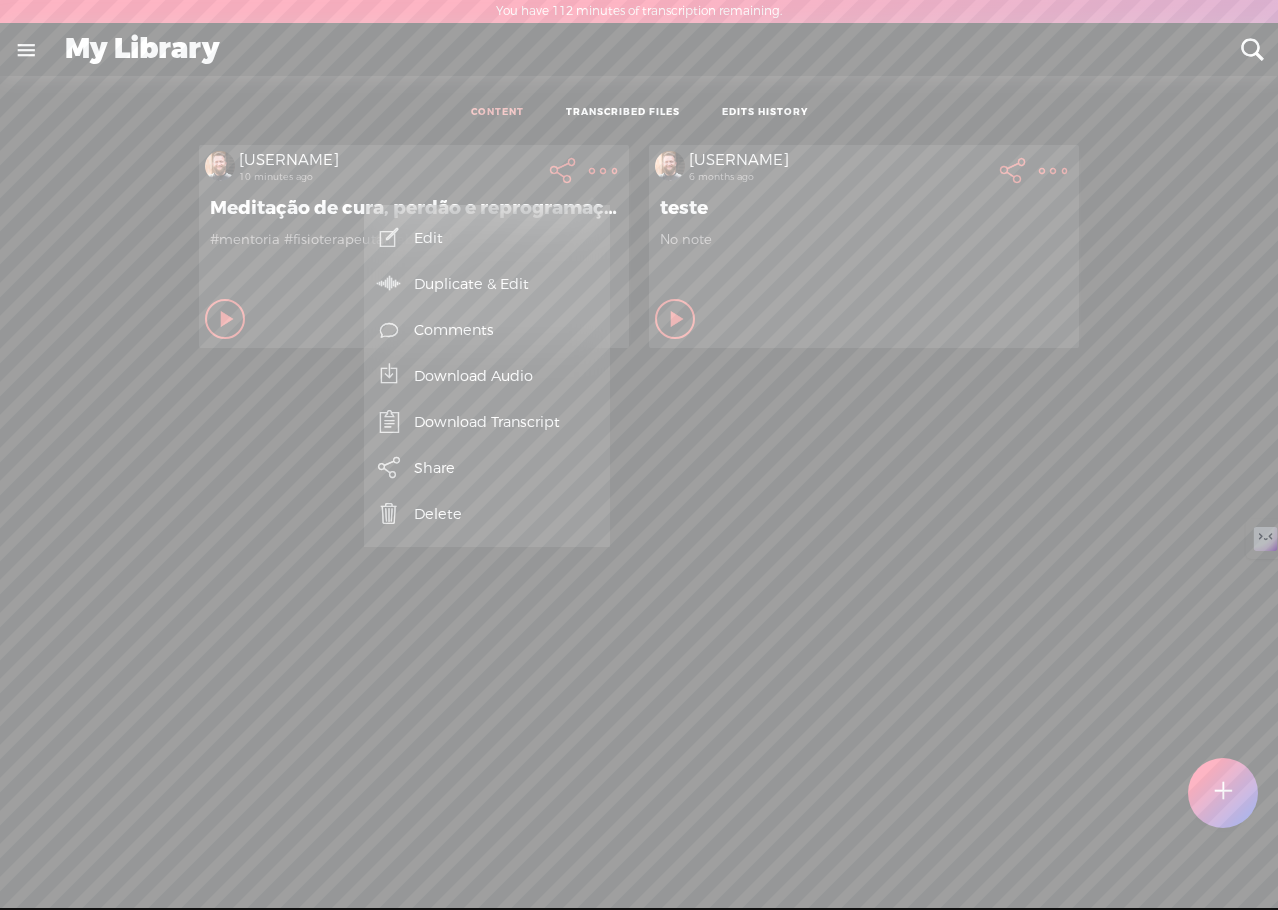 click on "Edit" at bounding box center [487, 238] 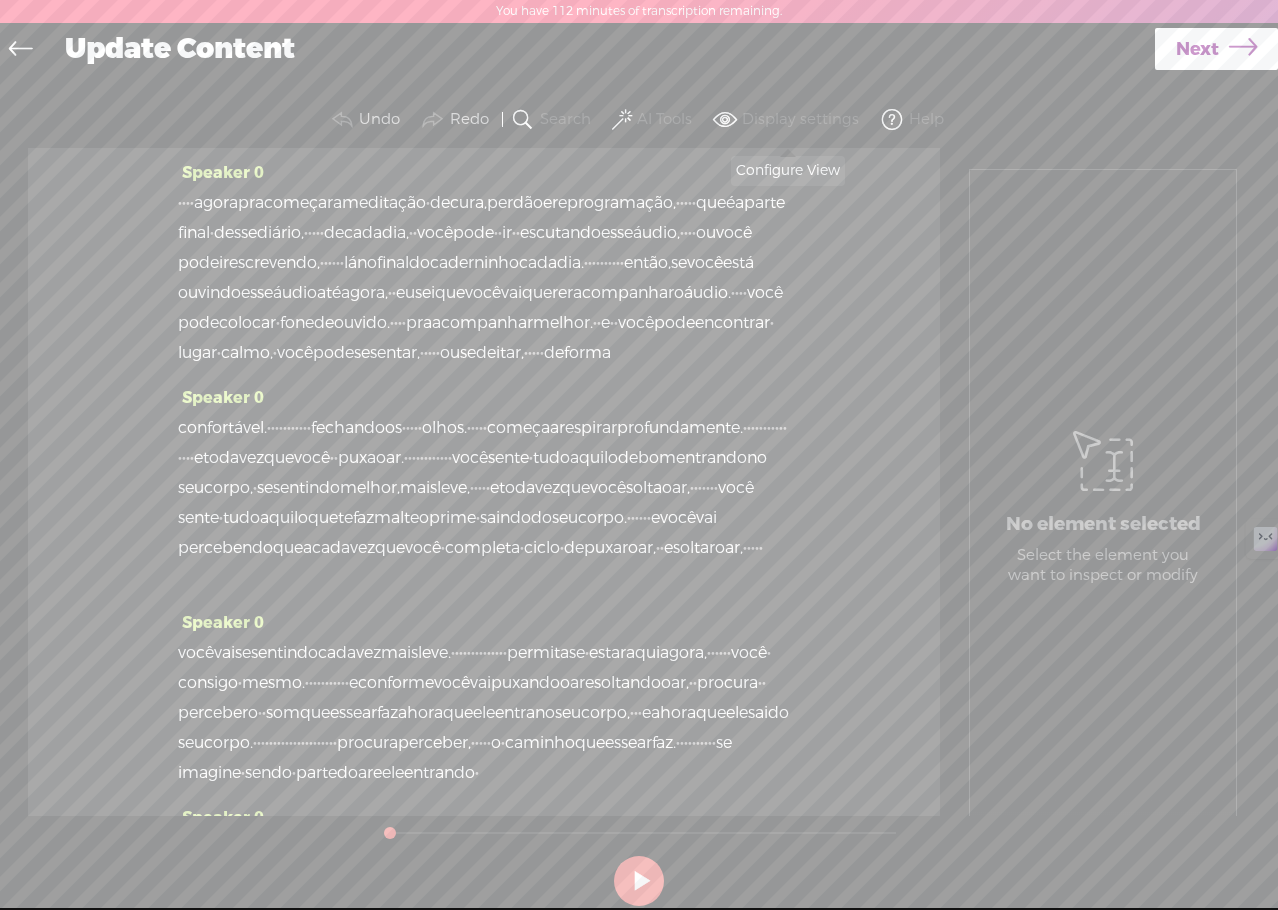click on "Display settings" at bounding box center [800, 120] 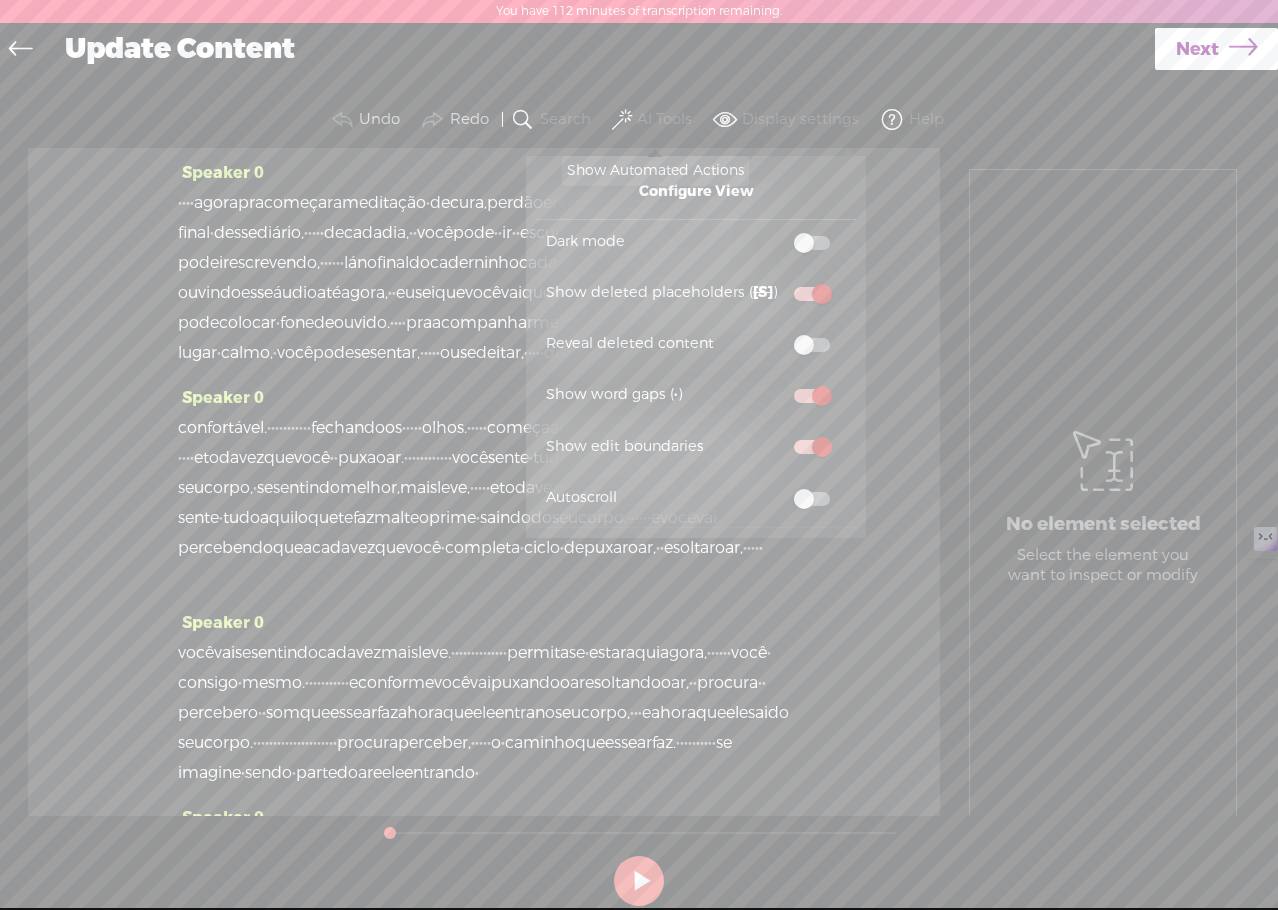 click on "AI Tools" at bounding box center [664, 120] 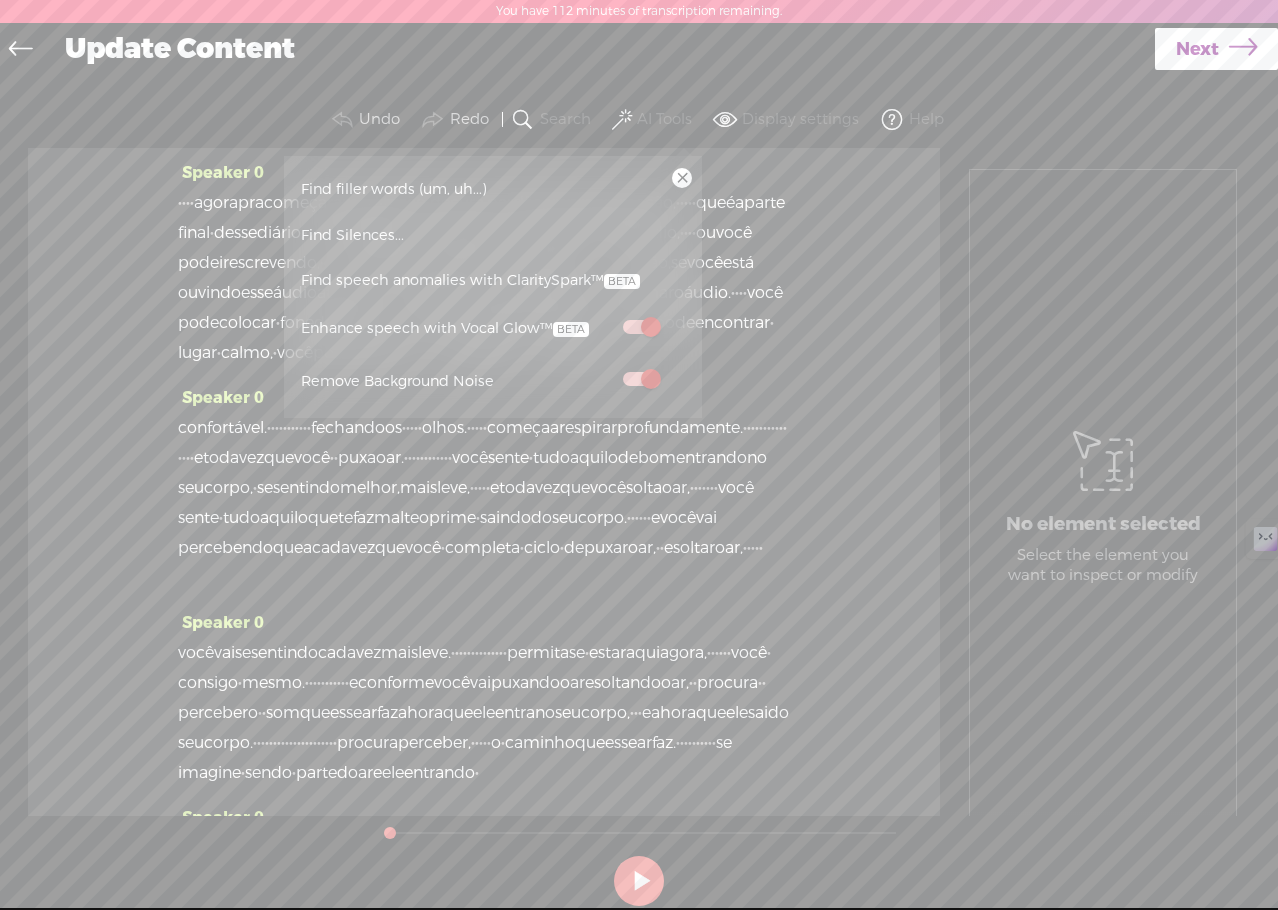 click at bounding box center [682, 178] 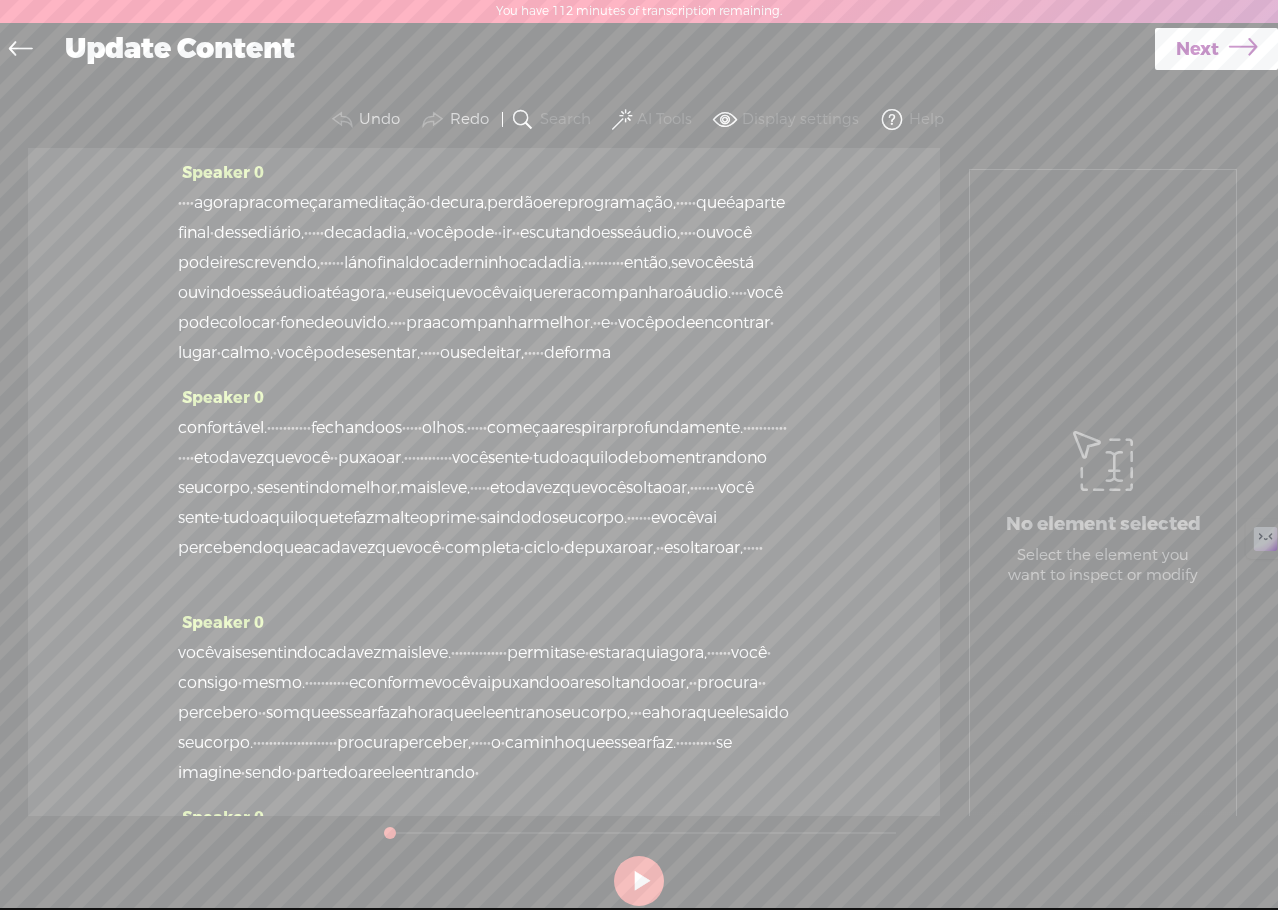 click on "Undo
Redo
Search
Remove Background Noise
AI Tools
Configure Magic Sound Enhancer™
Display settings
Autoscroll
Help" at bounding box center [639, 120] 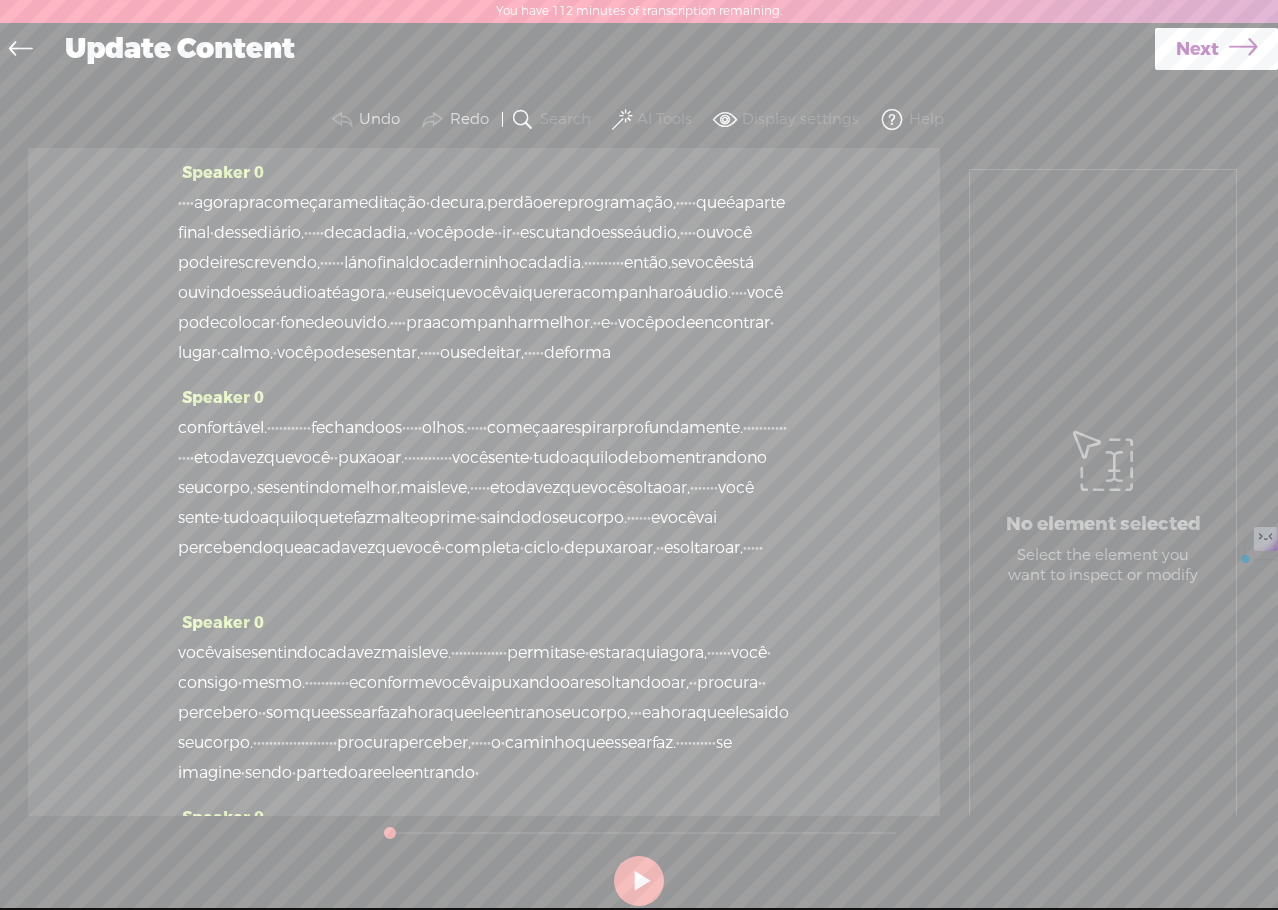 drag, startPoint x: 439, startPoint y: 420, endPoint x: 548, endPoint y: 555, distance: 173.5108 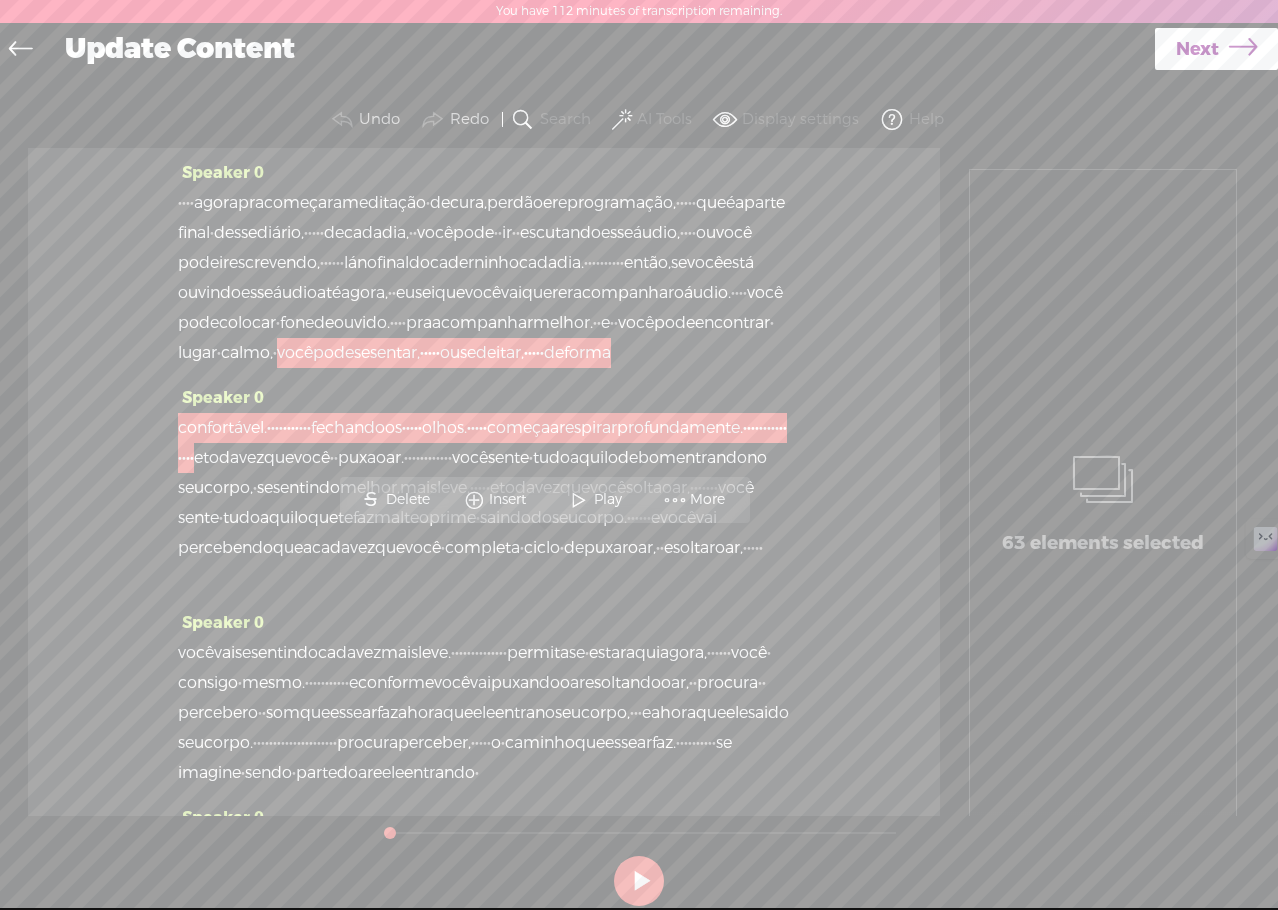 click on "More" at bounding box center (710, 500) 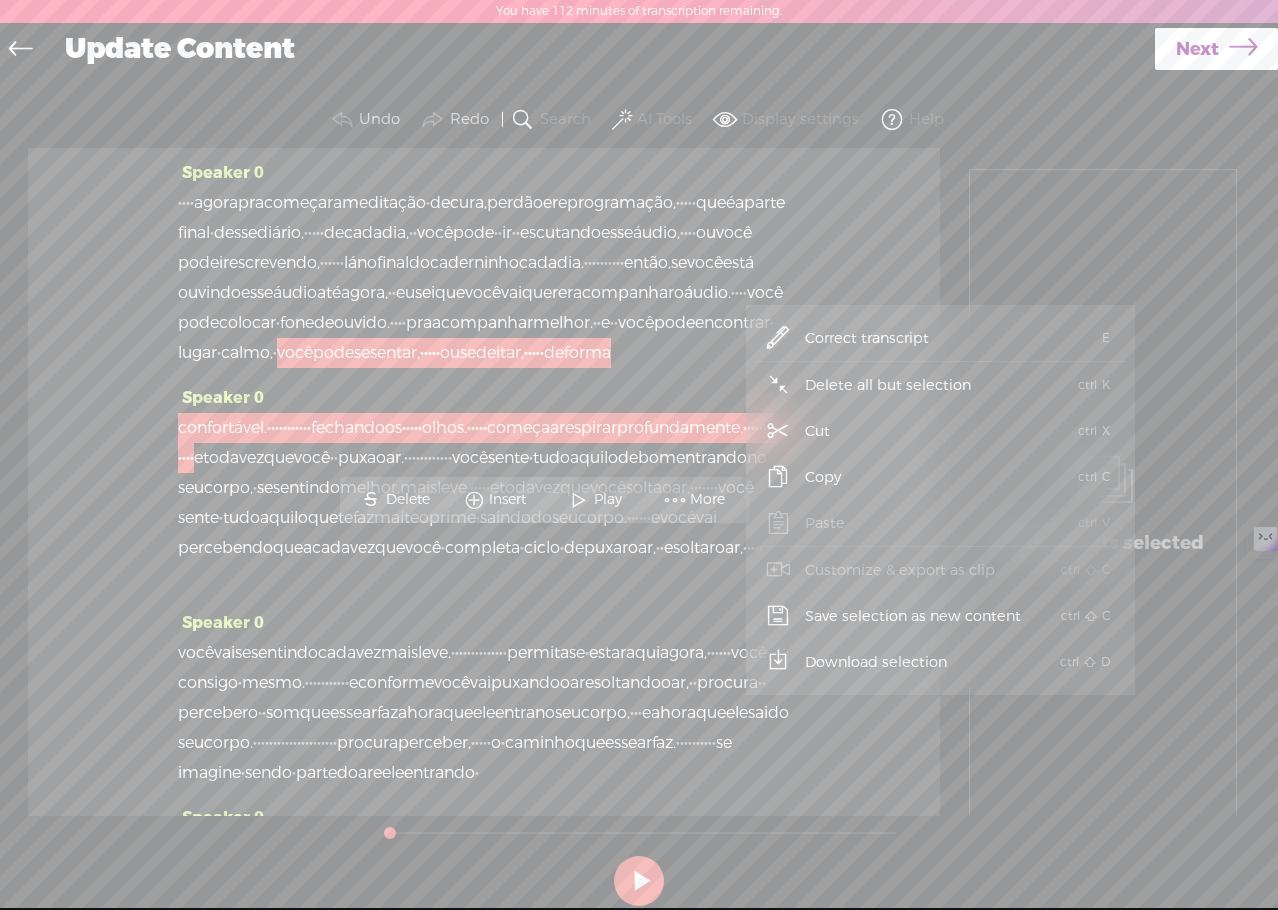 click on "Update Content" at bounding box center (603, 50) 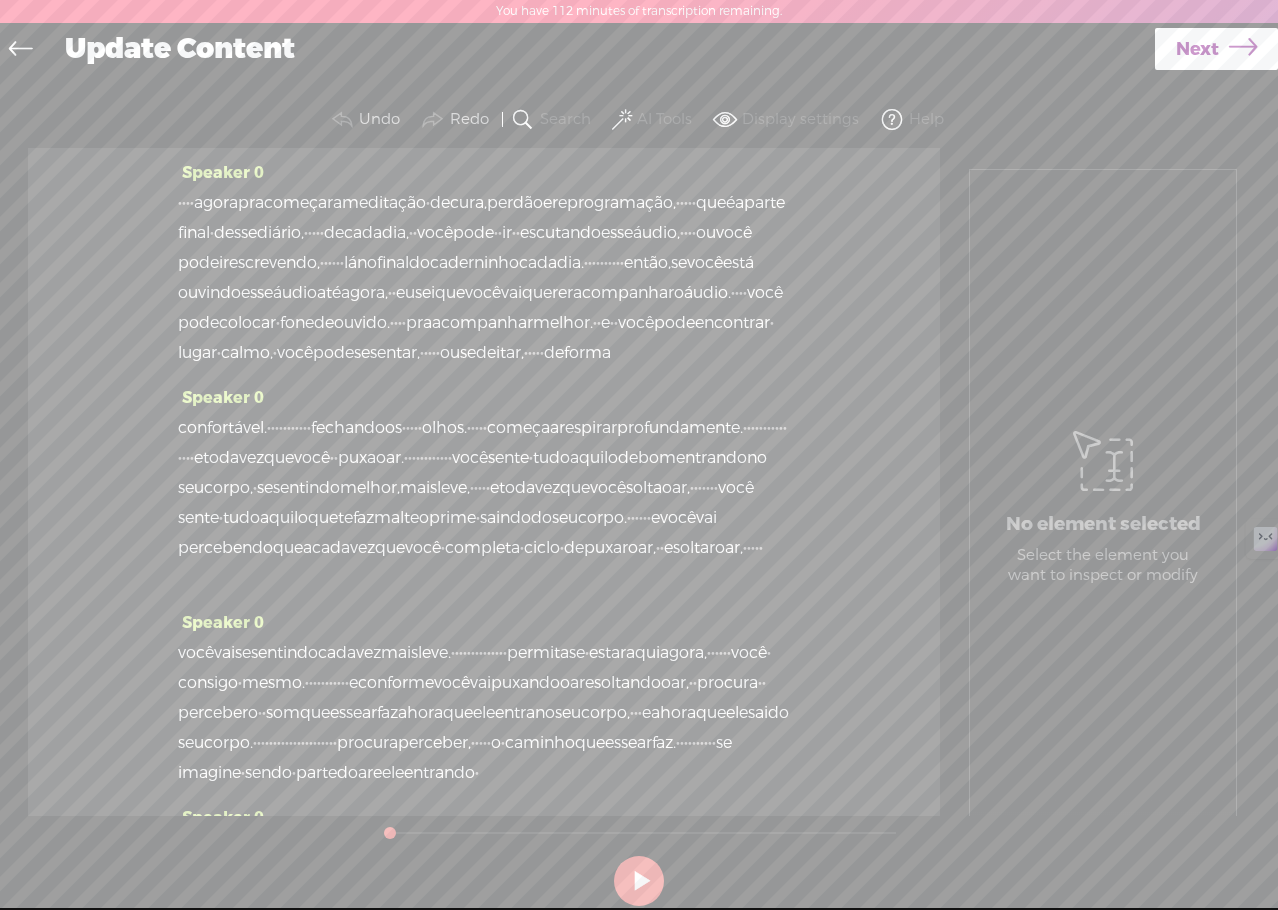 click at bounding box center [20, 51] 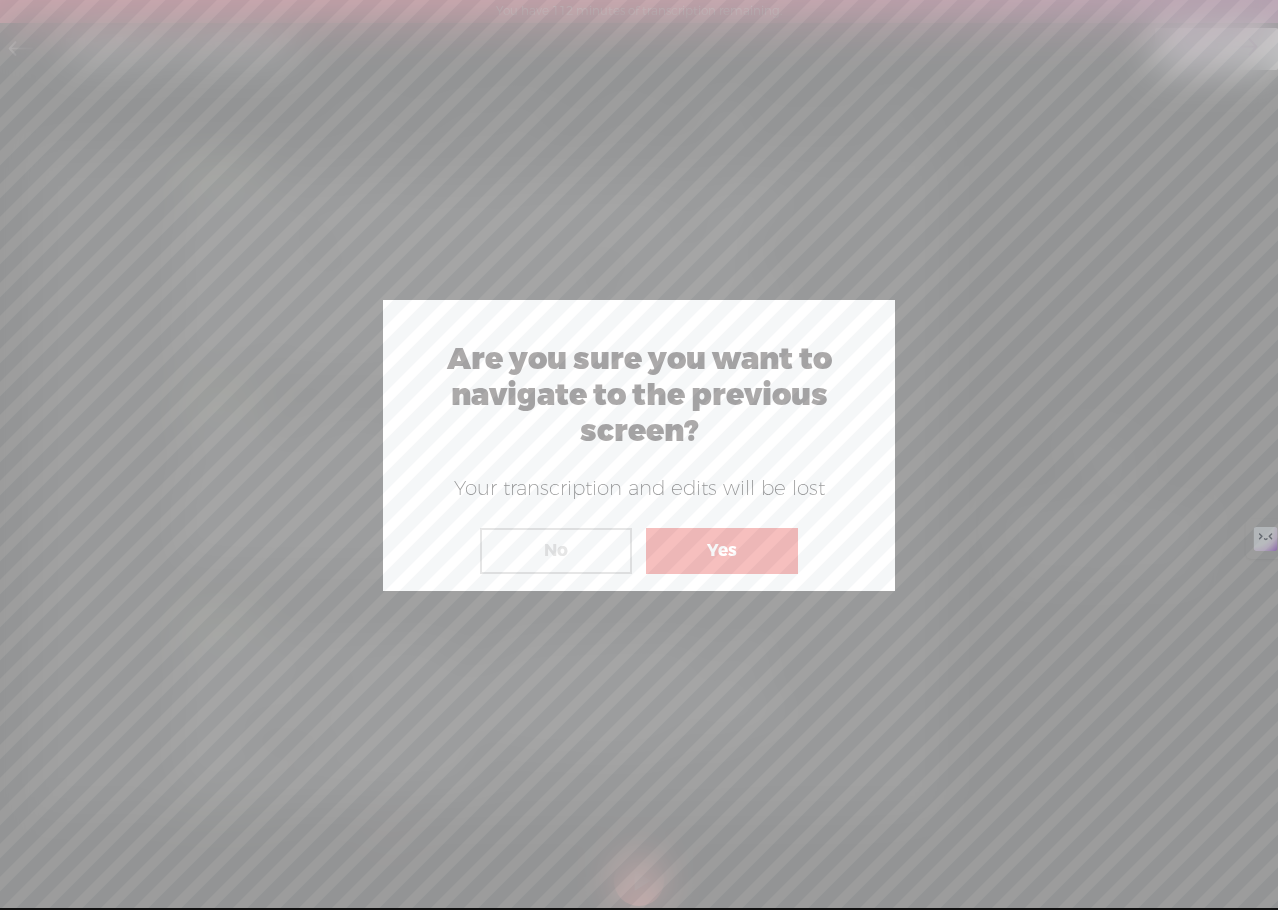 click on "Yes" at bounding box center (722, 551) 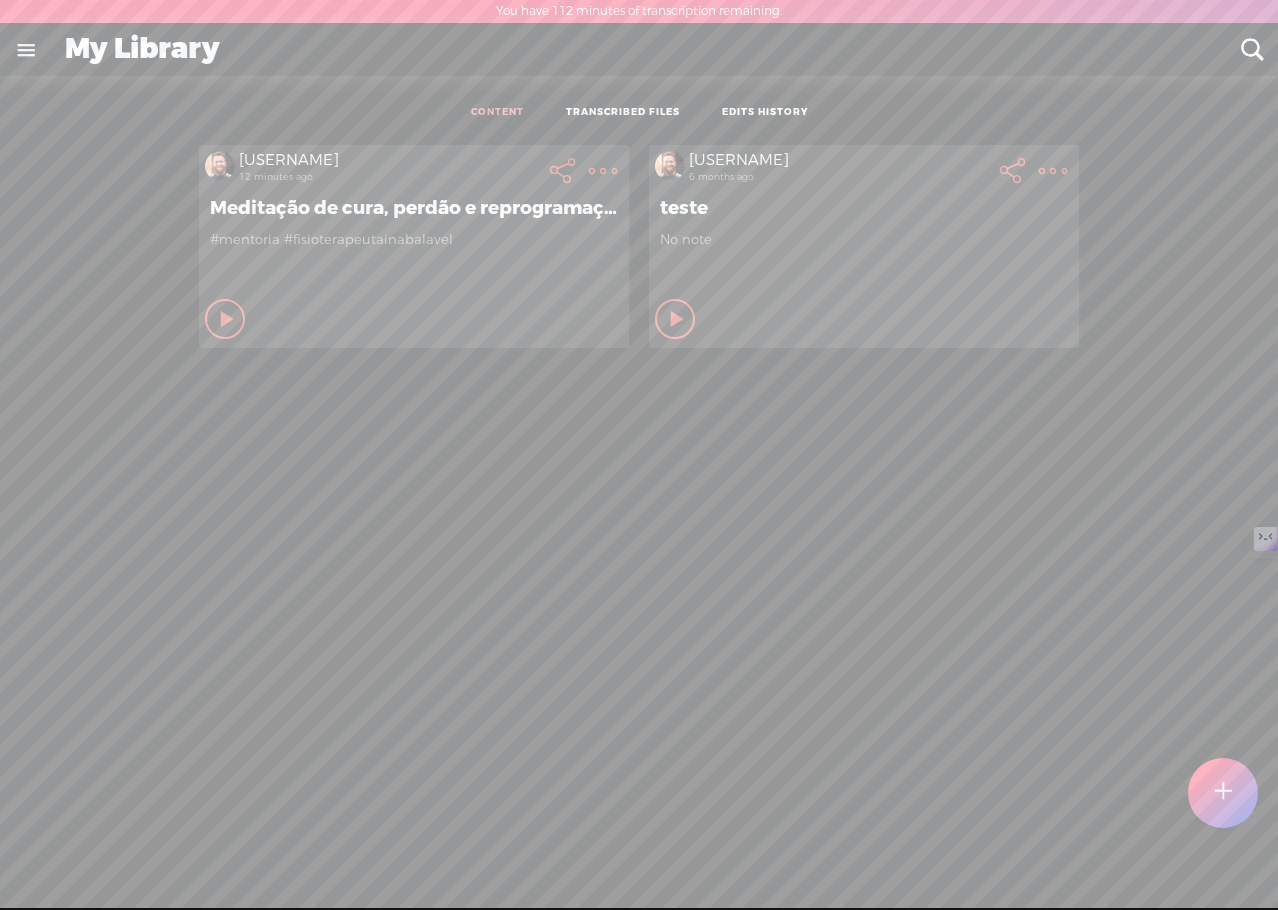 click at bounding box center (228, 319) 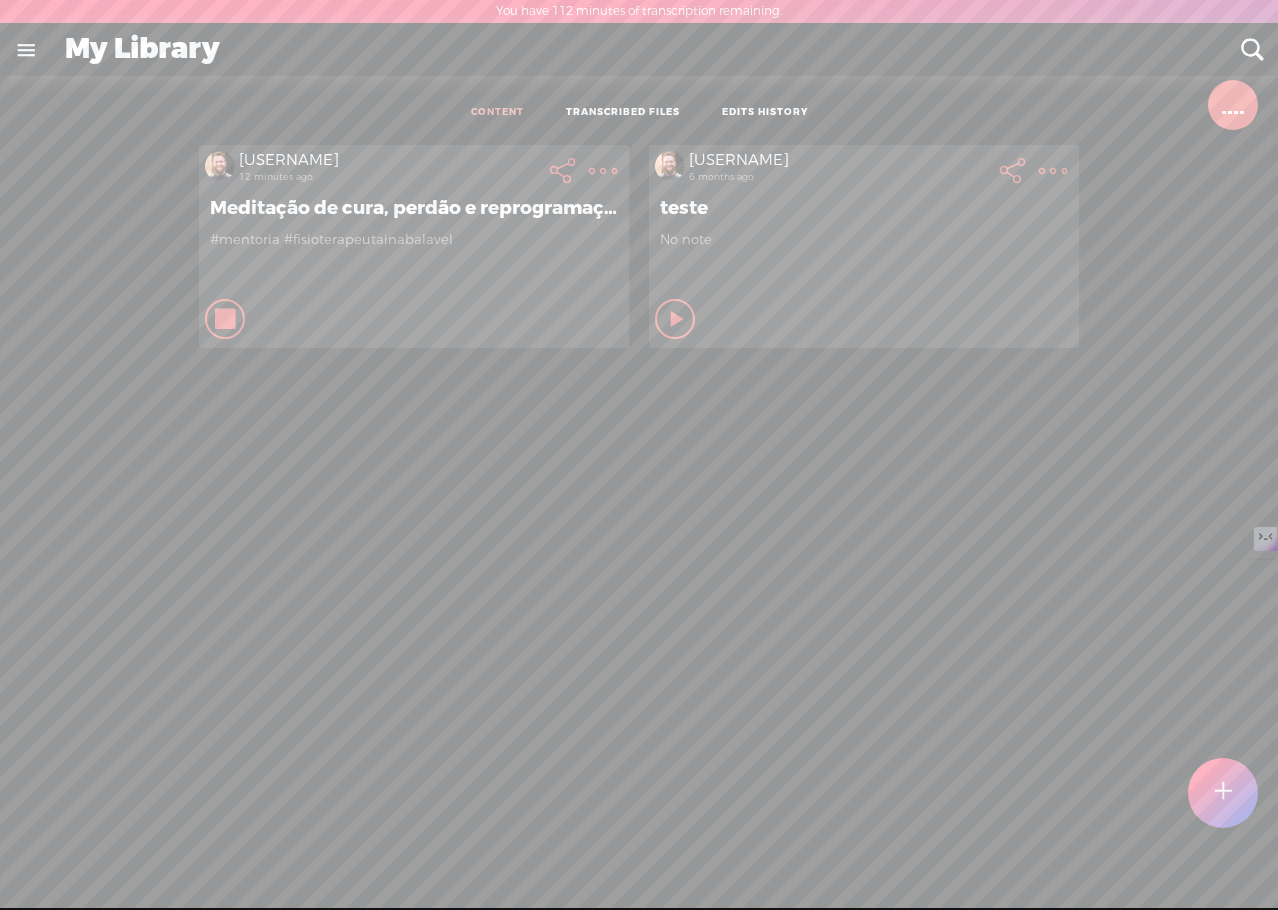 click at bounding box center [226, 319] 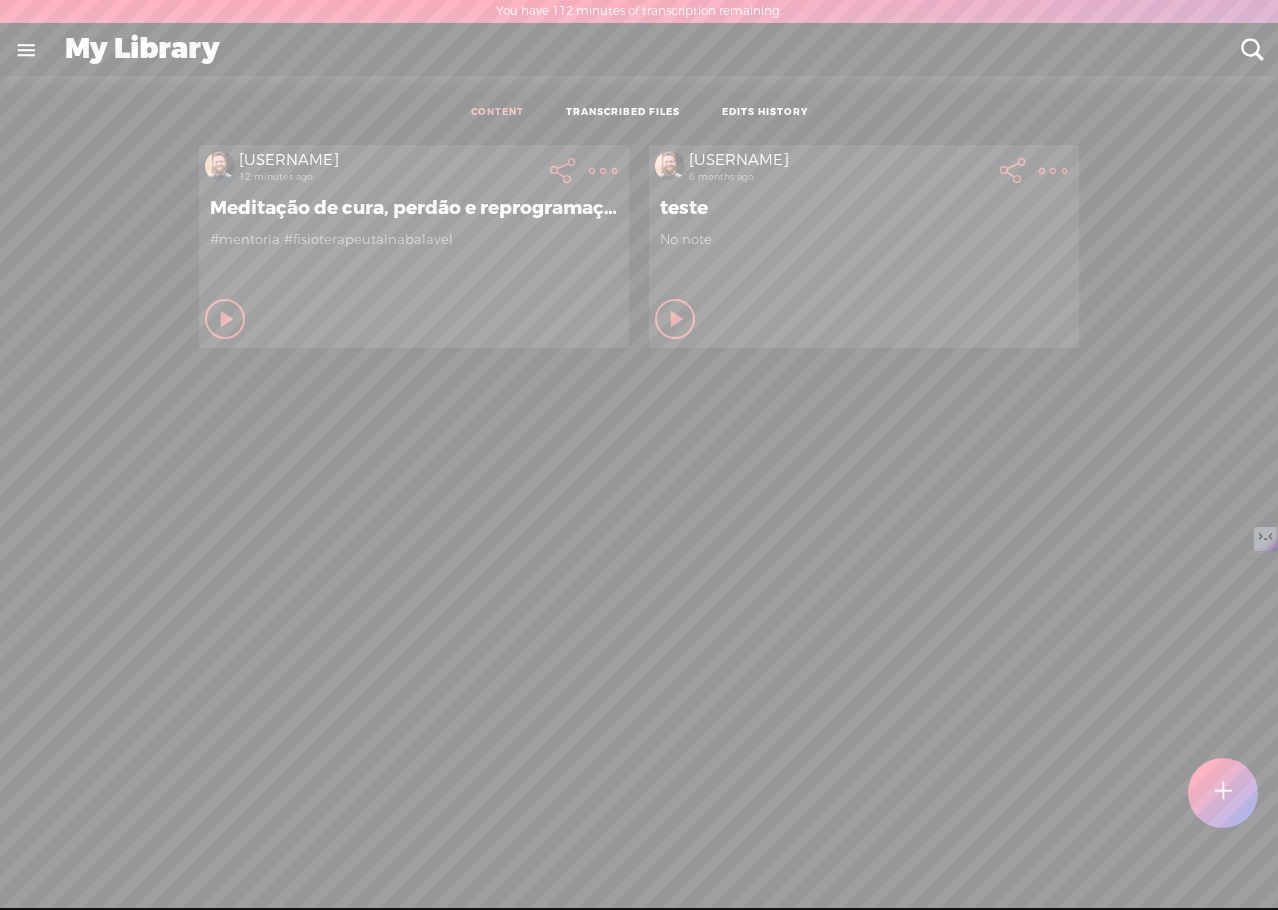 click at bounding box center (228, 319) 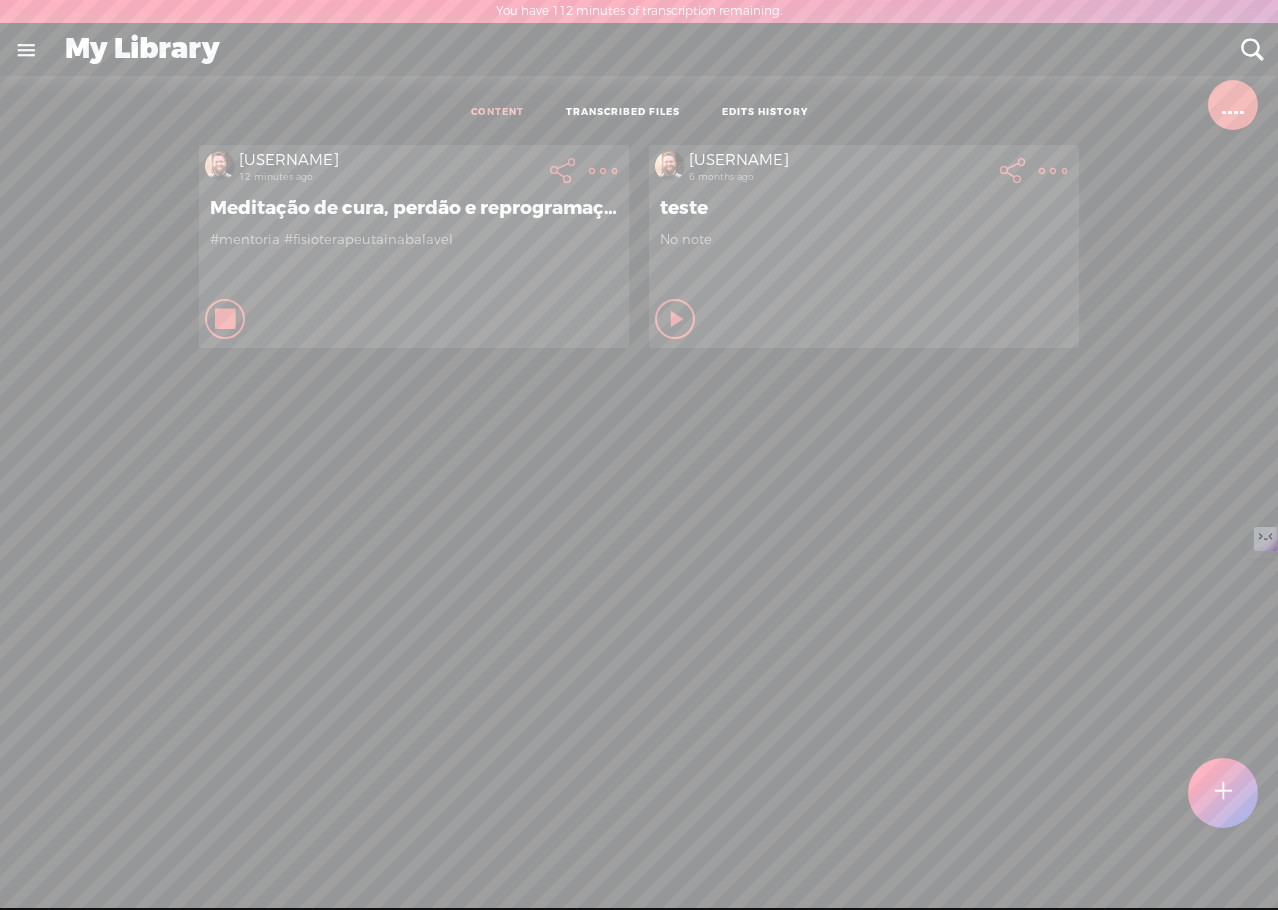 click on "allisonbraz
12 minutes ago
Meditação de cura, perdão e reprogramação
#mentoria #fisioterapeutainabalavel
Stop Content
teste" at bounding box center (639, 555) 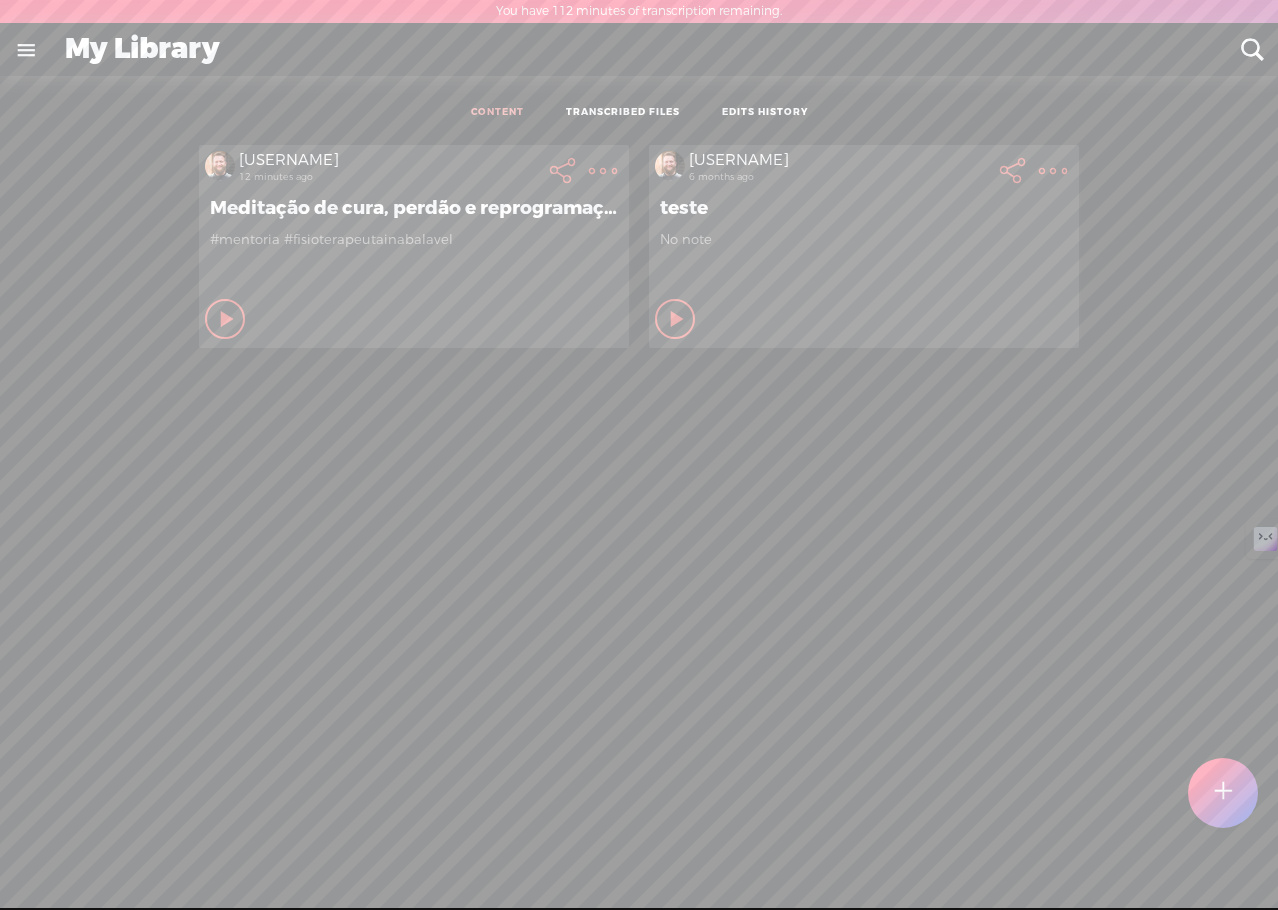 click on "EDITS HISTORY" at bounding box center [765, 113] 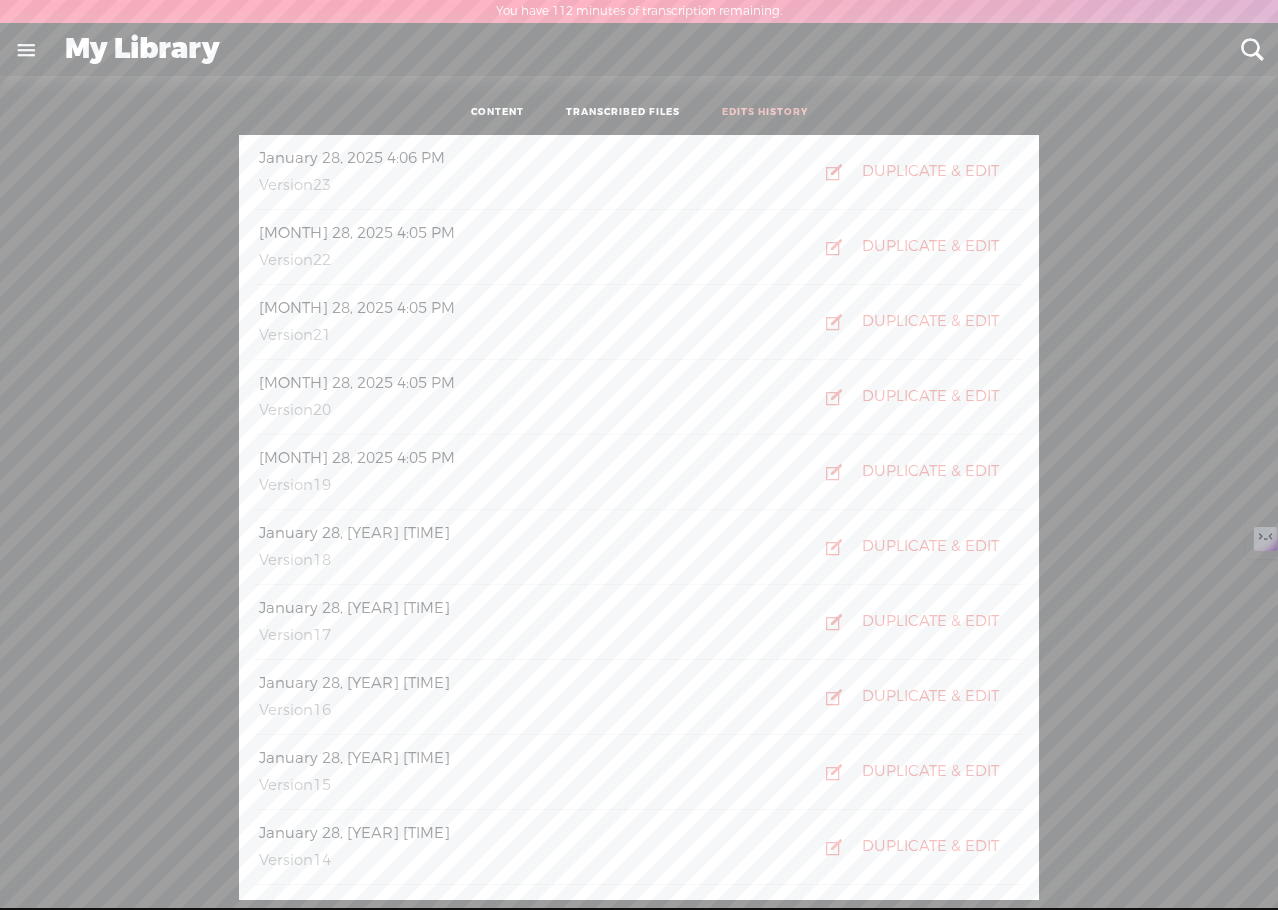 click on "TRANSCRIBED FILES" at bounding box center (623, 113) 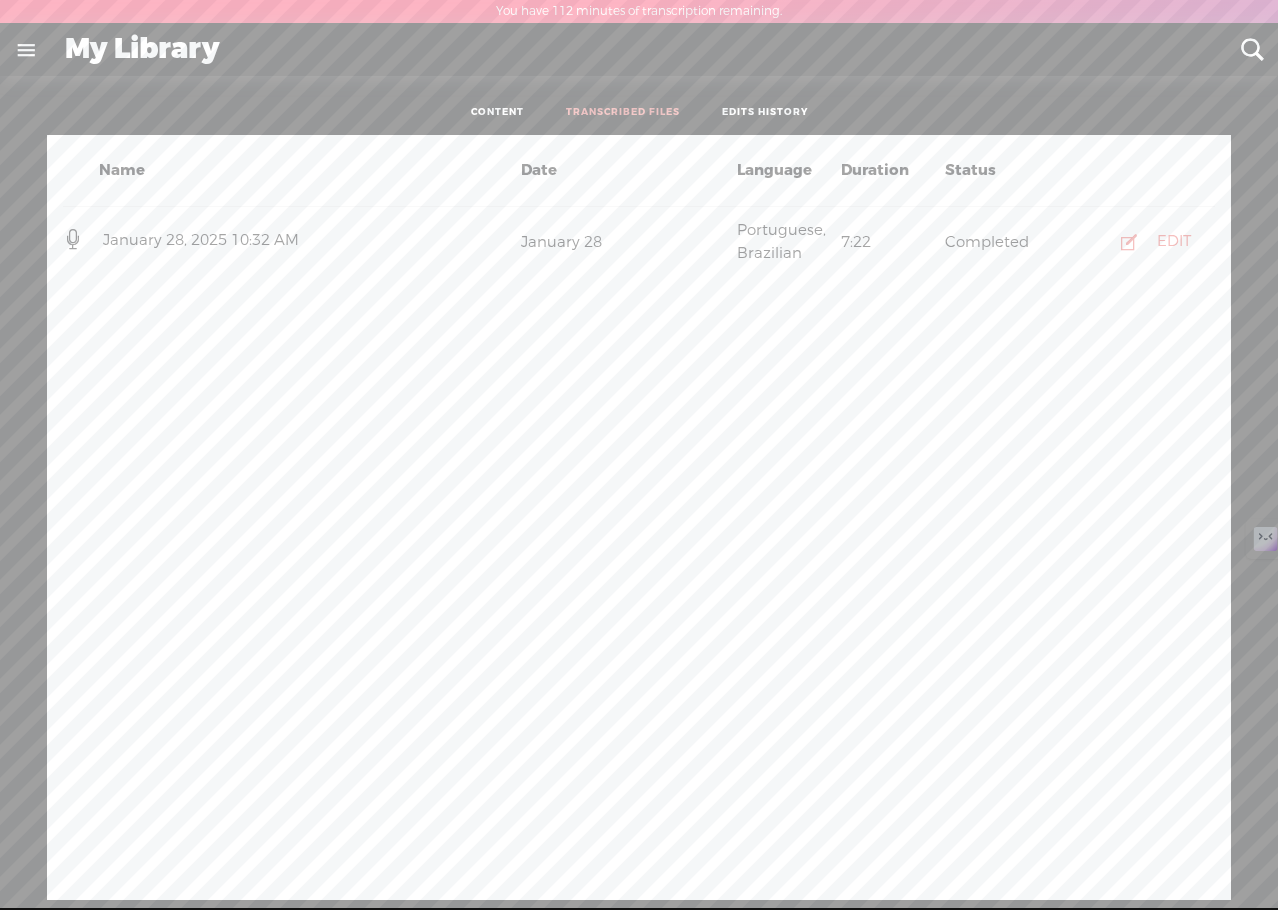 click on "CONTENT
TRANSCRIBED FILES
EDITS HISTORY" at bounding box center [639, 113] 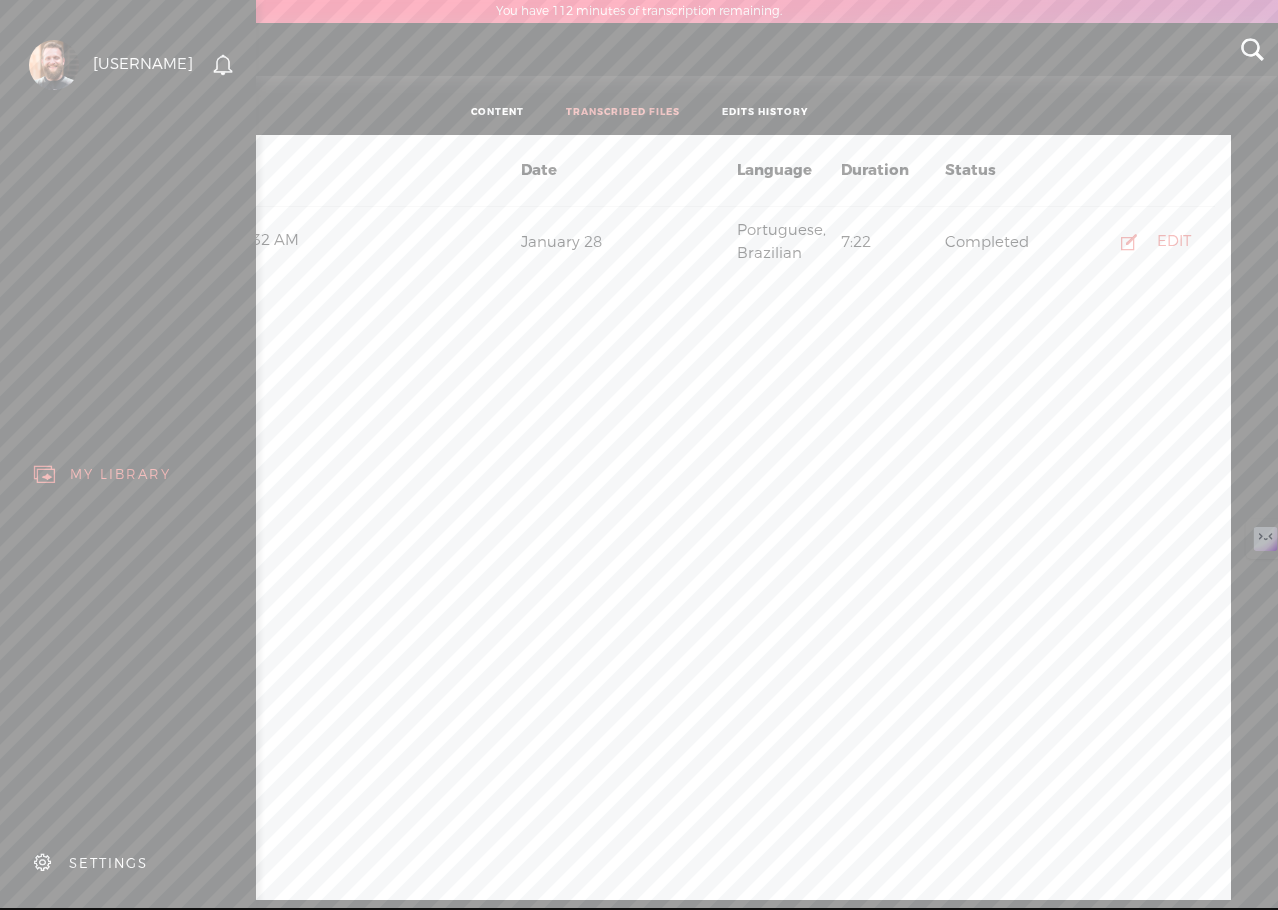 click on "[USERNAME]" at bounding box center (143, 65) 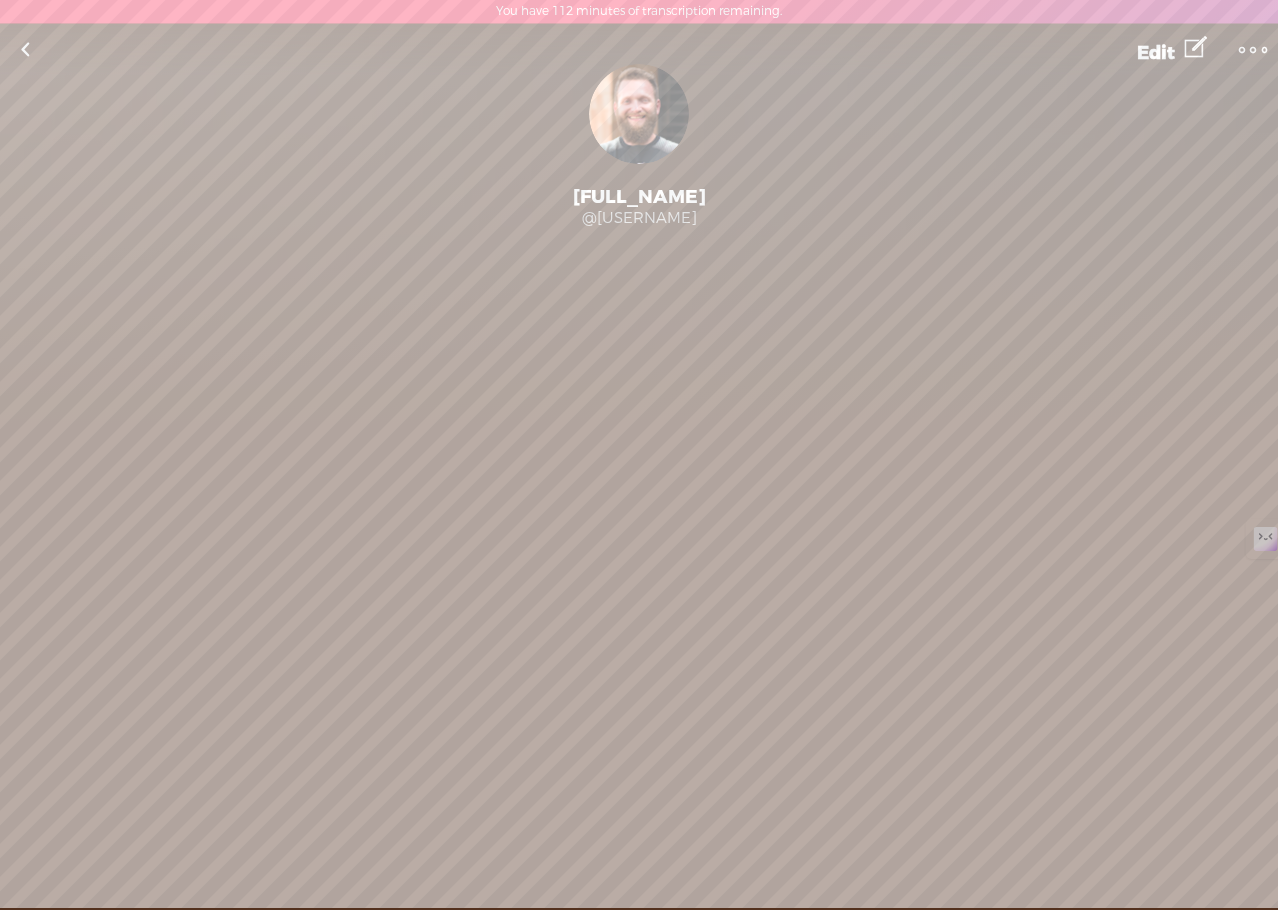 click at bounding box center [1253, 50] 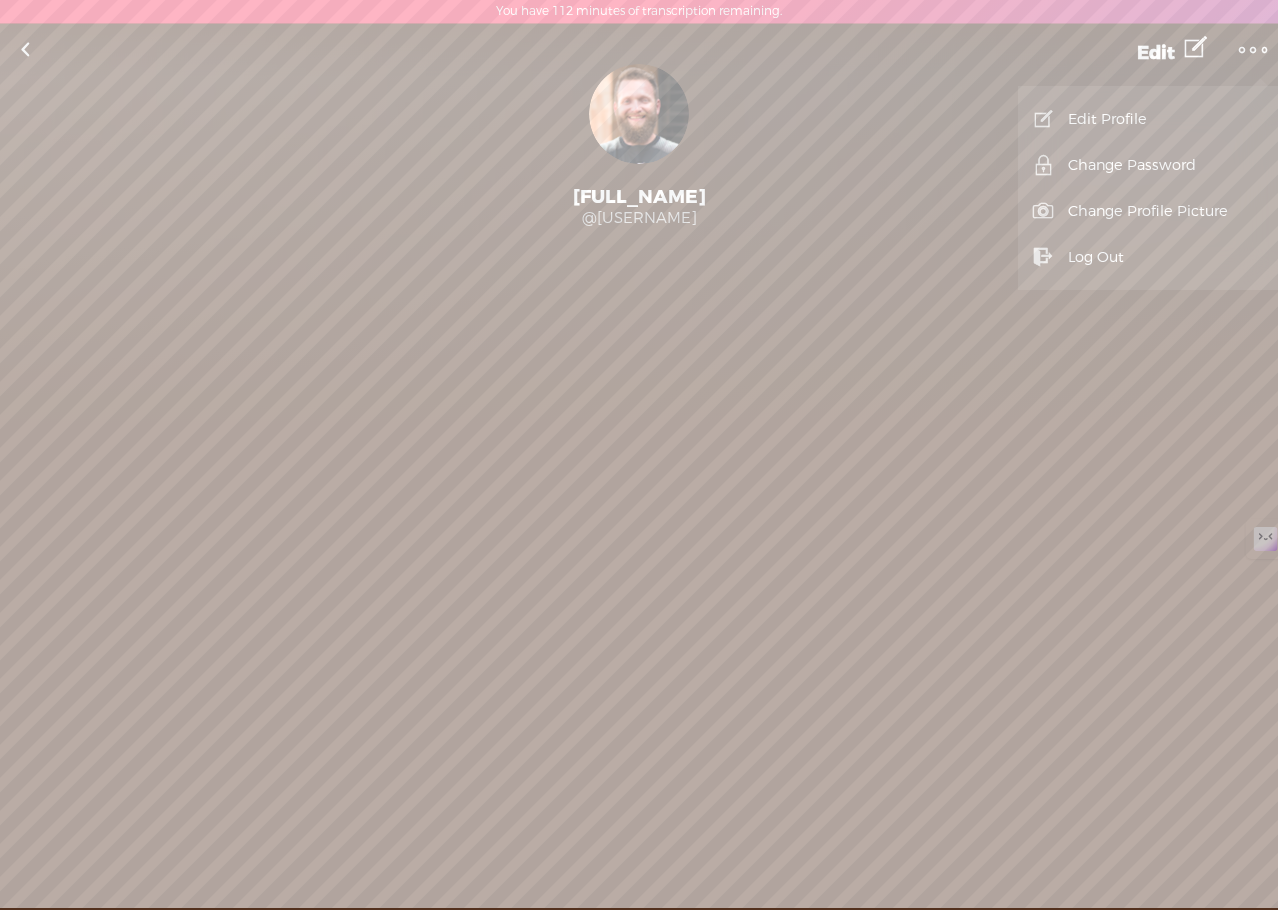 click on "Edit" at bounding box center (1156, 53) 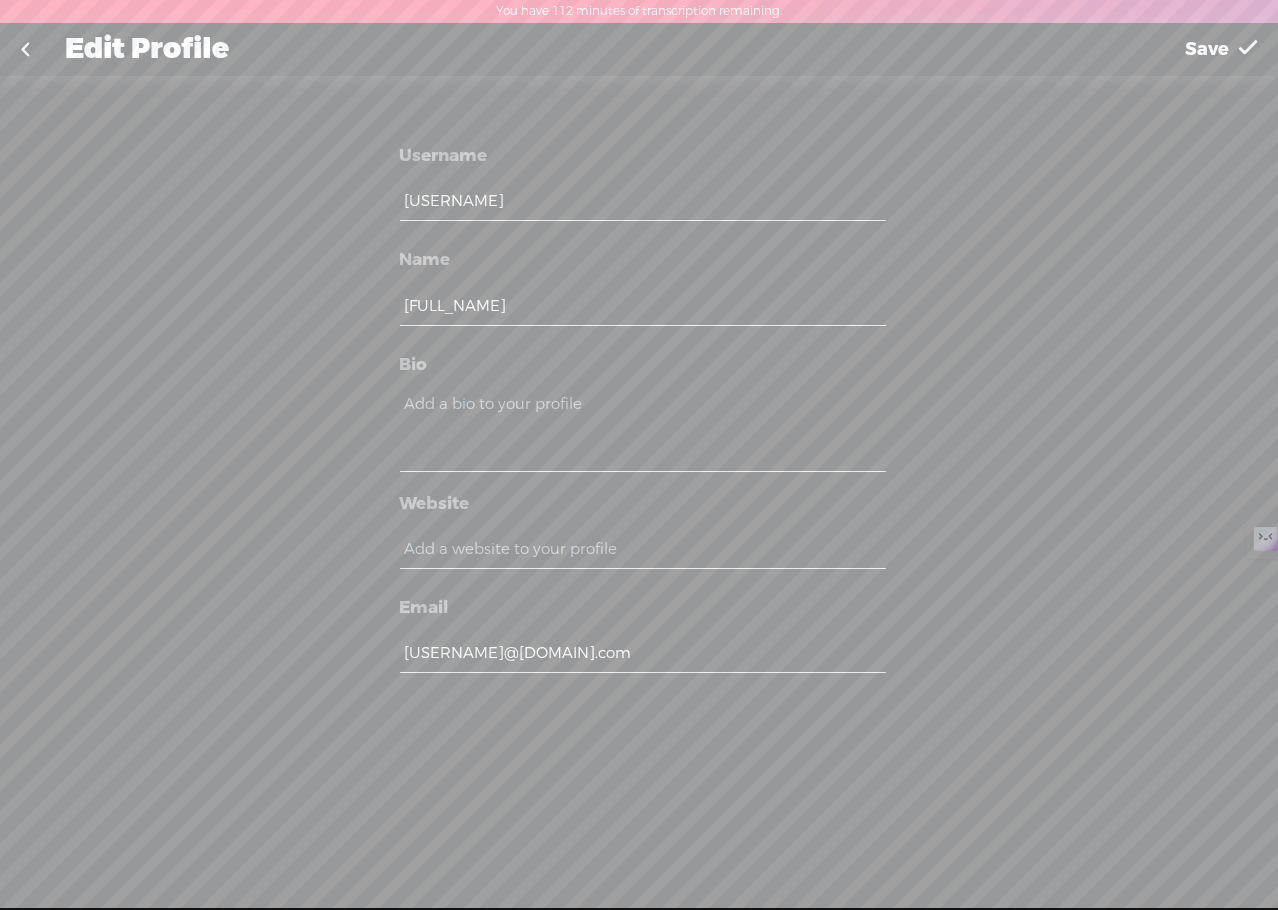 click on "Edit Profile" at bounding box center [607, 50] 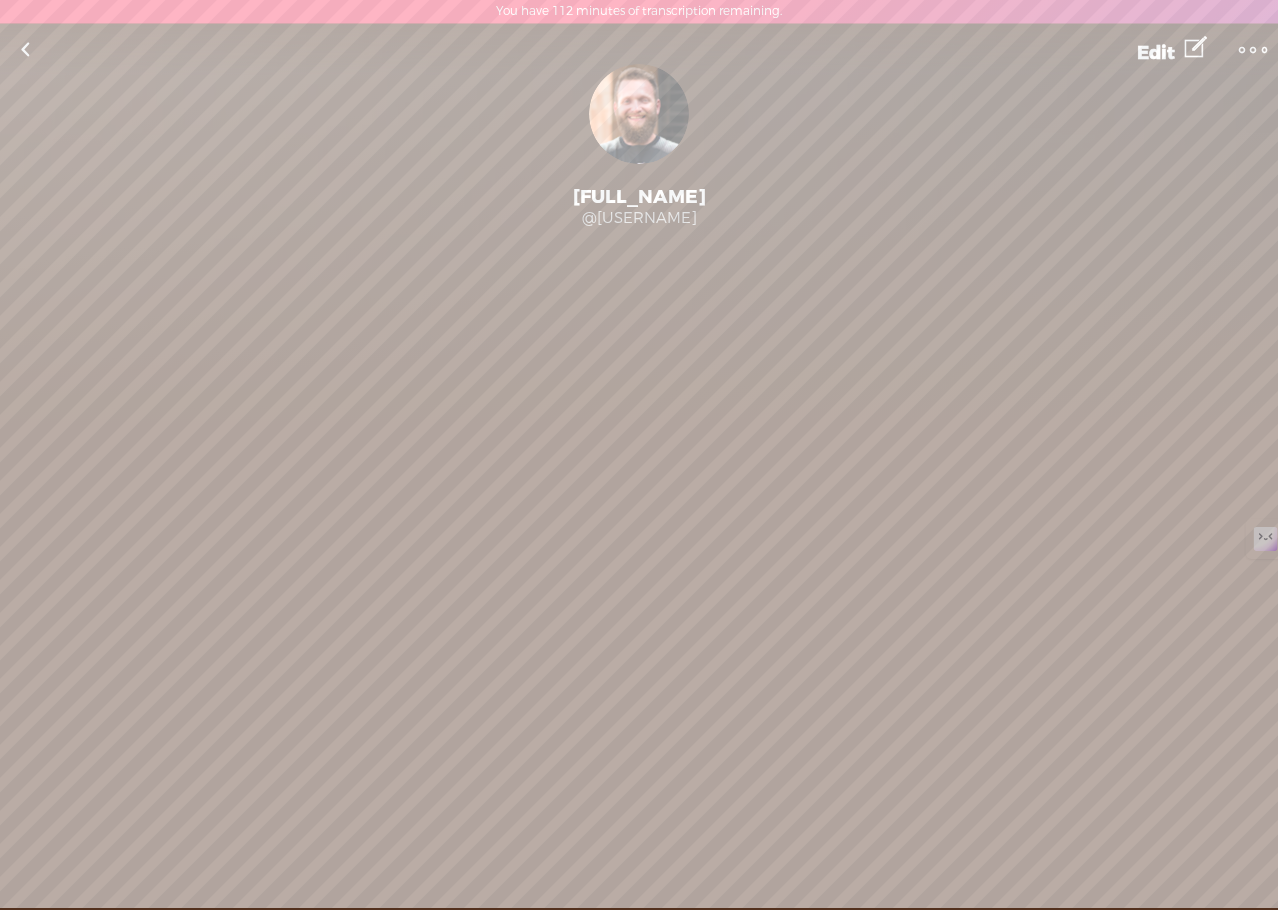click at bounding box center [25, 50] 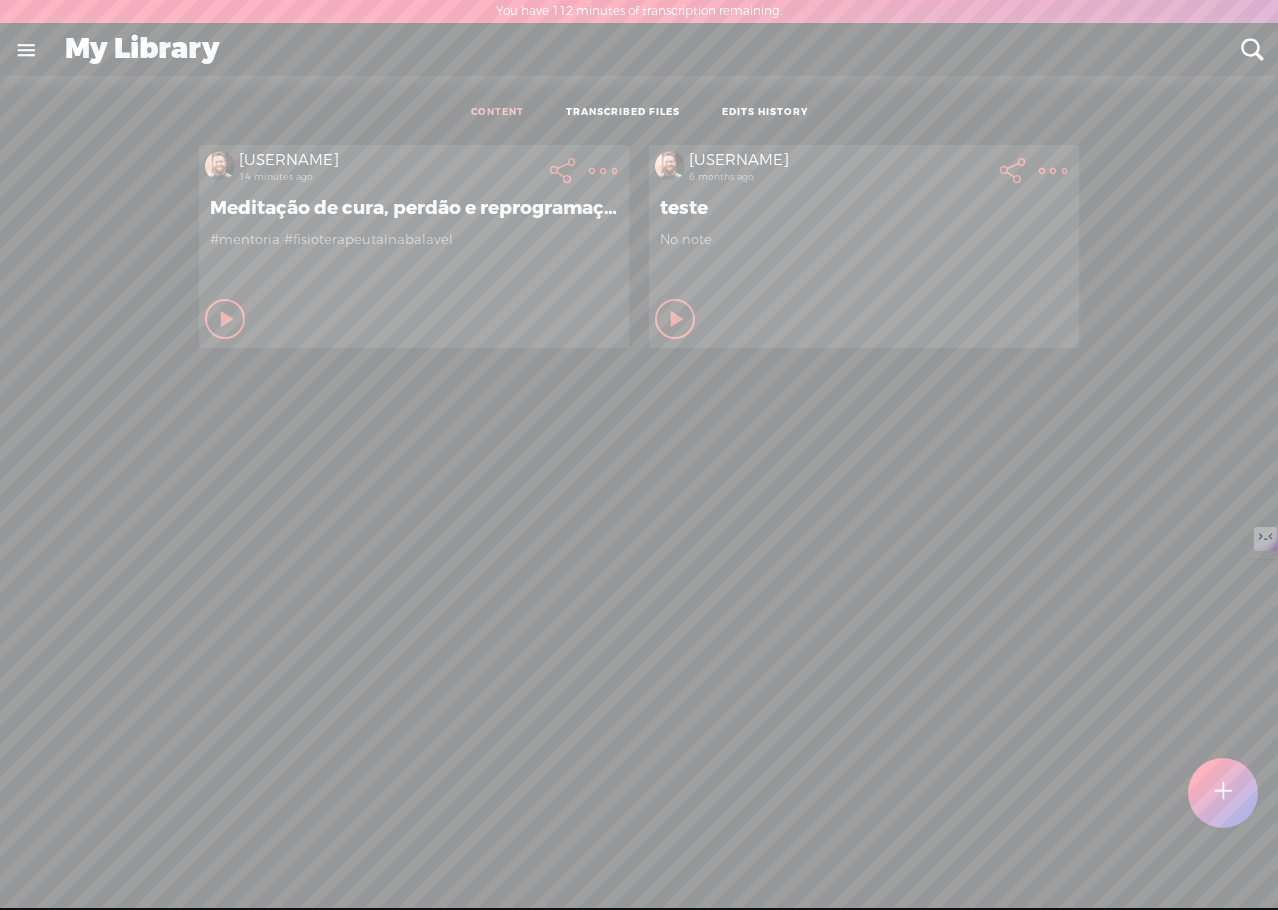 click at bounding box center (26, 50) 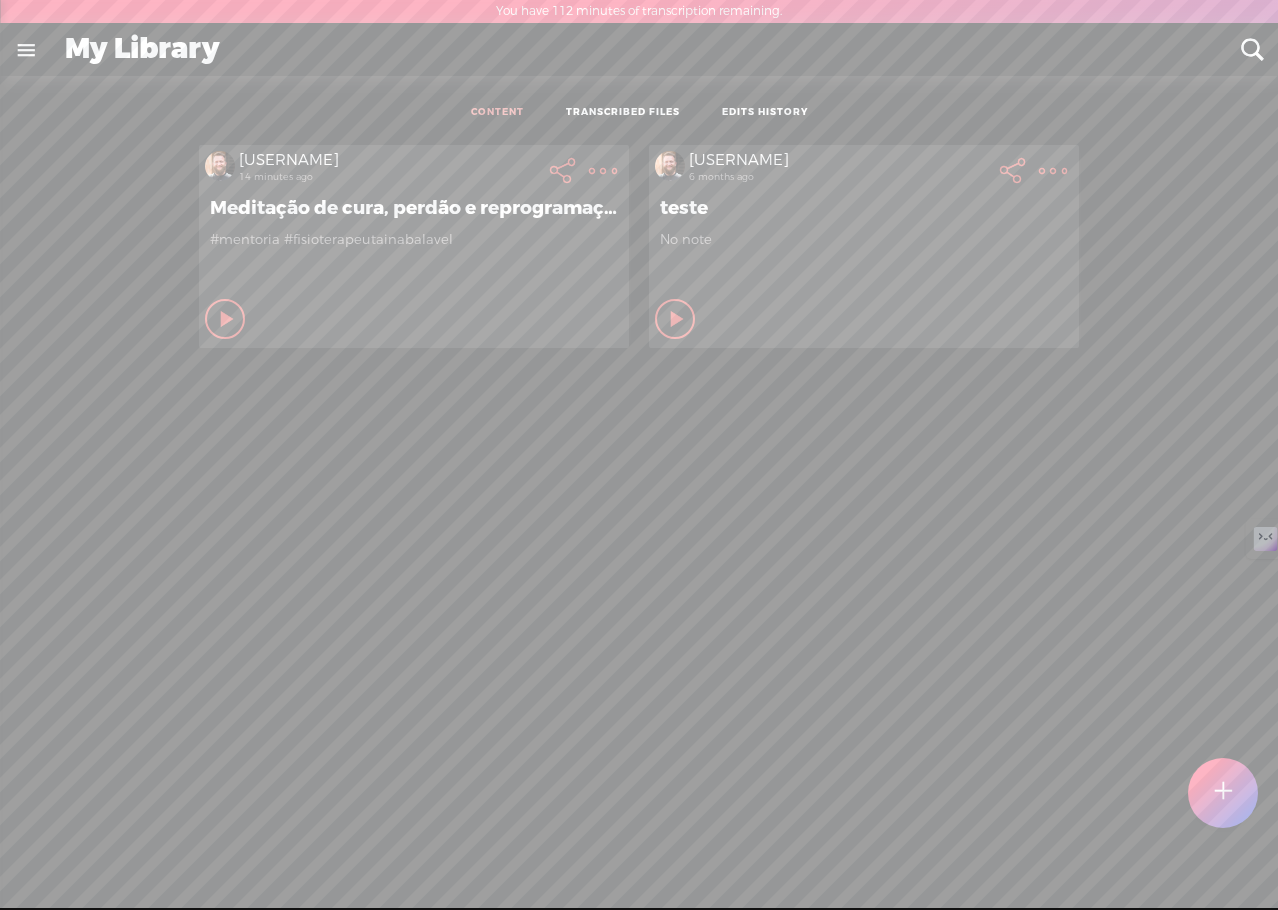 click on "You have 112 minutes of transcription remaining.
Upgrade to increase your limit
Hold on tight  . . .
[USERNAME]
HOME
MY CONTENT
MY CHANNEL
MY LIBRARY
MY JOURNEYS
MYSUBSCRIPTIONS
BROWSE
SEARCH
REFER A FRIEND & EARN
HELP & FEEDBACK
ON AIR
Install Chrome Extension
Install App
Setup My Own Channel
Create My First Journey
UPGRADE TO TREBBLE PLUS
SETTINGS
My Library
Create Content
CONTENT
TRANSCRIBED FILES
EDITS HISTORY
All All Drafts On-air Scheduled
All Drafts On-air Scheduled
No Content
Create a content by recording yourself or by uploading an audio file.
allisonbraz
in a few seconds
Meditação de cura, perdão e reprogramação
#mentoria #fisioterapeutainabalavel" at bounding box center [639, 454] 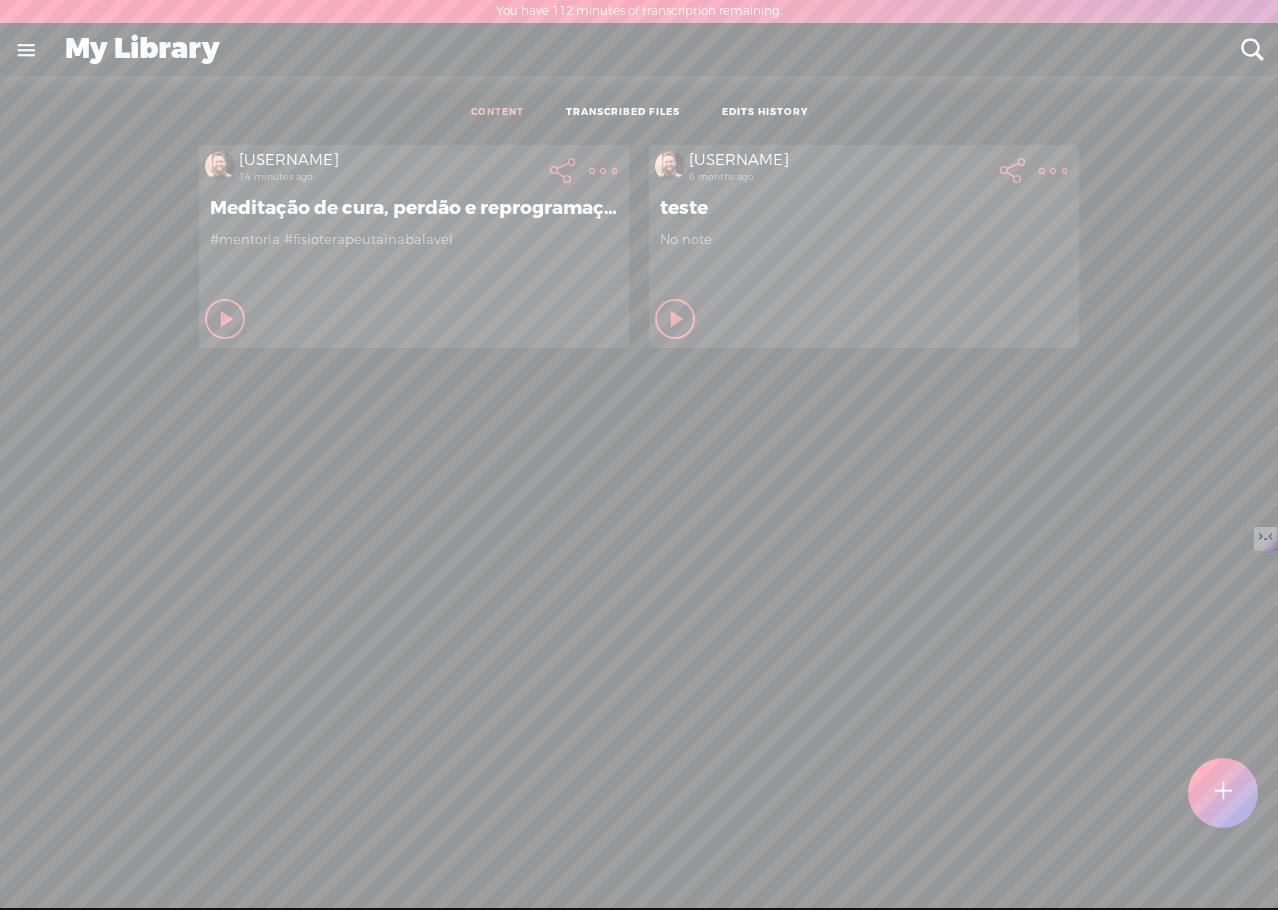 click at bounding box center [603, 171] 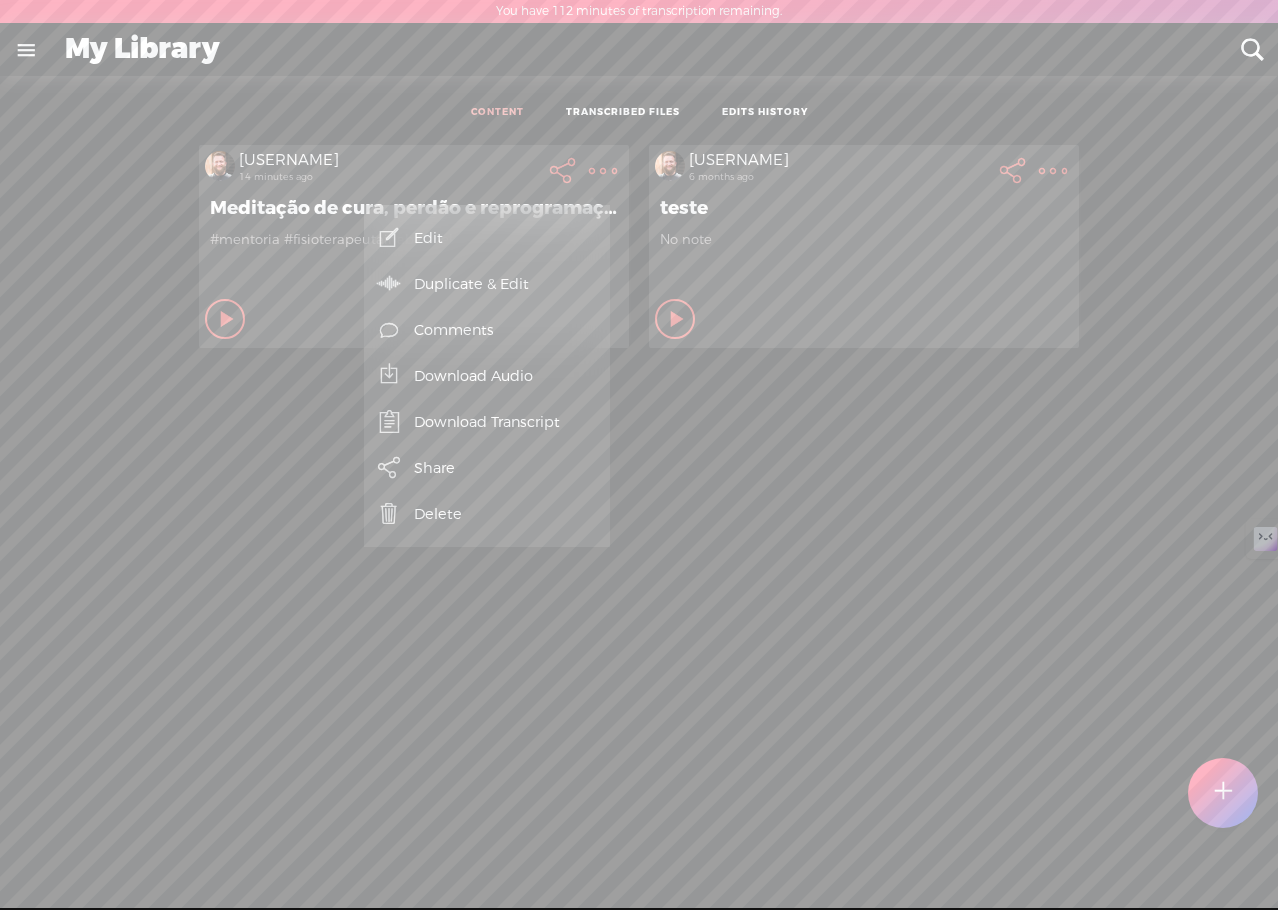 click on "Download Audio" at bounding box center (487, 376) 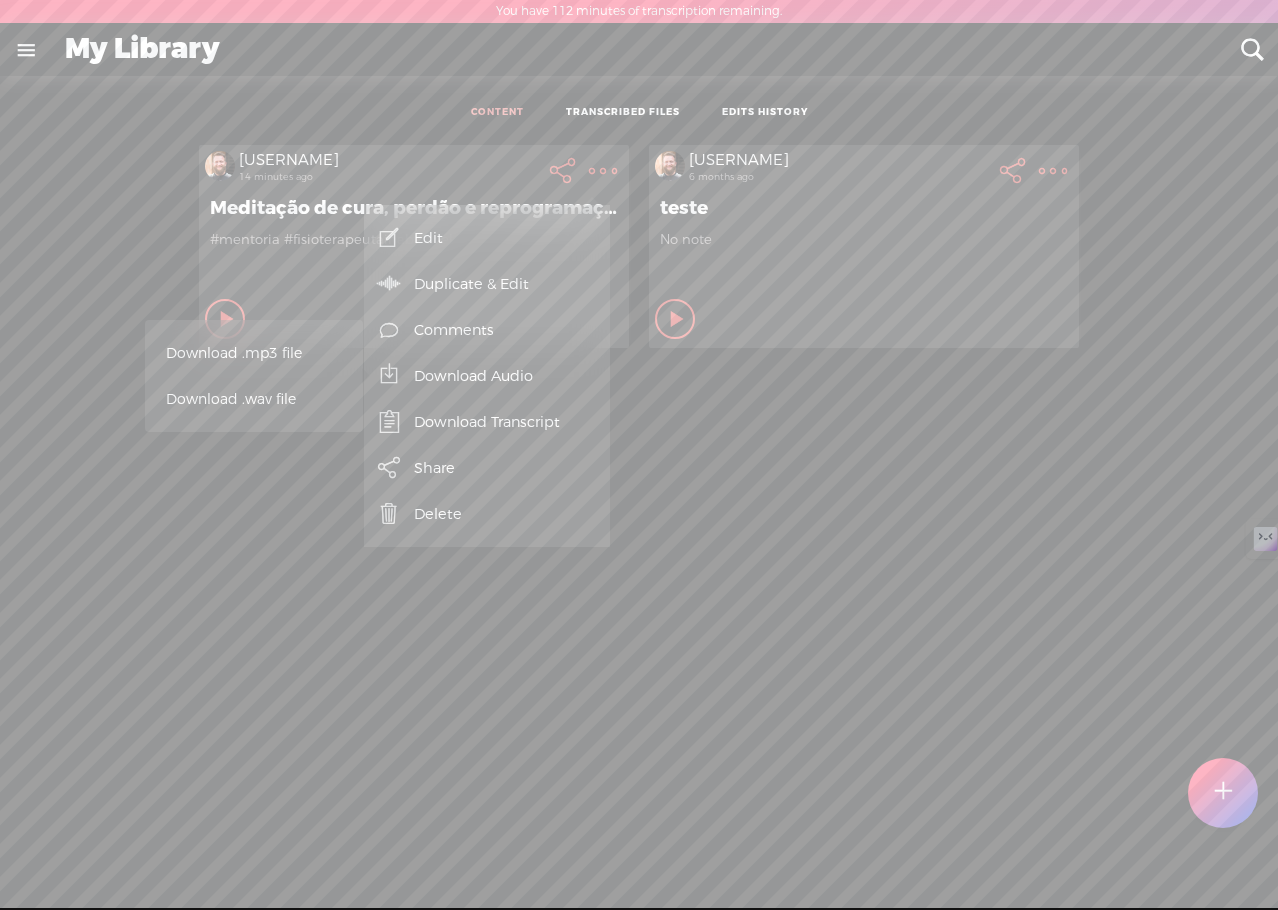 click on "Download .wav file" at bounding box center [251, 399] 